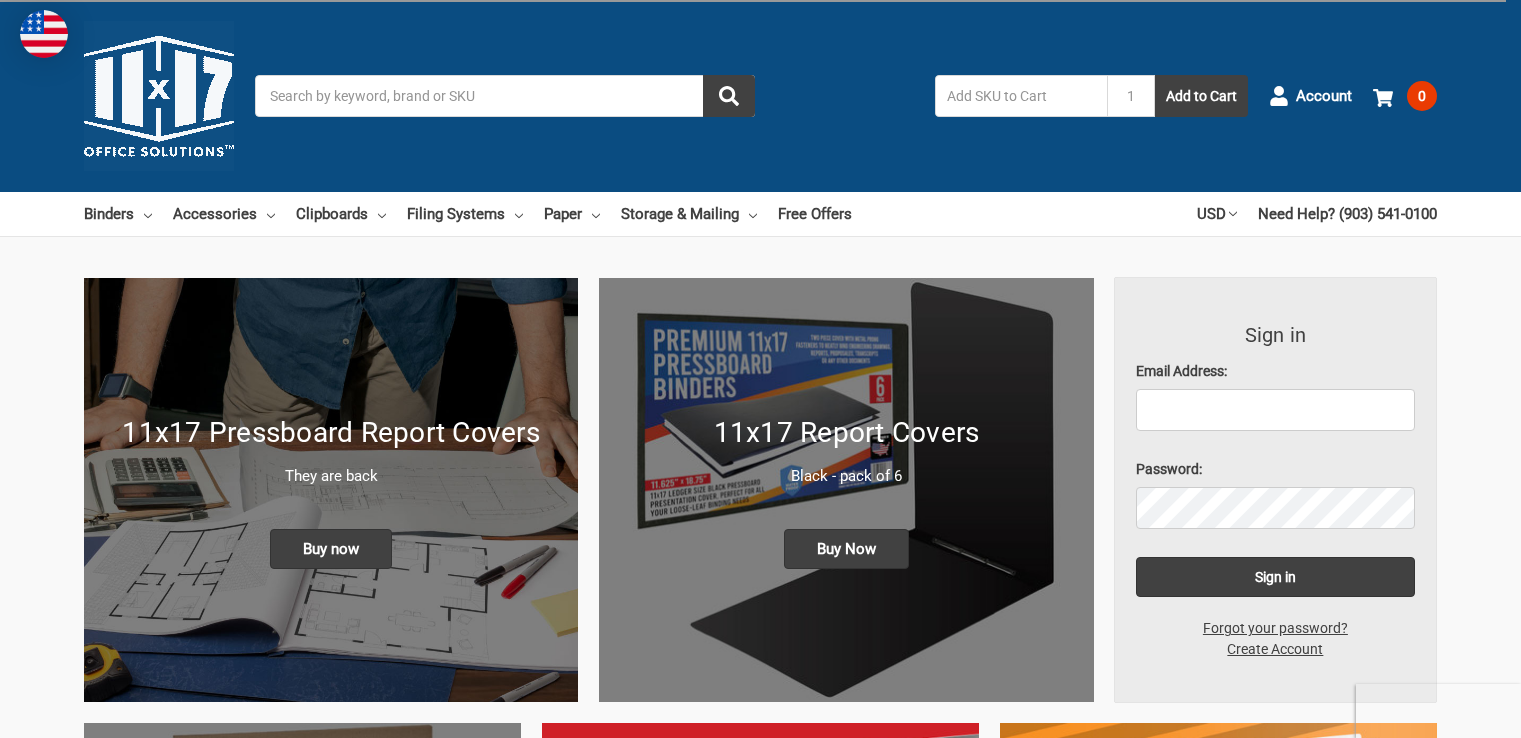 scroll, scrollTop: 0, scrollLeft: 0, axis: both 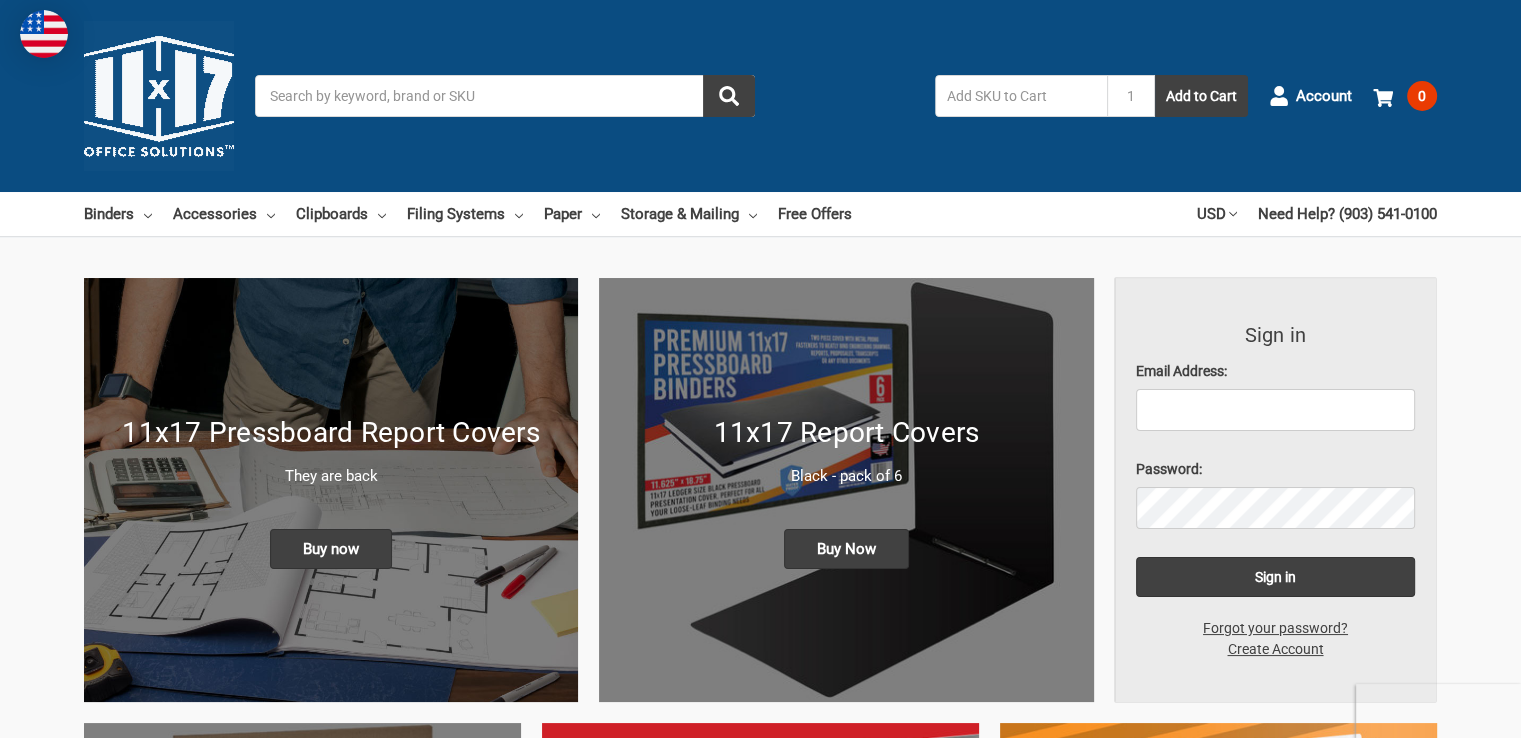 click on "Toggle menu
Search
1
Add to Cart
Account
0
Your Cart
Your Cart Is Empty.
Total Items: 0
Subtotal: $0.00
Grand total: $0.00
View Cart
Check out" at bounding box center [760, 96] 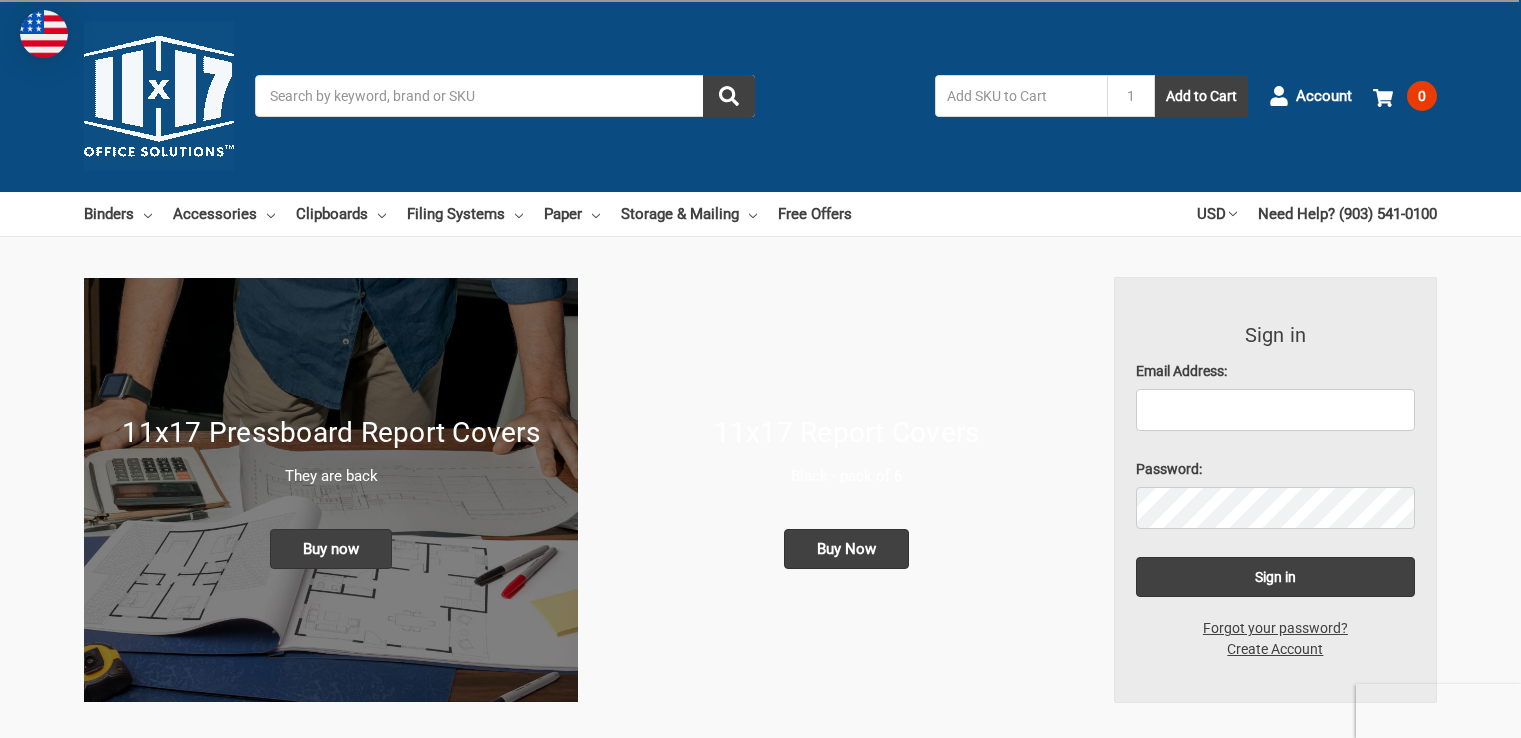 scroll, scrollTop: 0, scrollLeft: 0, axis: both 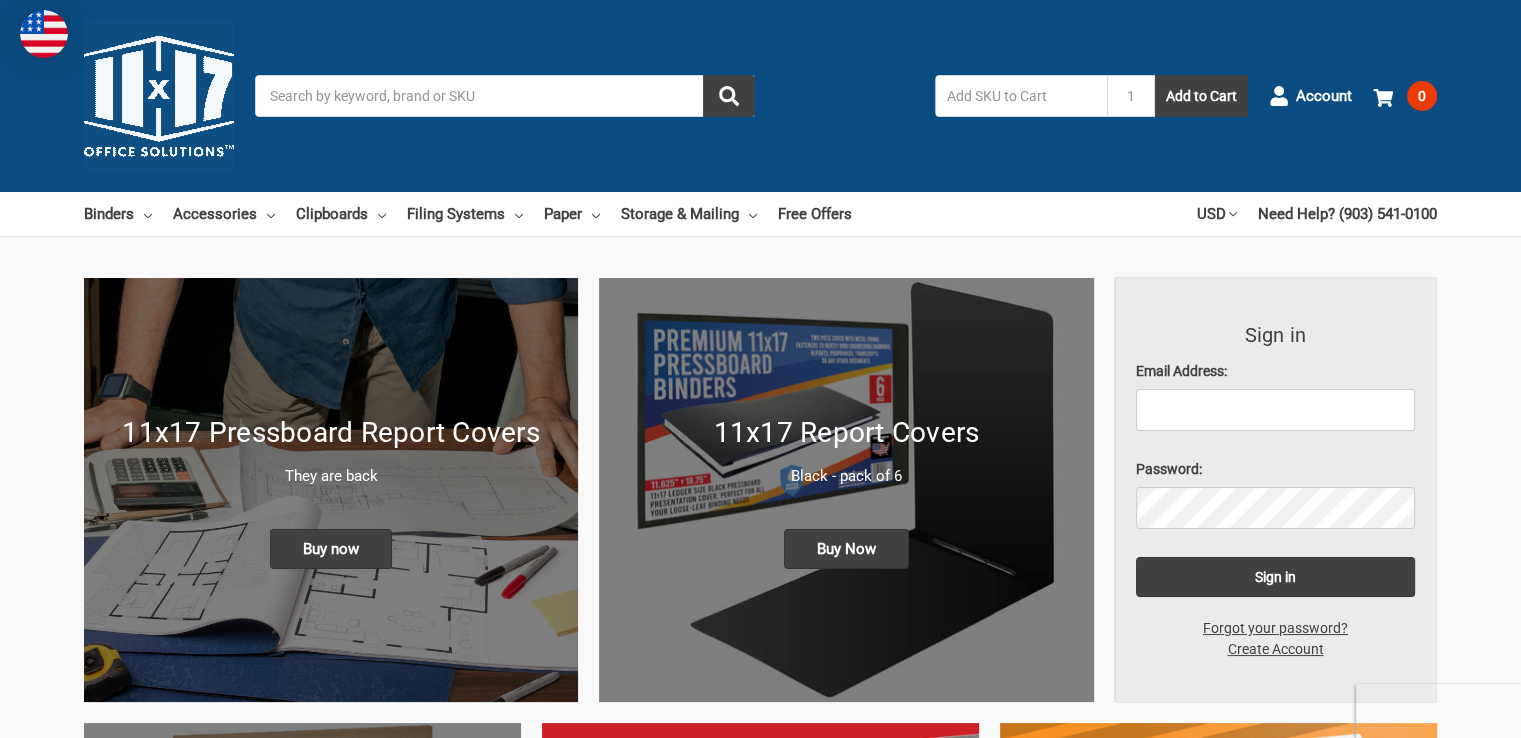 click on "Toggle menu
Search
1
Add to Cart
Account
0
Your Cart
Your Cart Is Empty.
Total Items: 0
Subtotal: $0.00
Grand total: $0.00
View Cart
Check out" at bounding box center (760, 96) 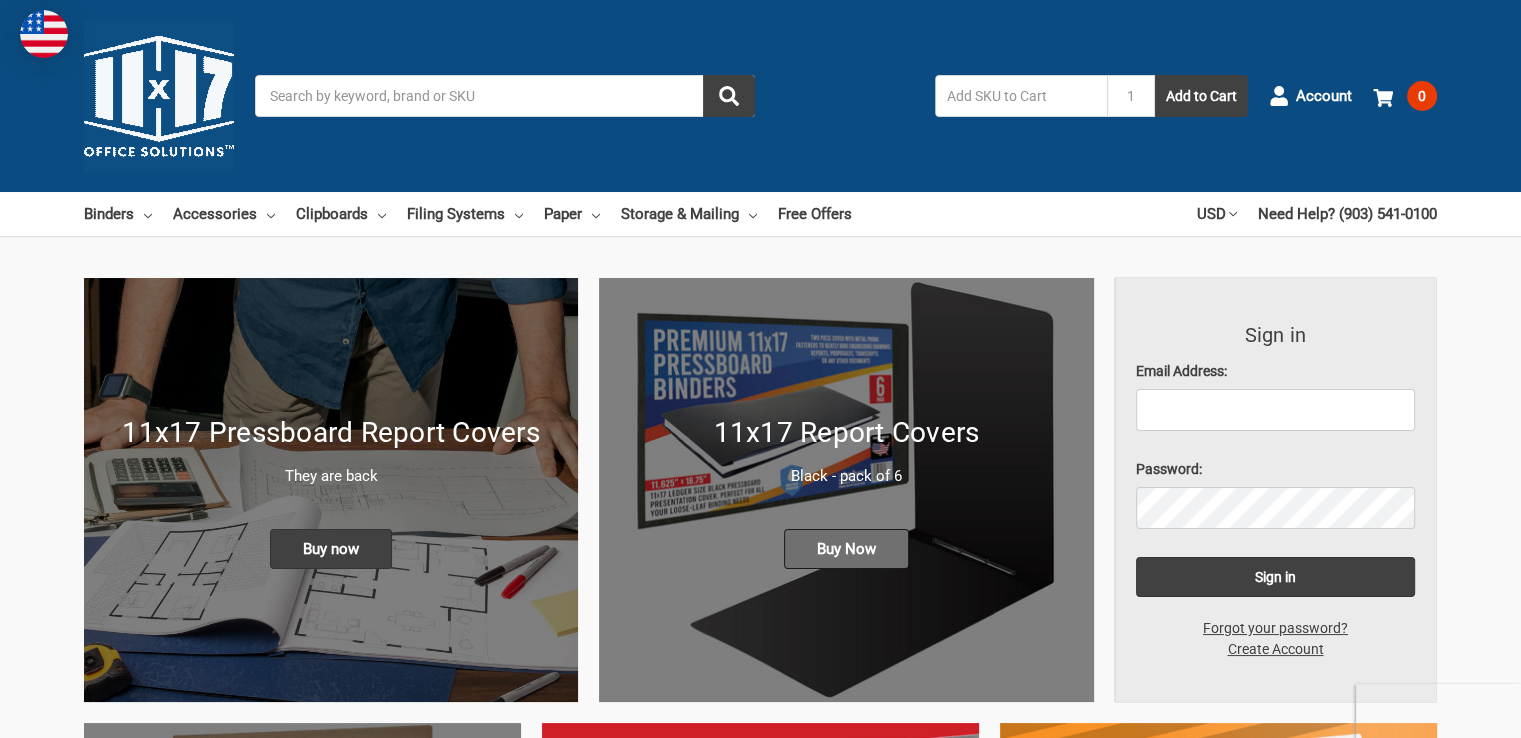 click on "Buy Now" at bounding box center [846, 549] 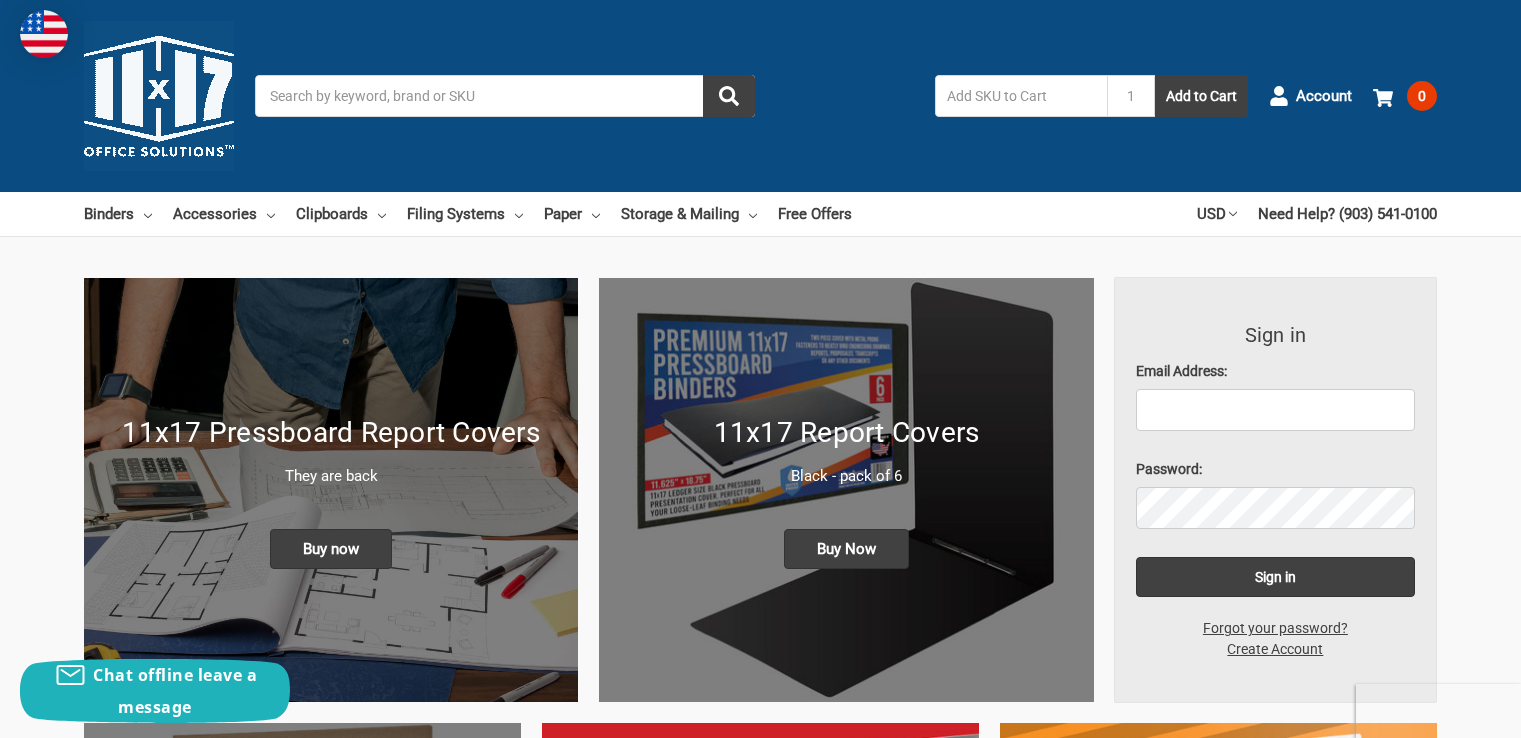 scroll, scrollTop: 200, scrollLeft: 0, axis: vertical 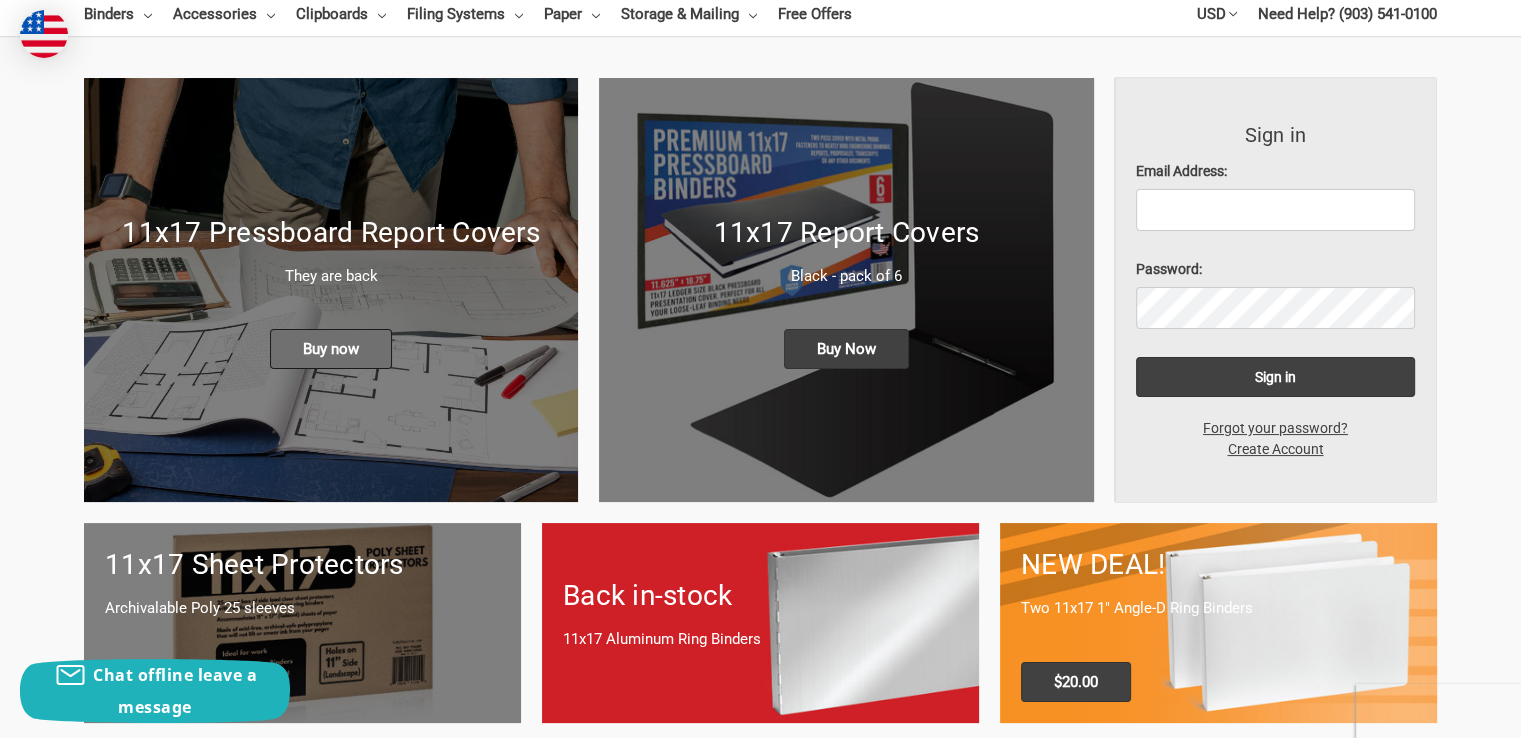 click on "Buy now" at bounding box center [331, 349] 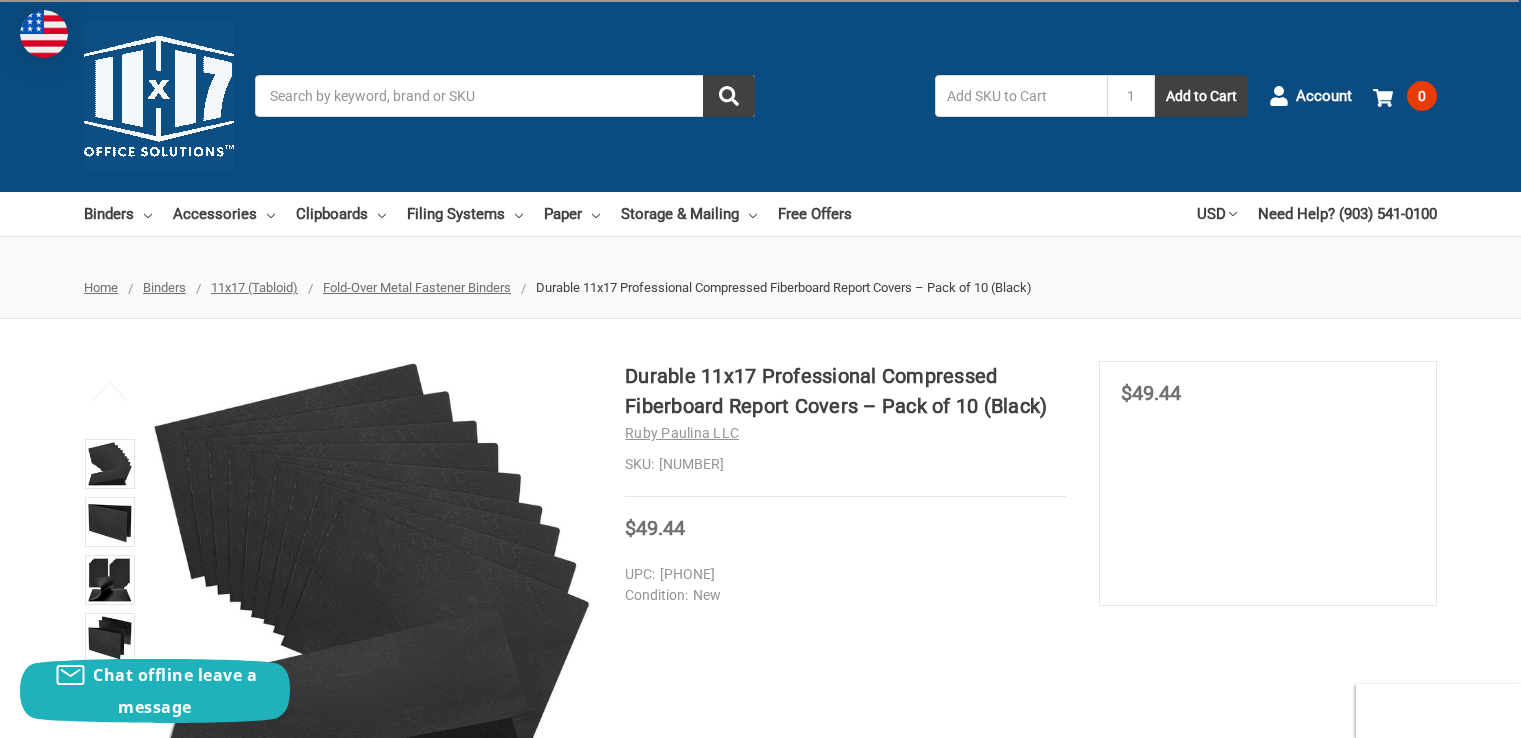 scroll, scrollTop: 0, scrollLeft: 0, axis: both 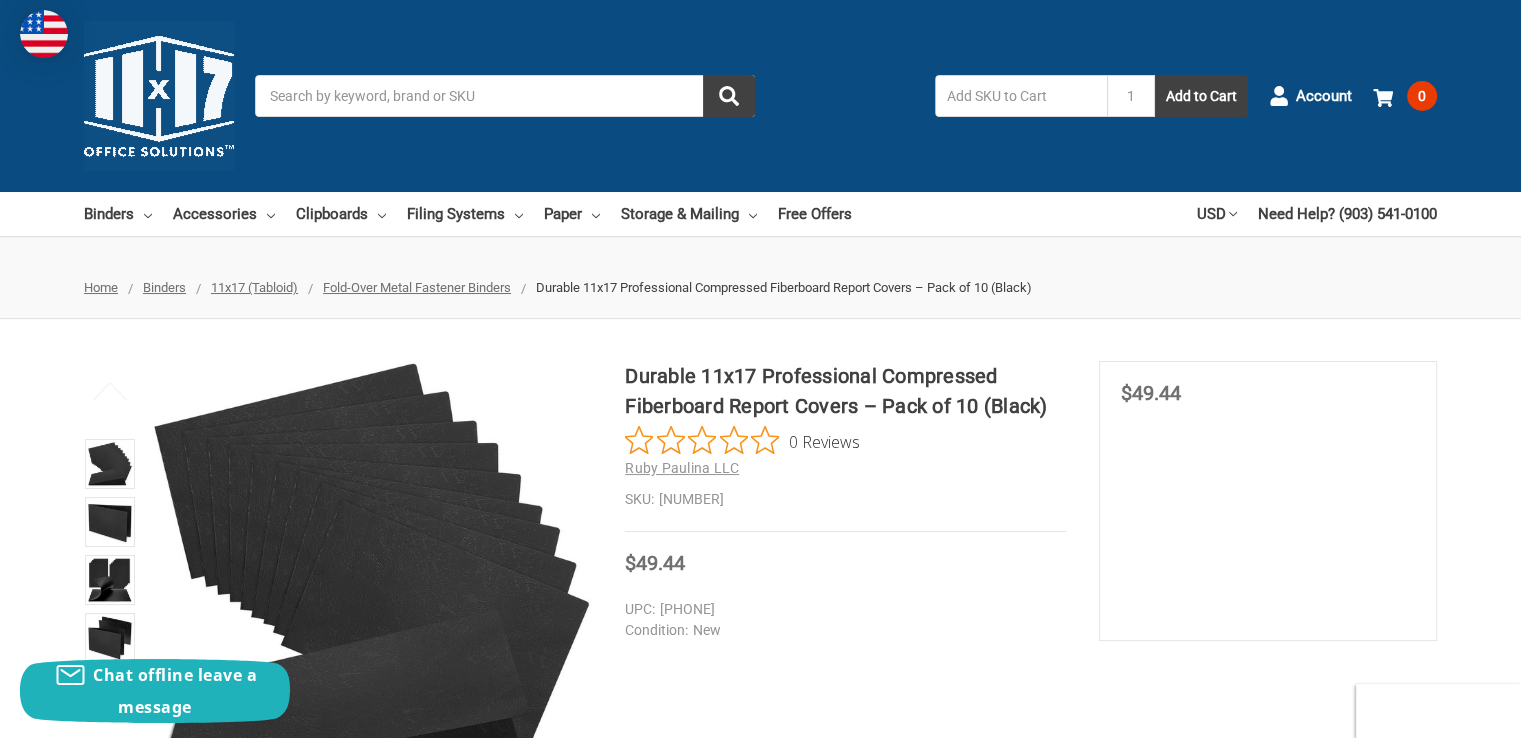 click on "MSRP
Was
Price
Now
$49.44
You save" at bounding box center [1268, 501] 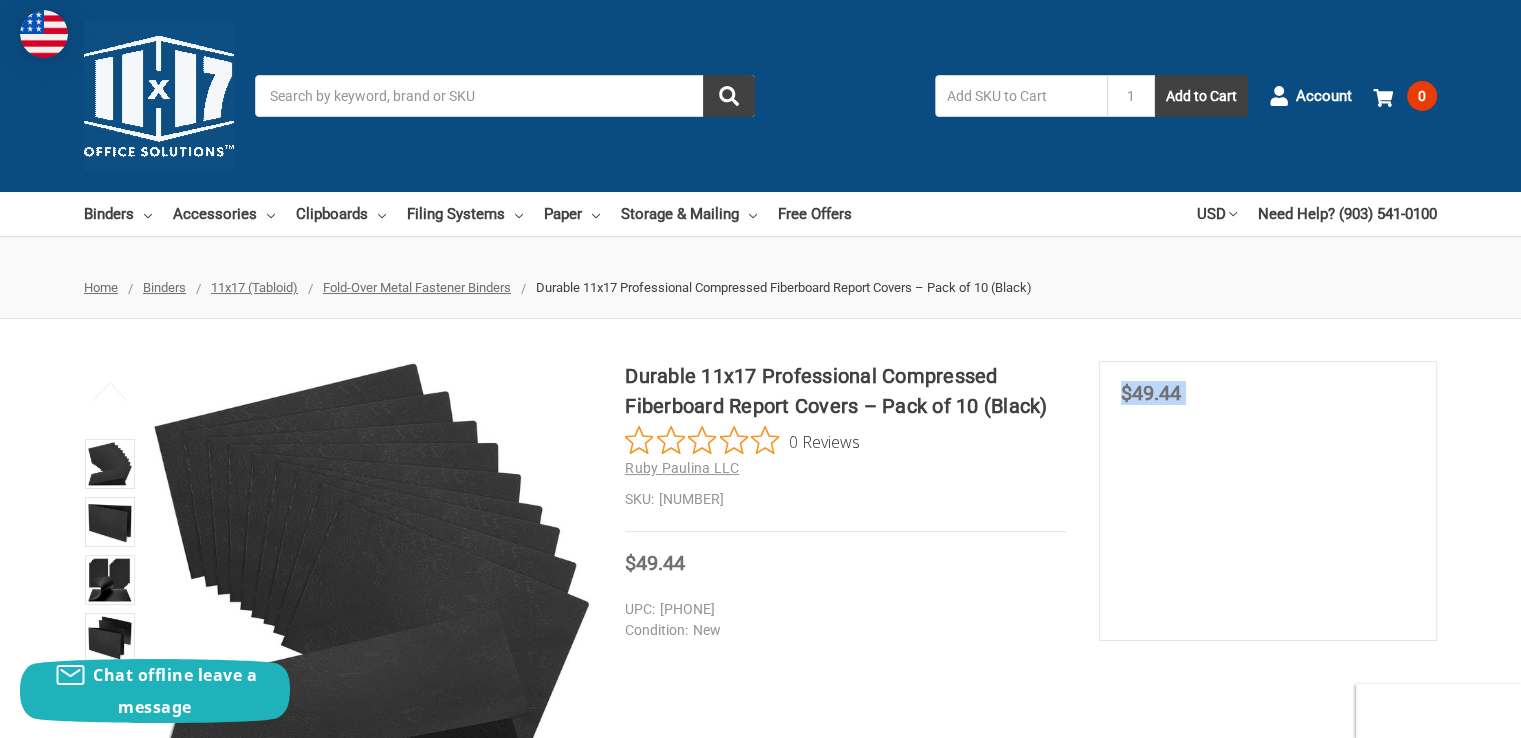 click on "MSRP
Was
Price
Now
$49.44
You save" at bounding box center (1268, 501) 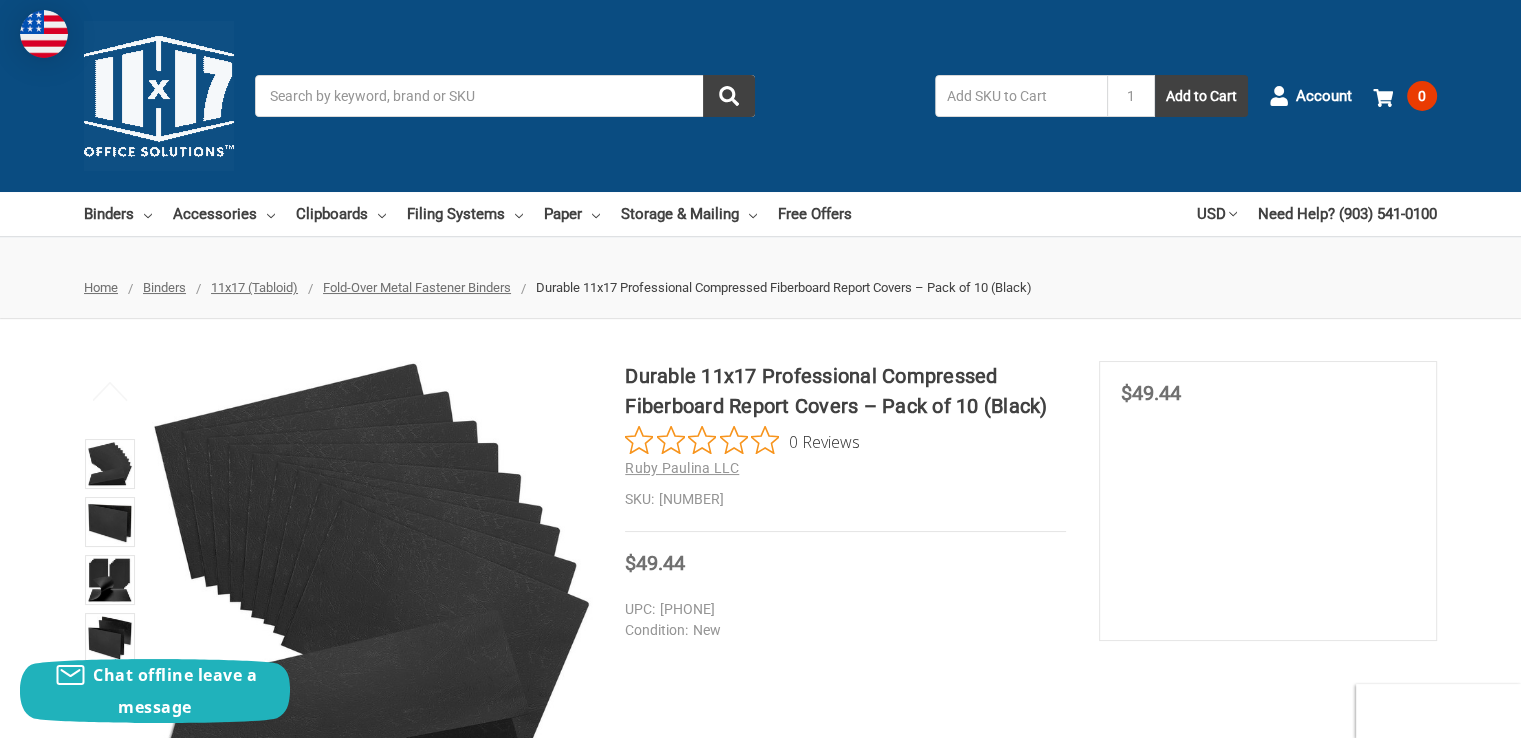 click on "MSRP
Was
Price
Now
$49.44
You save" at bounding box center [1268, 501] 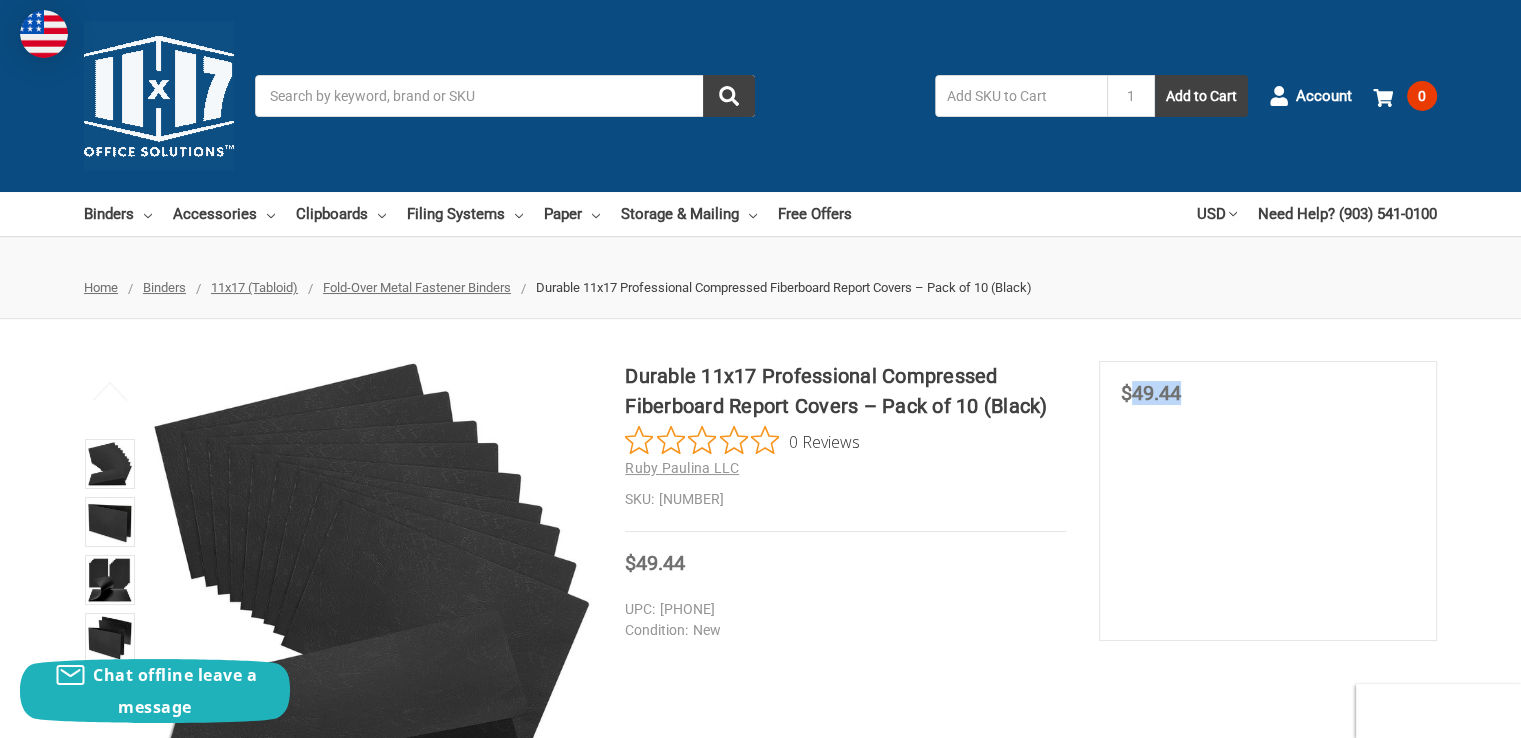 click on "$49.44" at bounding box center [1151, 393] 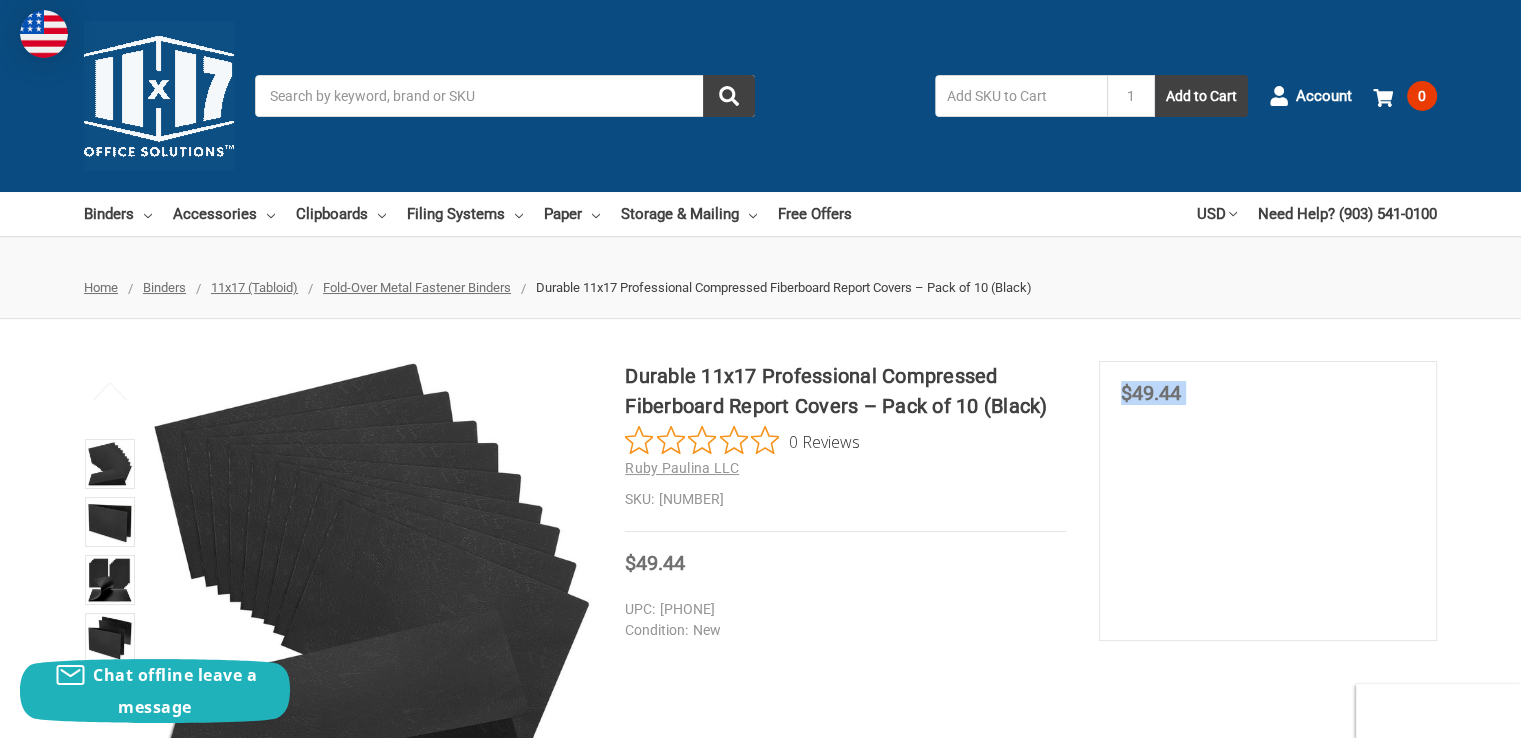 click on "$49.44" at bounding box center (1151, 393) 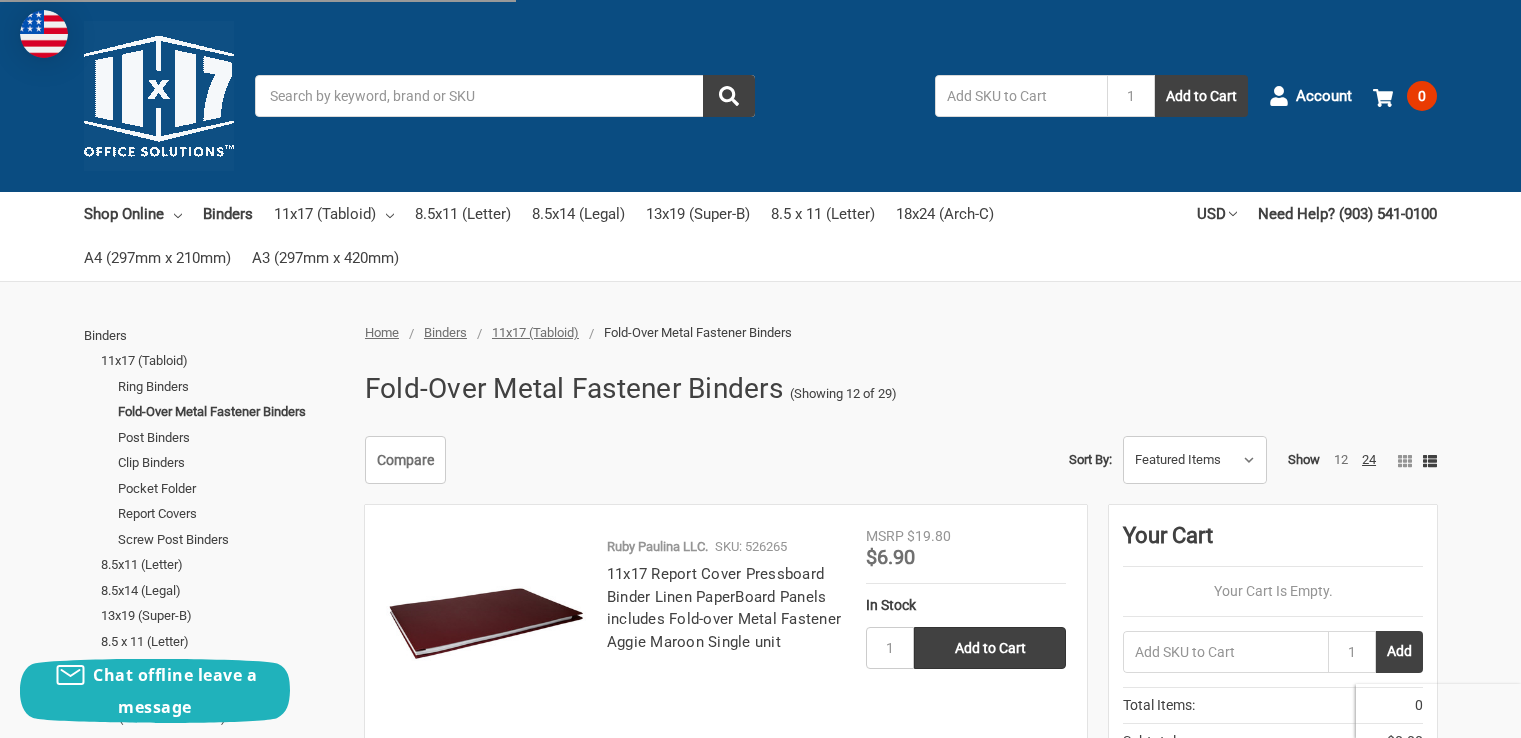 scroll, scrollTop: 0, scrollLeft: 0, axis: both 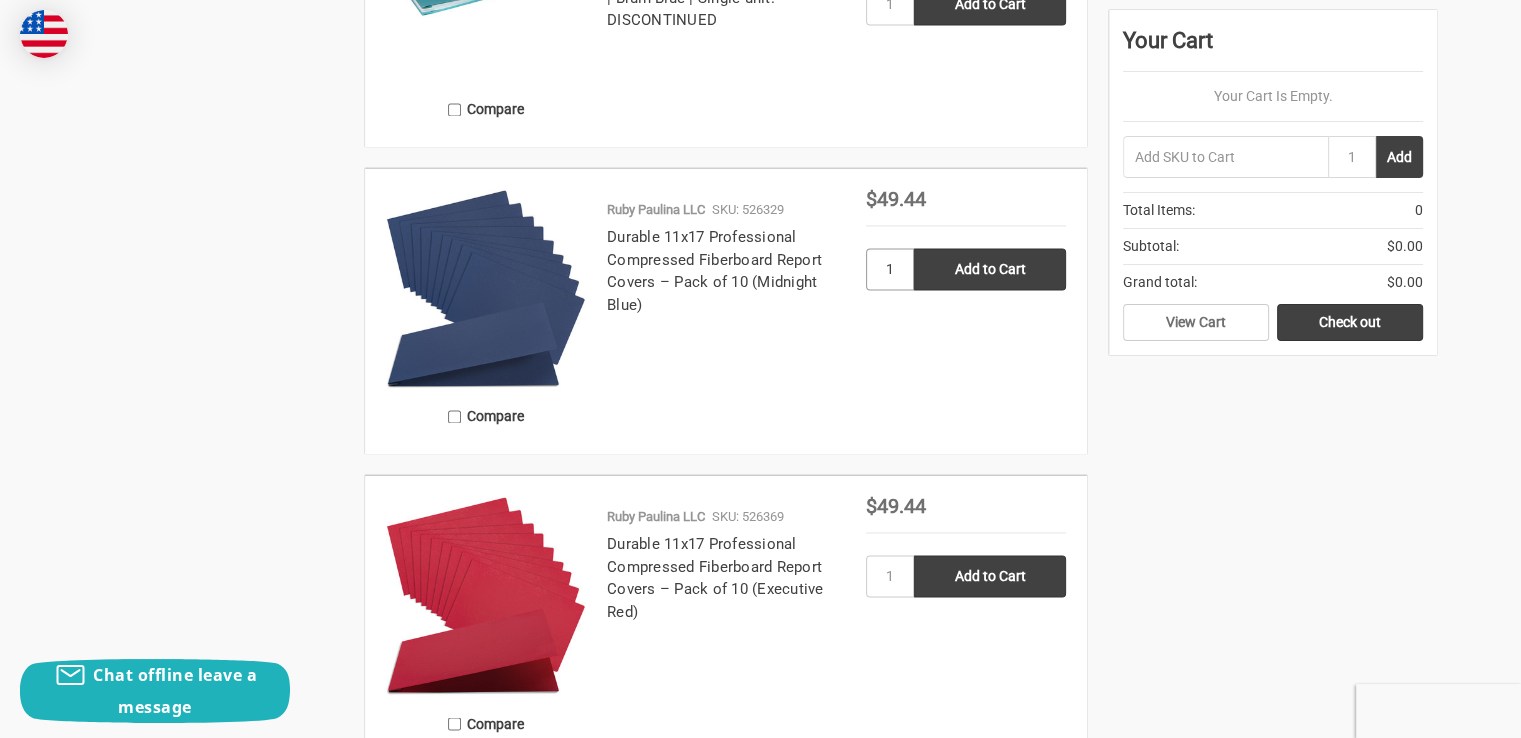 click on "1" at bounding box center (890, 269) 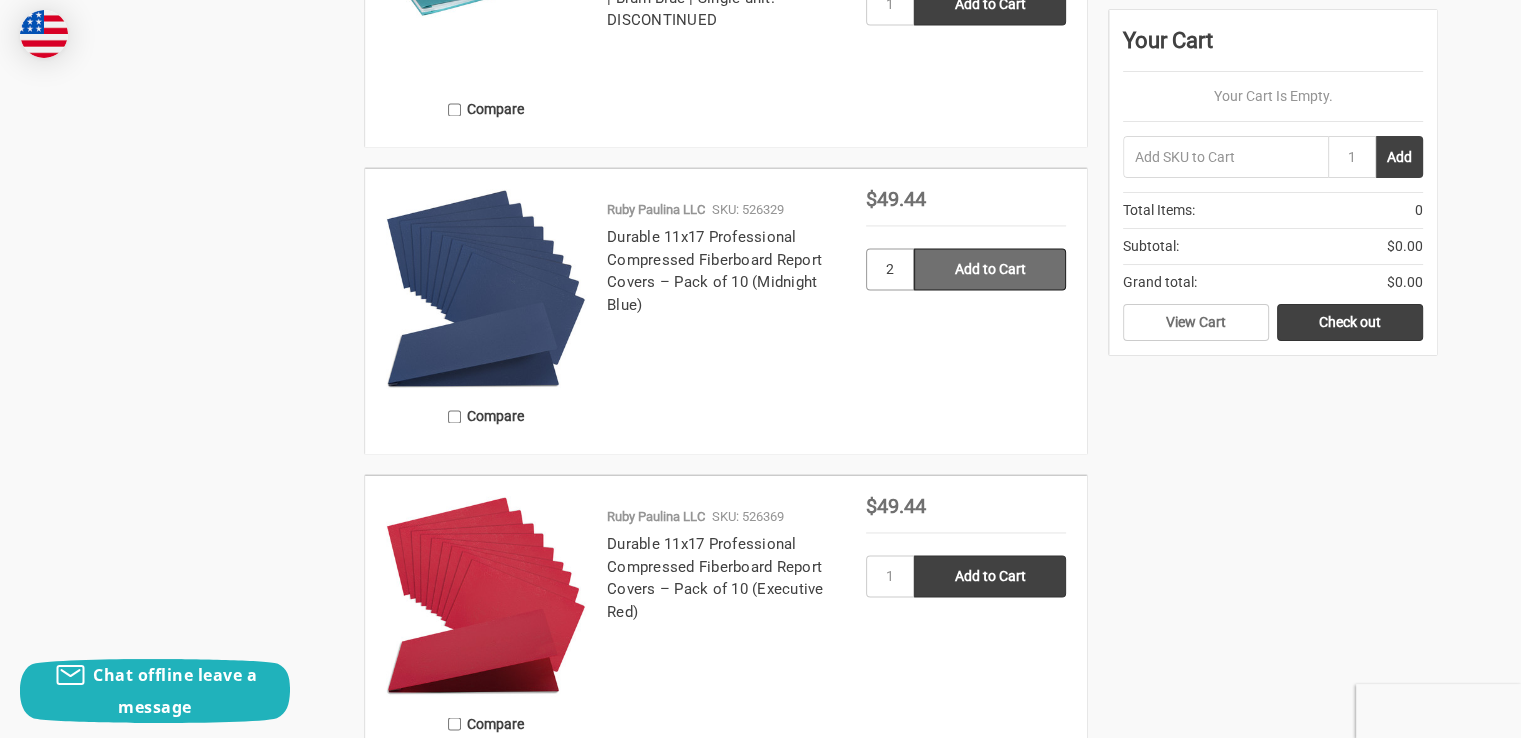 type on "2" 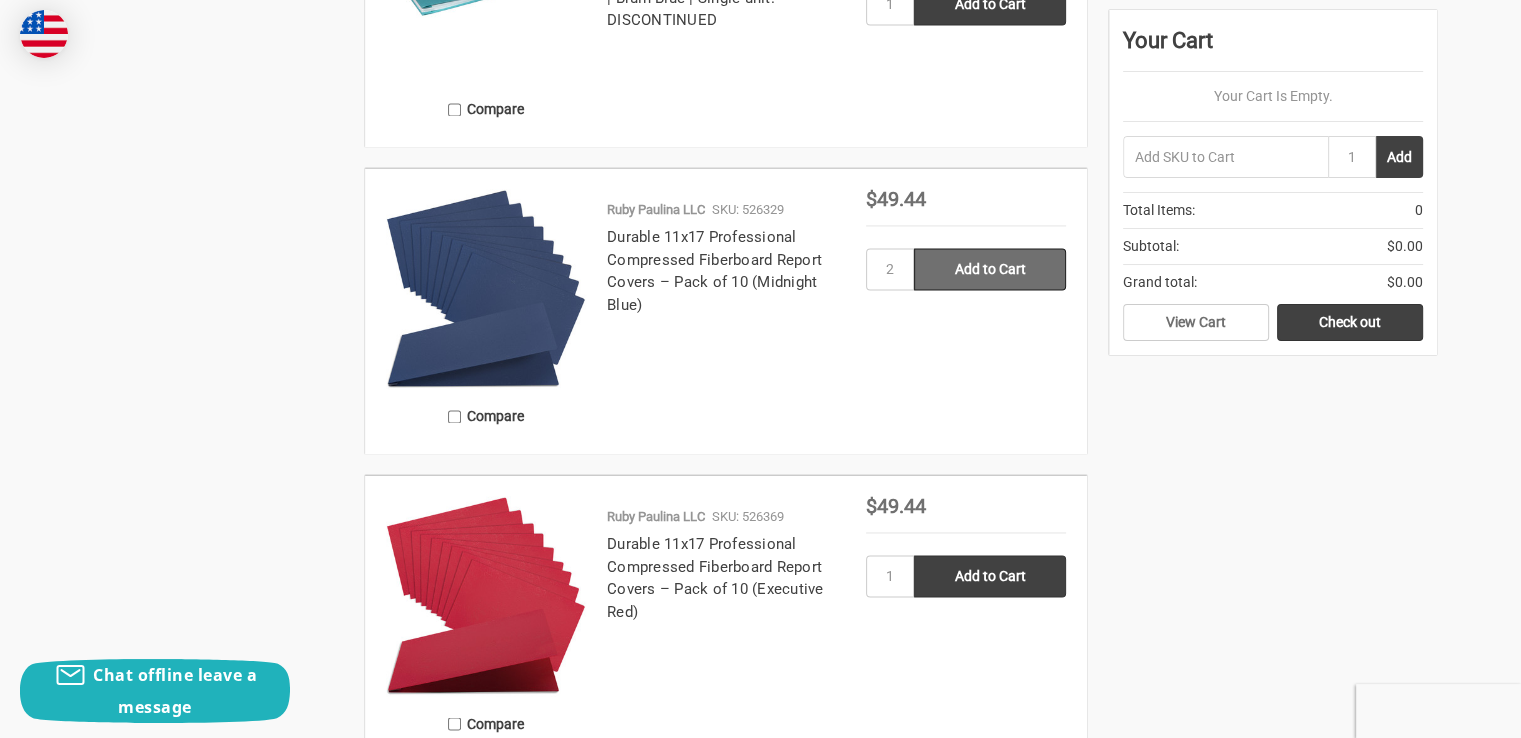 click on "Add to Cart" at bounding box center (990, 269) 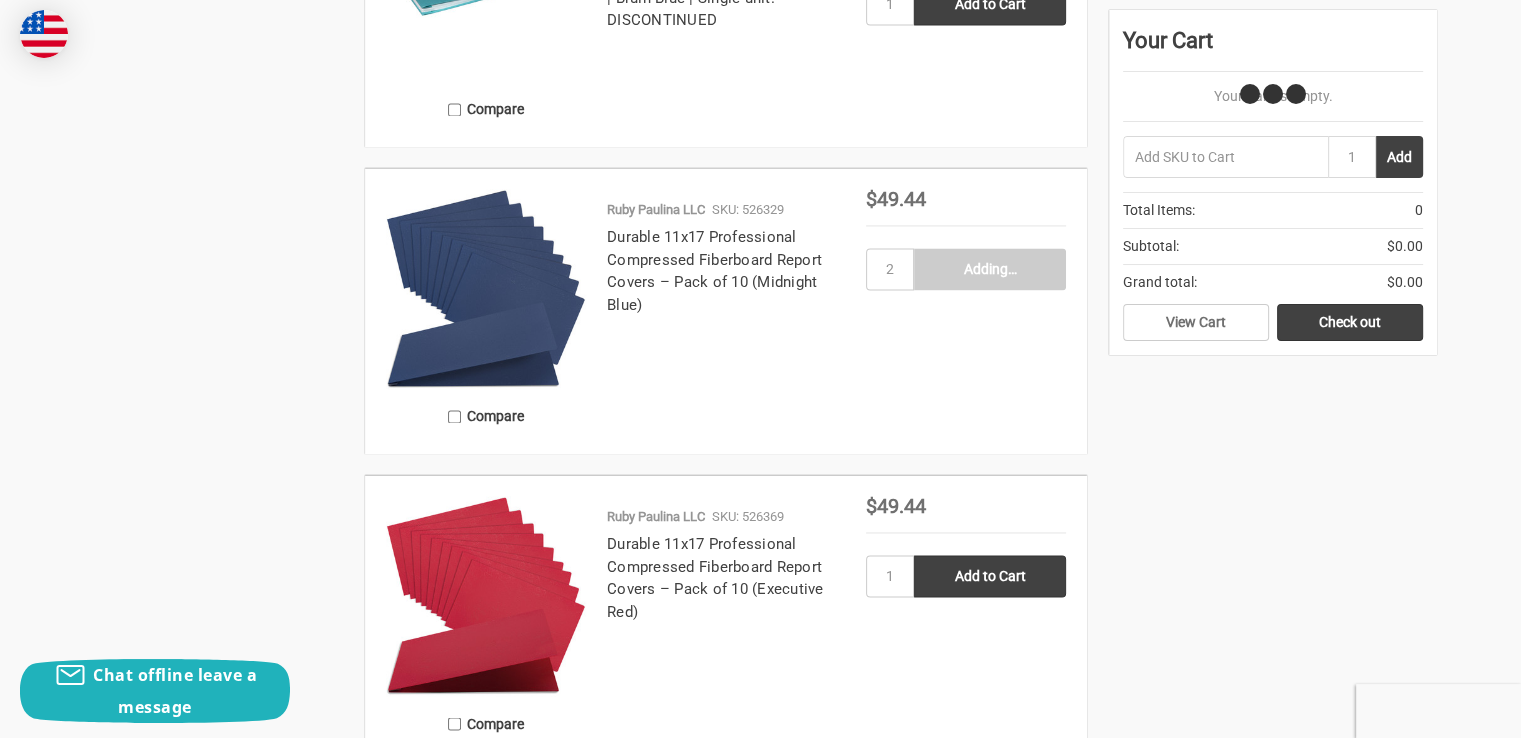 type on "Add to Cart" 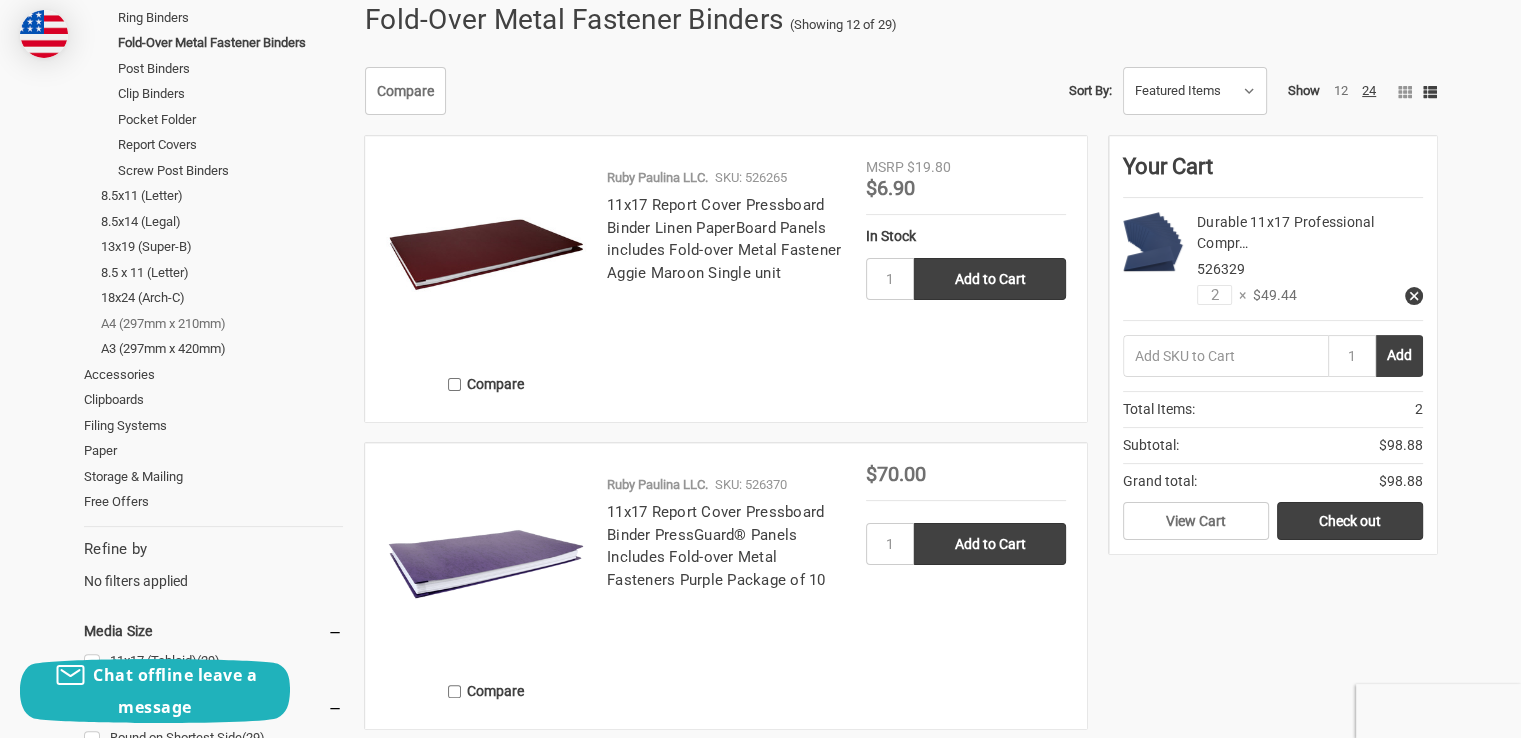 scroll, scrollTop: 400, scrollLeft: 0, axis: vertical 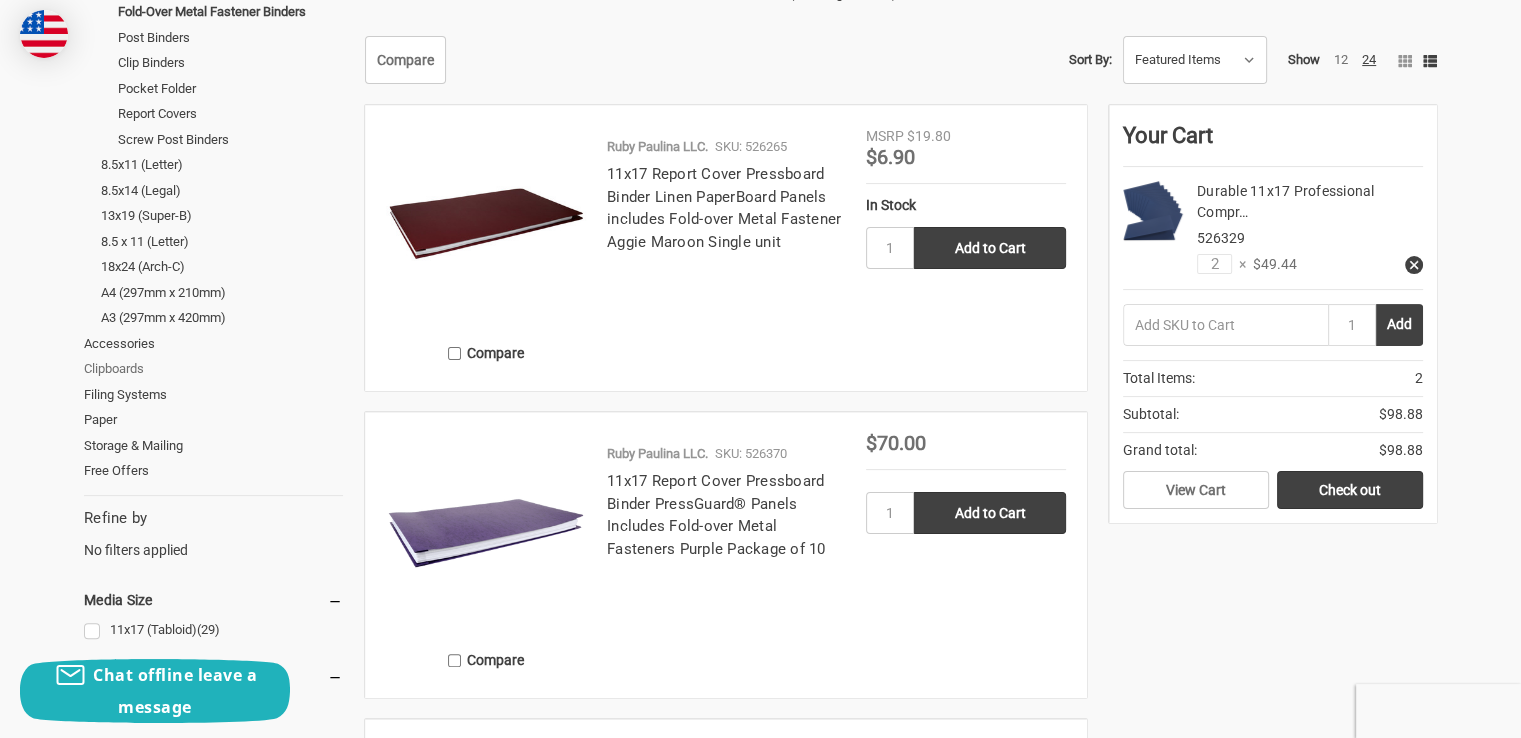 click on "Clipboards" at bounding box center (213, 369) 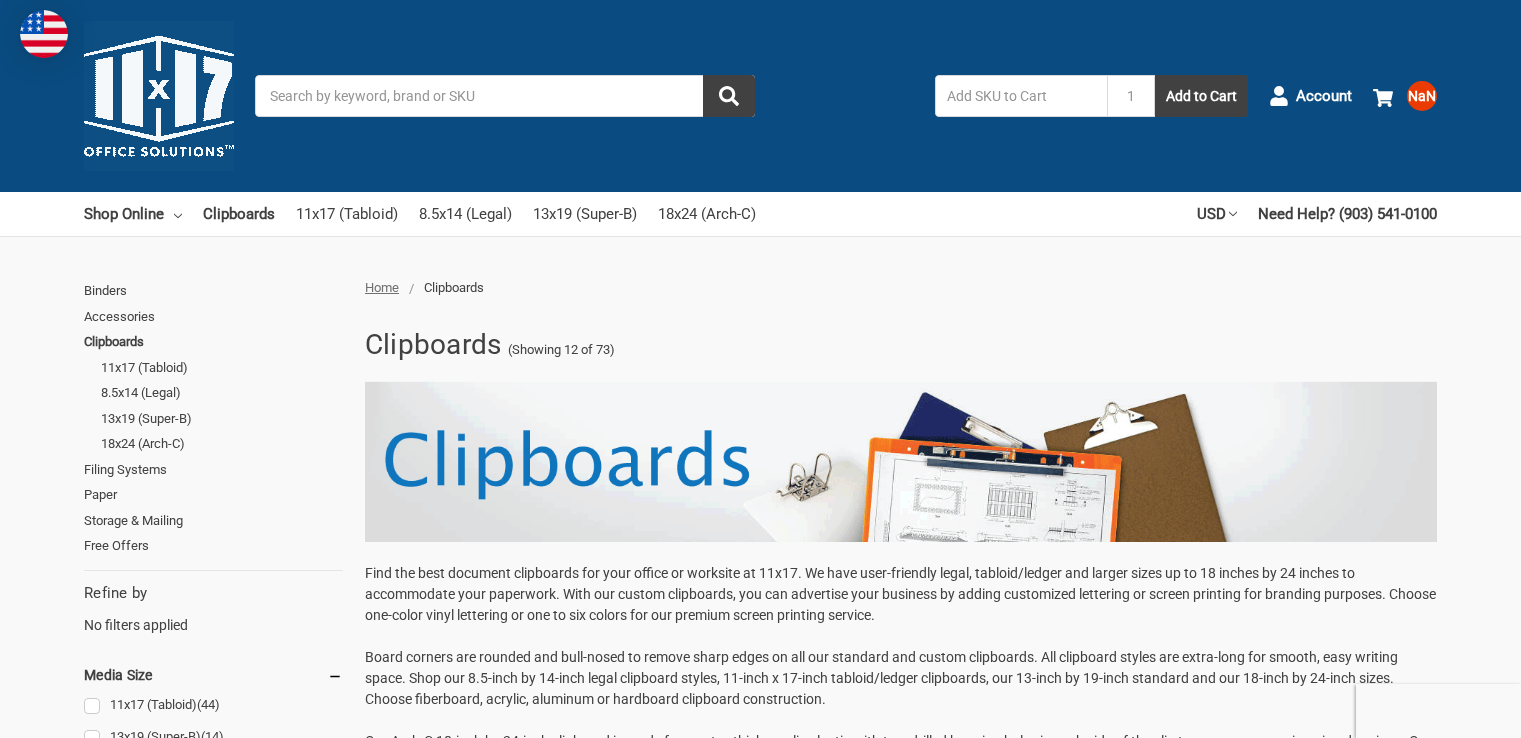 scroll, scrollTop: 0, scrollLeft: 0, axis: both 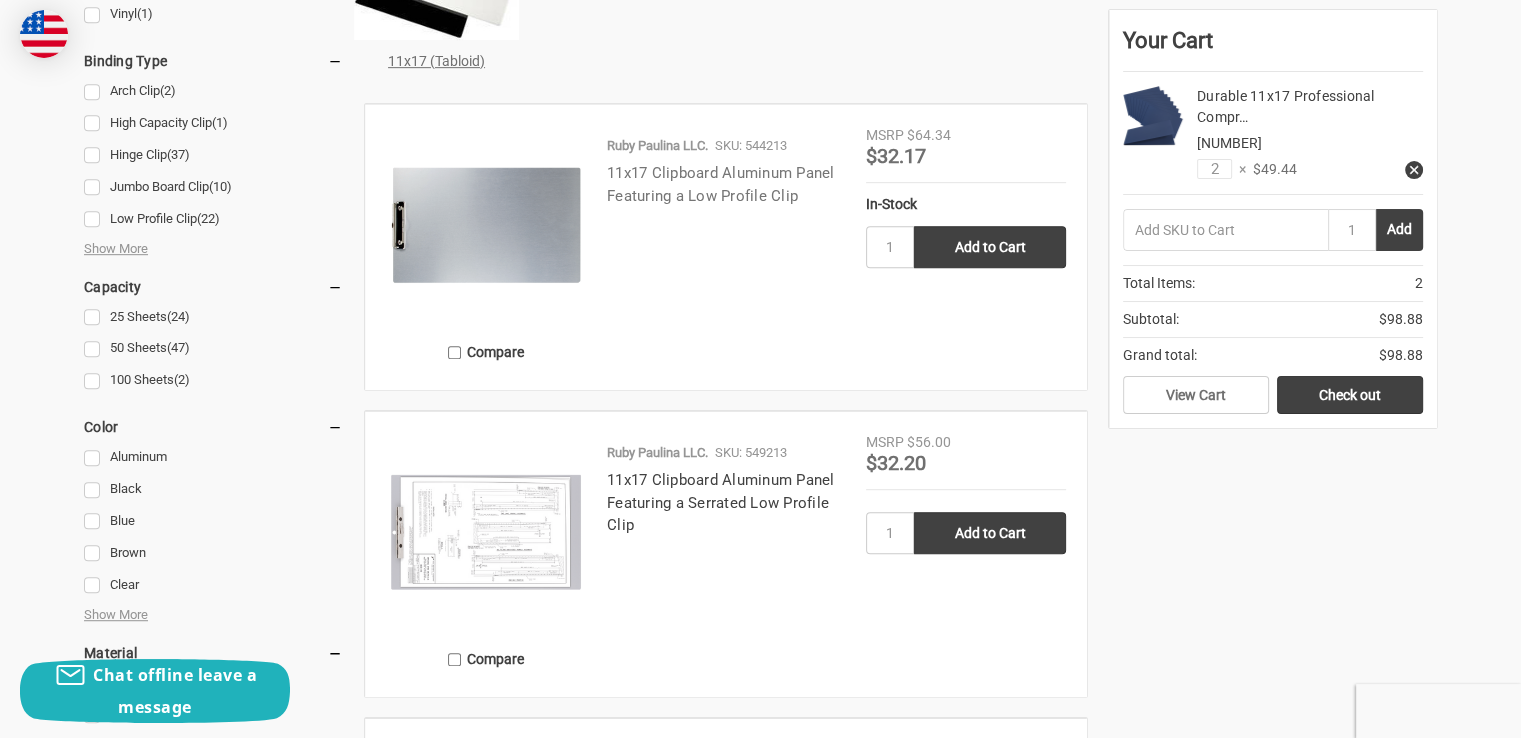 click on "11x17 Clipboard Aluminum Panel Featuring a Low Profile Clip" at bounding box center [721, 184] 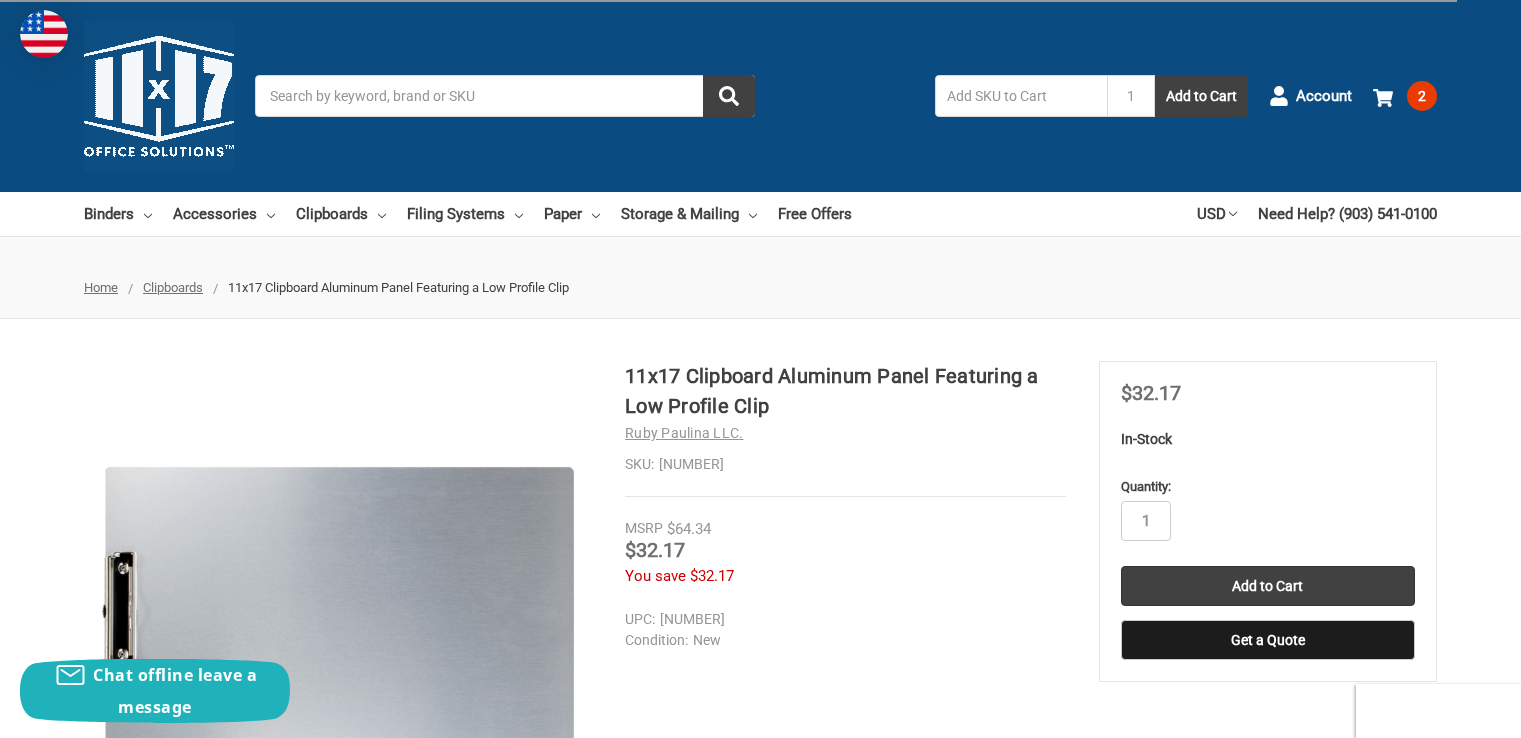 scroll, scrollTop: 0, scrollLeft: 0, axis: both 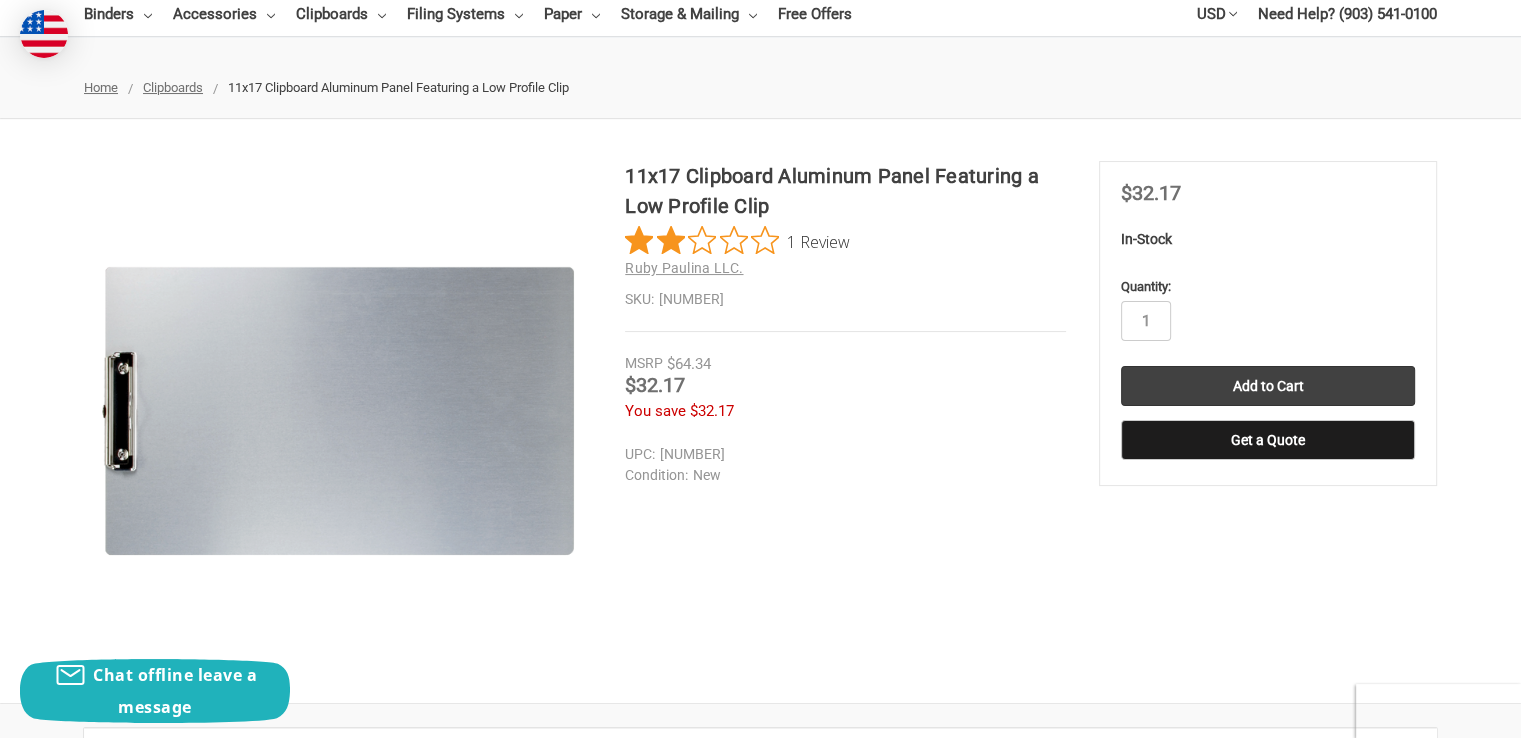 click on "1 Review" at bounding box center (818, 241) 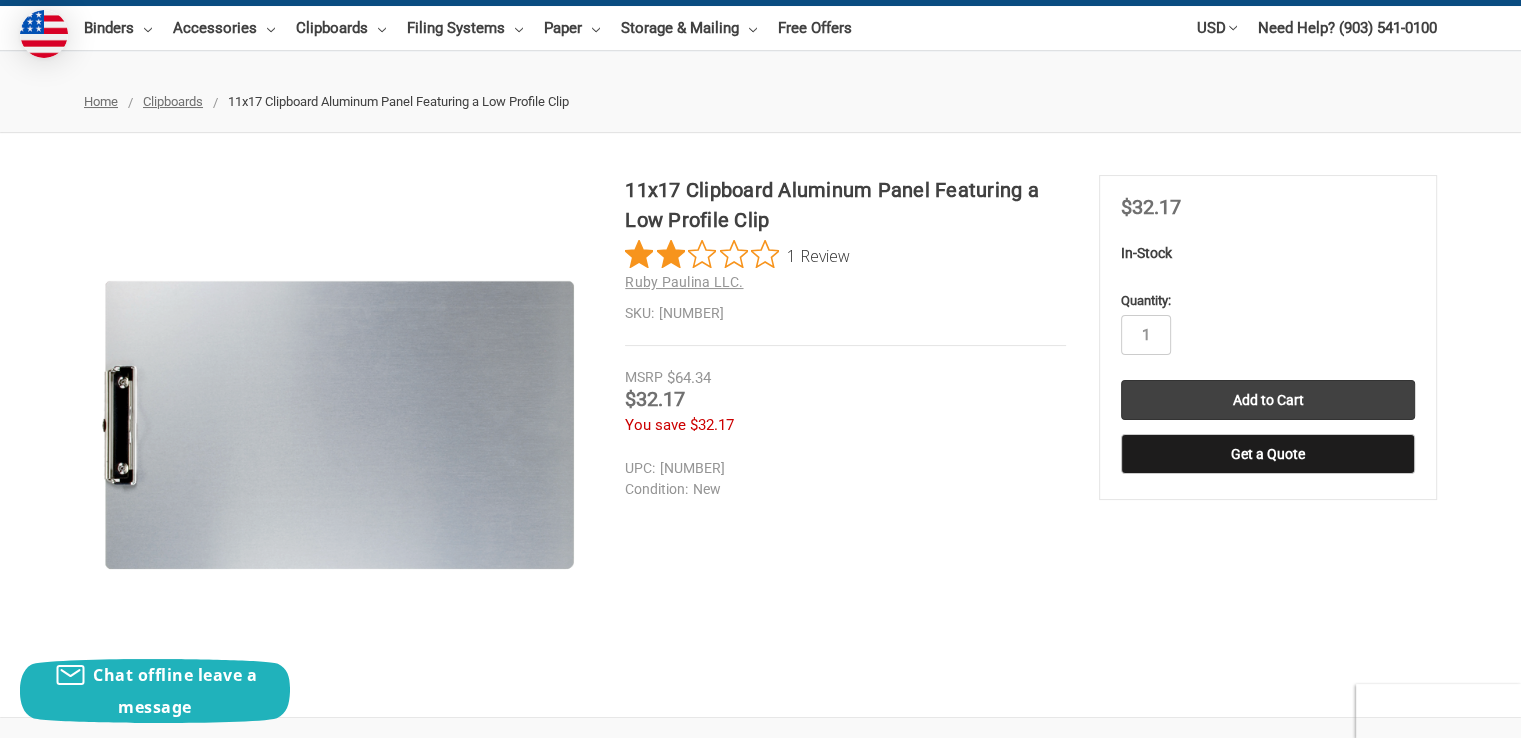 scroll, scrollTop: 0, scrollLeft: 0, axis: both 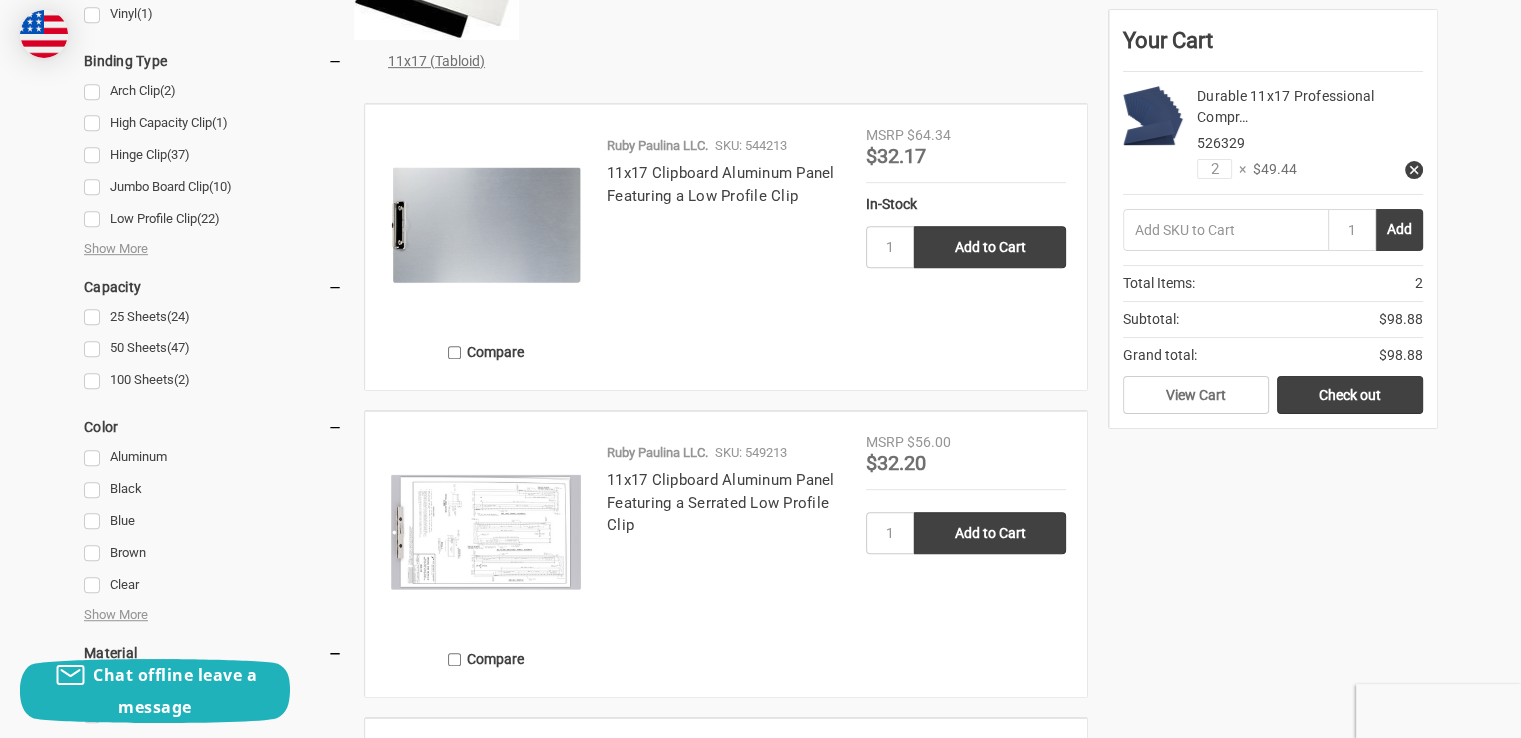 click at bounding box center (486, 532) 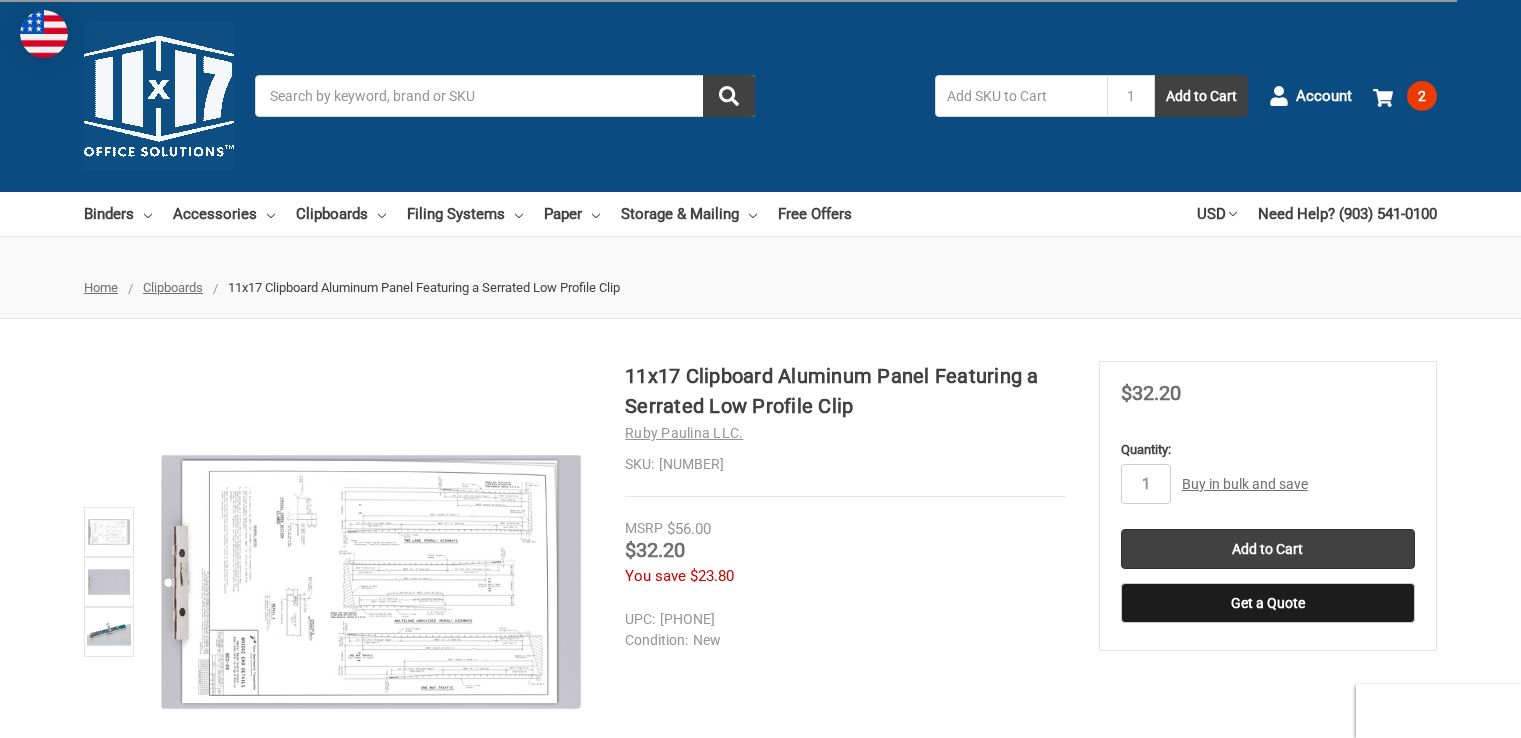 scroll, scrollTop: 0, scrollLeft: 0, axis: both 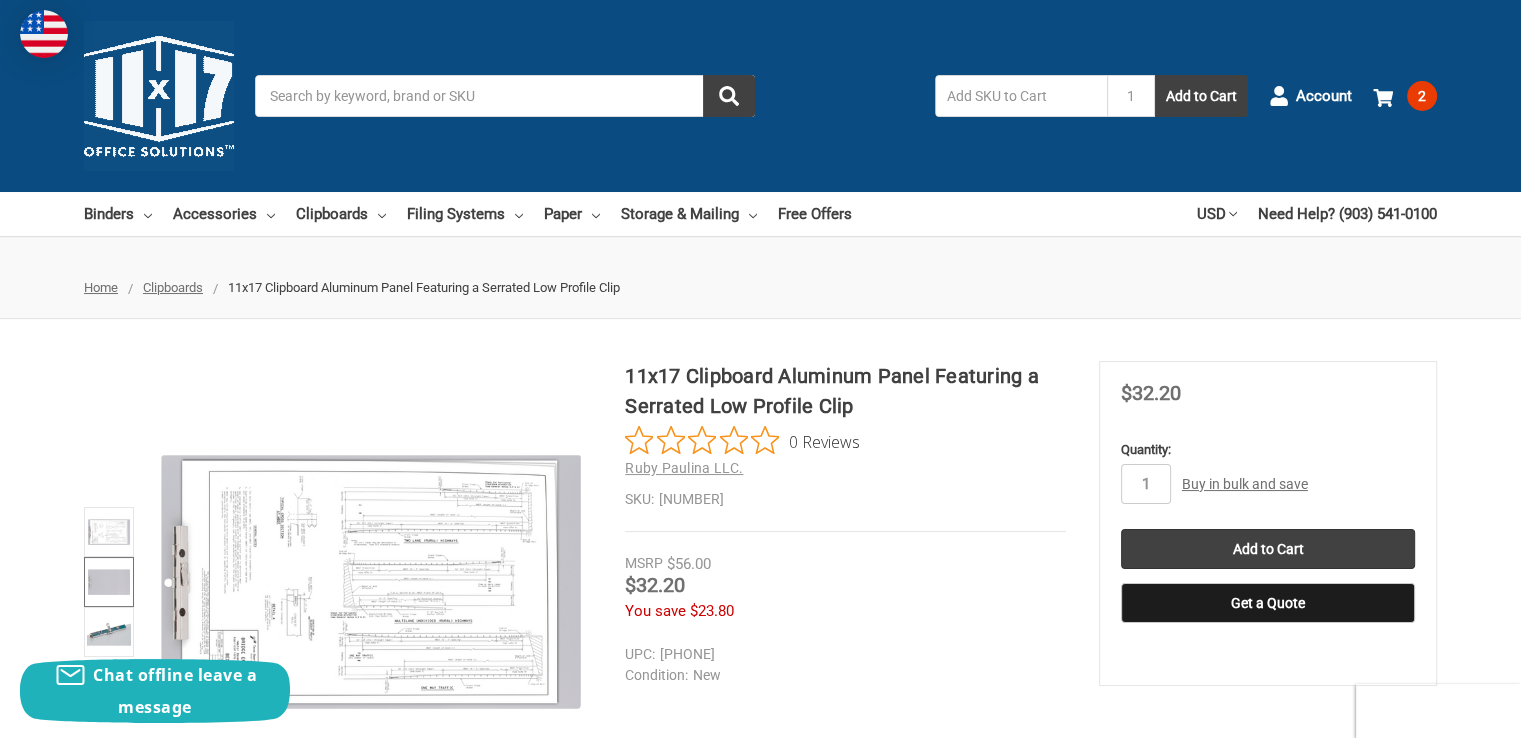 click at bounding box center (109, 582) 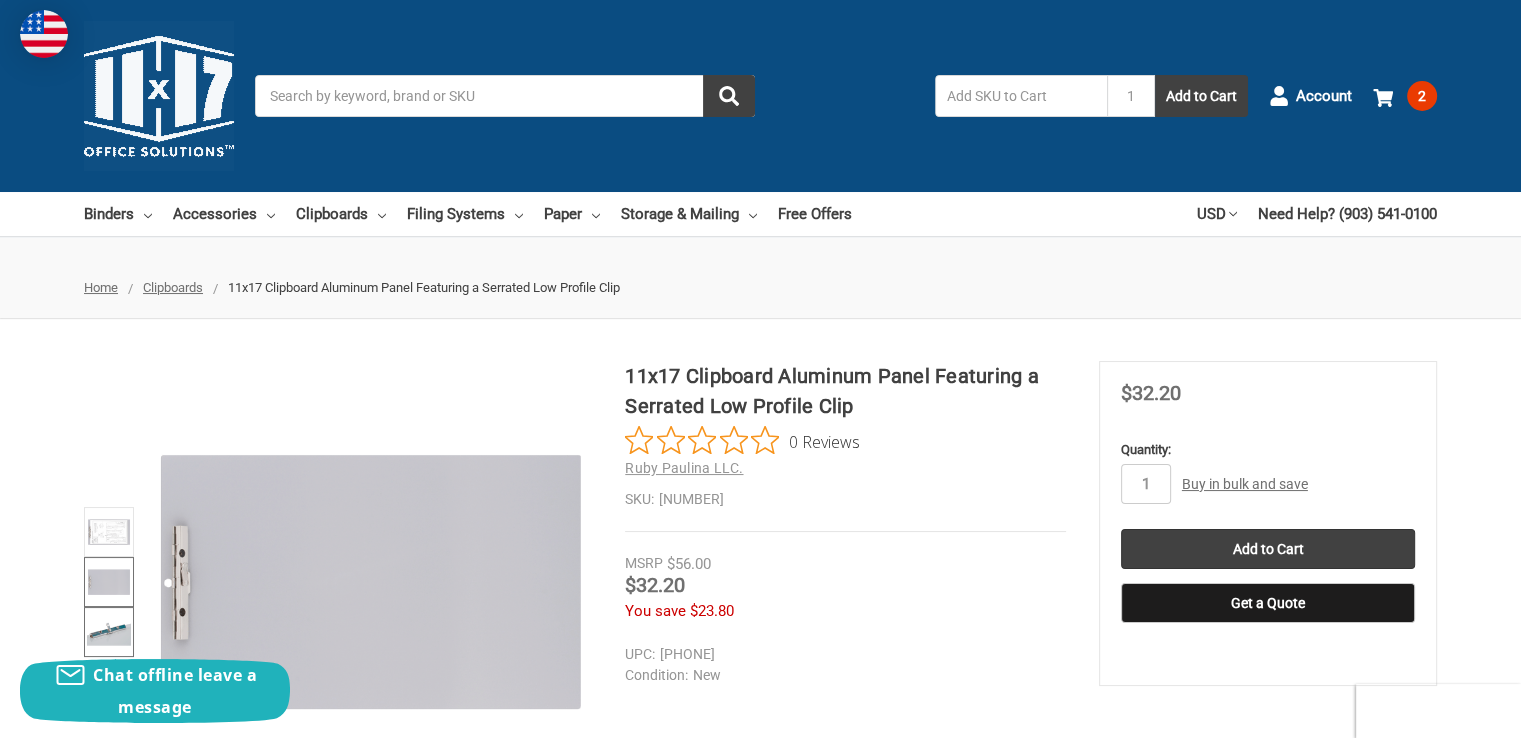 click at bounding box center [109, 632] 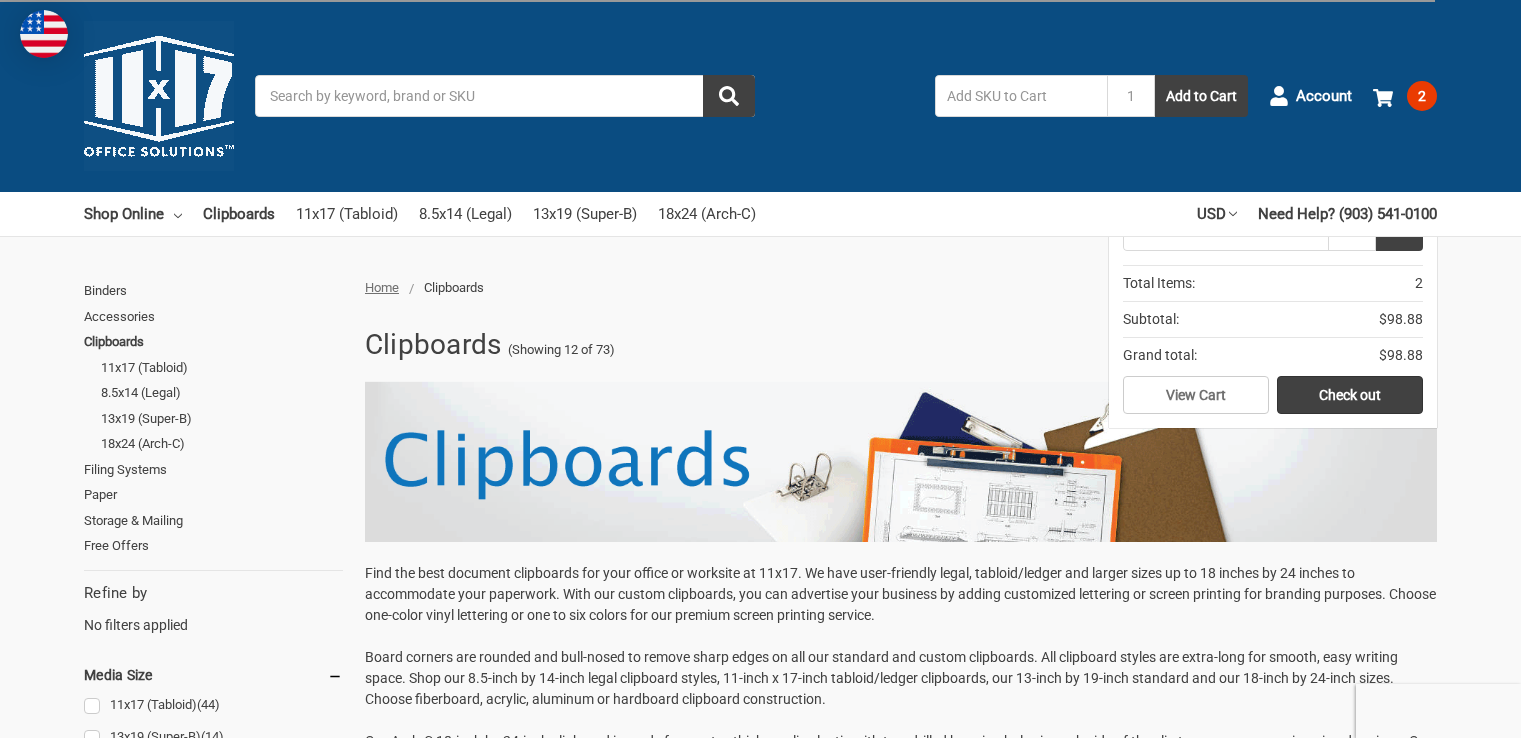 scroll, scrollTop: 1100, scrollLeft: 0, axis: vertical 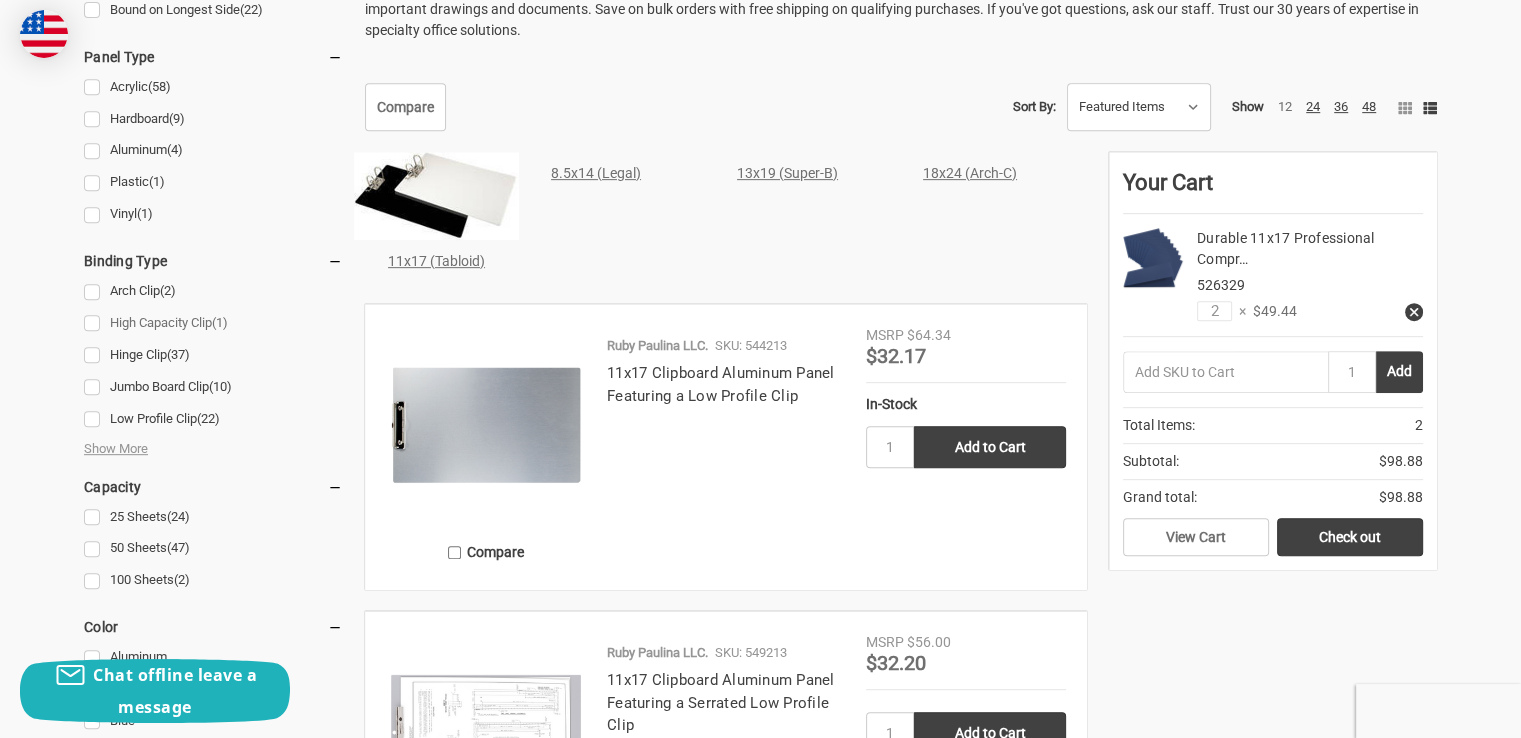 click on "High Capacity Clip
(1)" at bounding box center [213, 323] 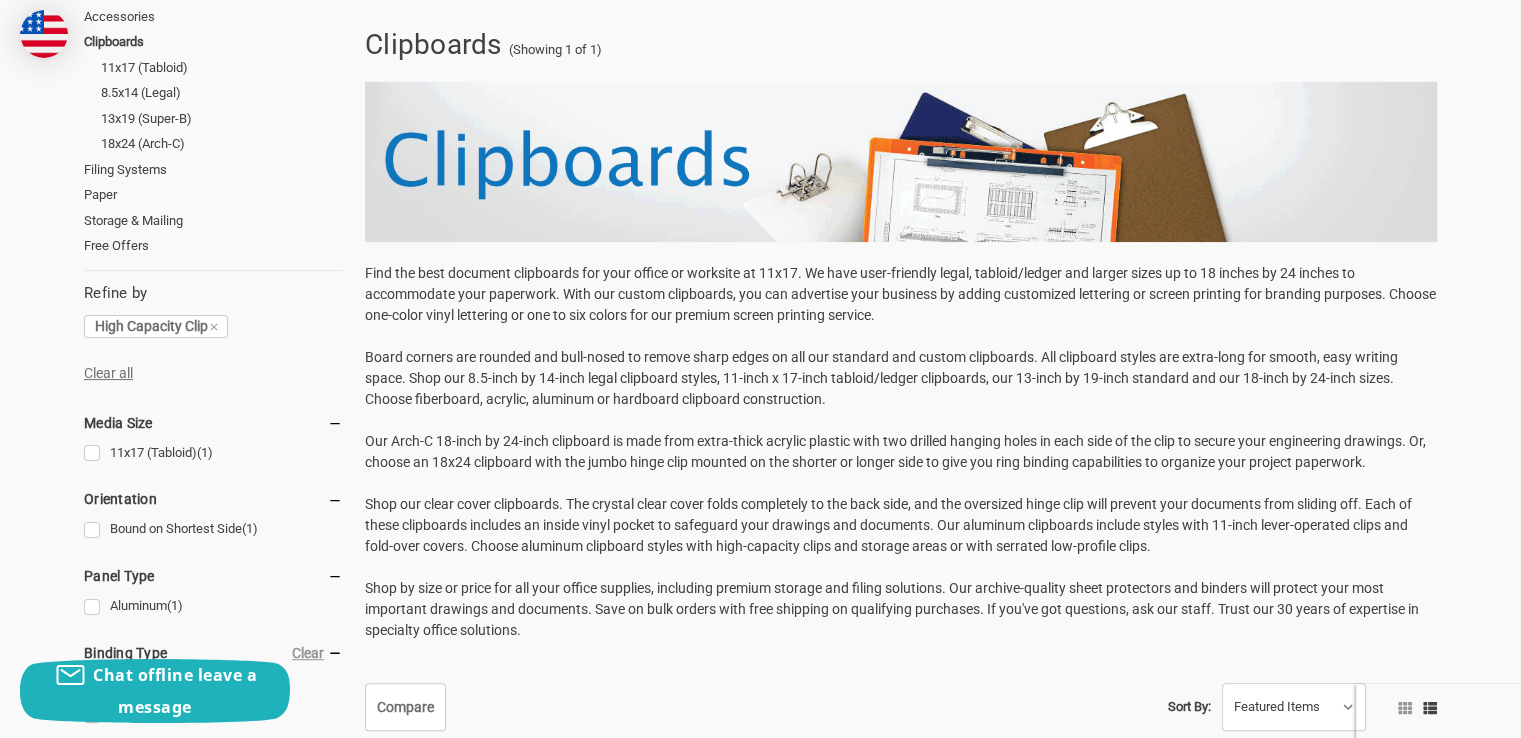 scroll, scrollTop: 200, scrollLeft: 0, axis: vertical 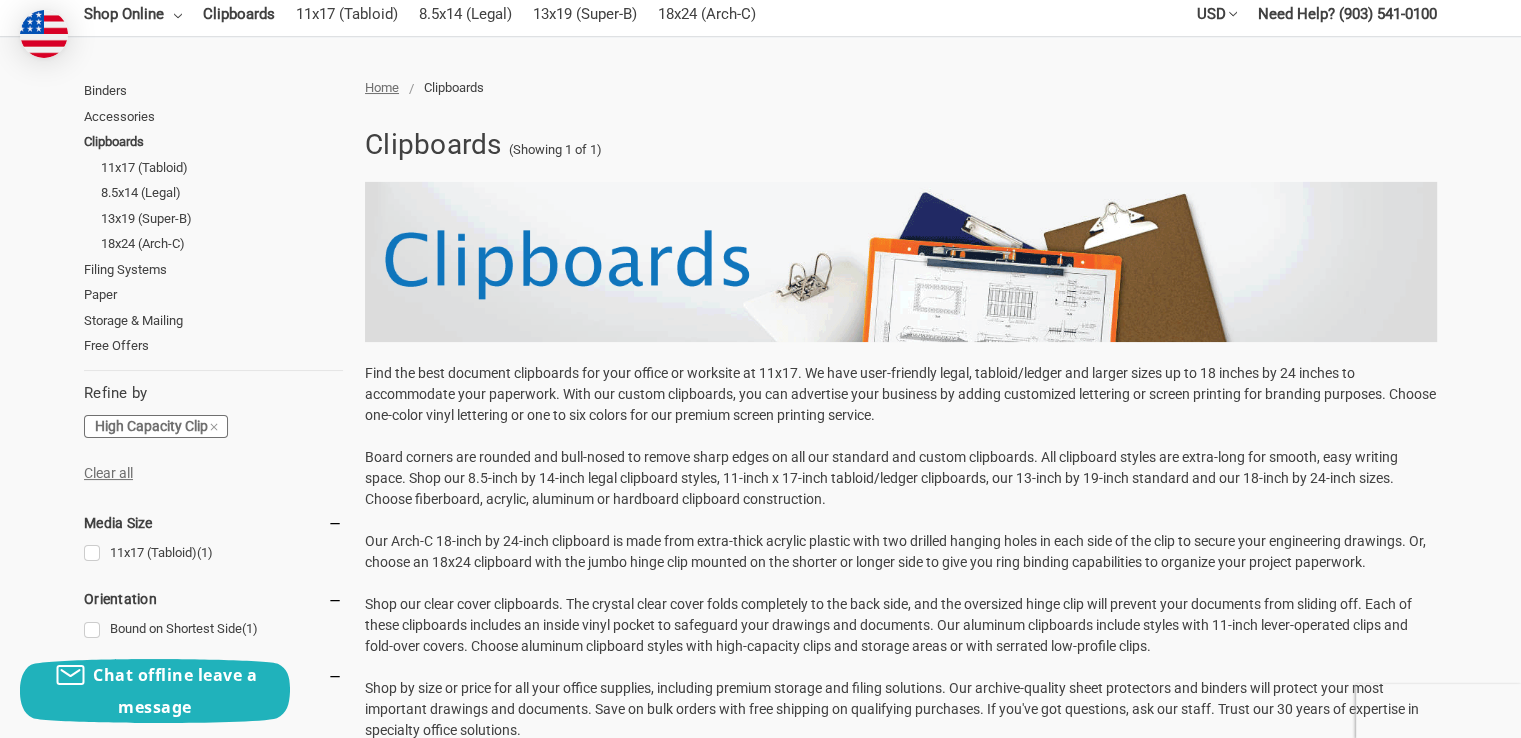 click 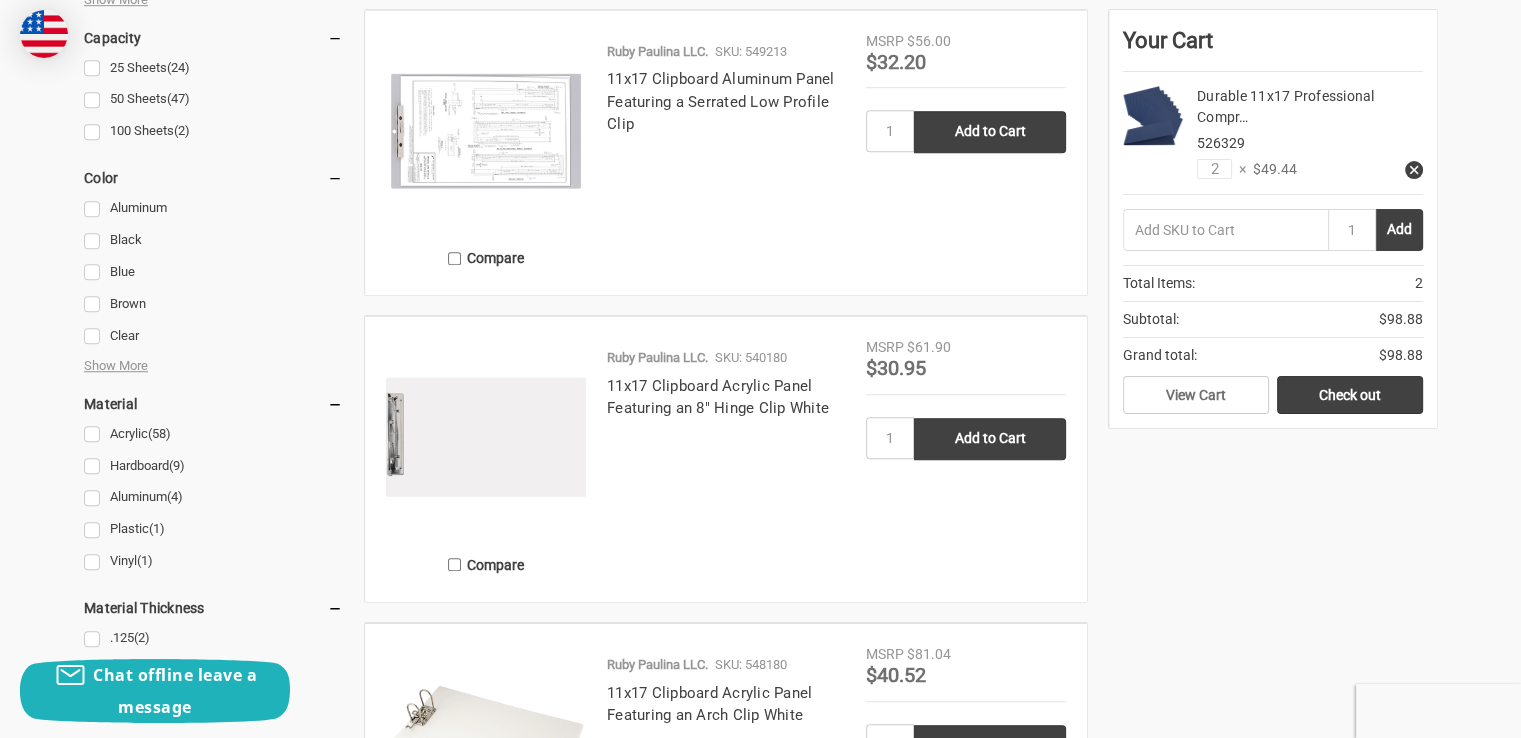 scroll, scrollTop: 1400, scrollLeft: 0, axis: vertical 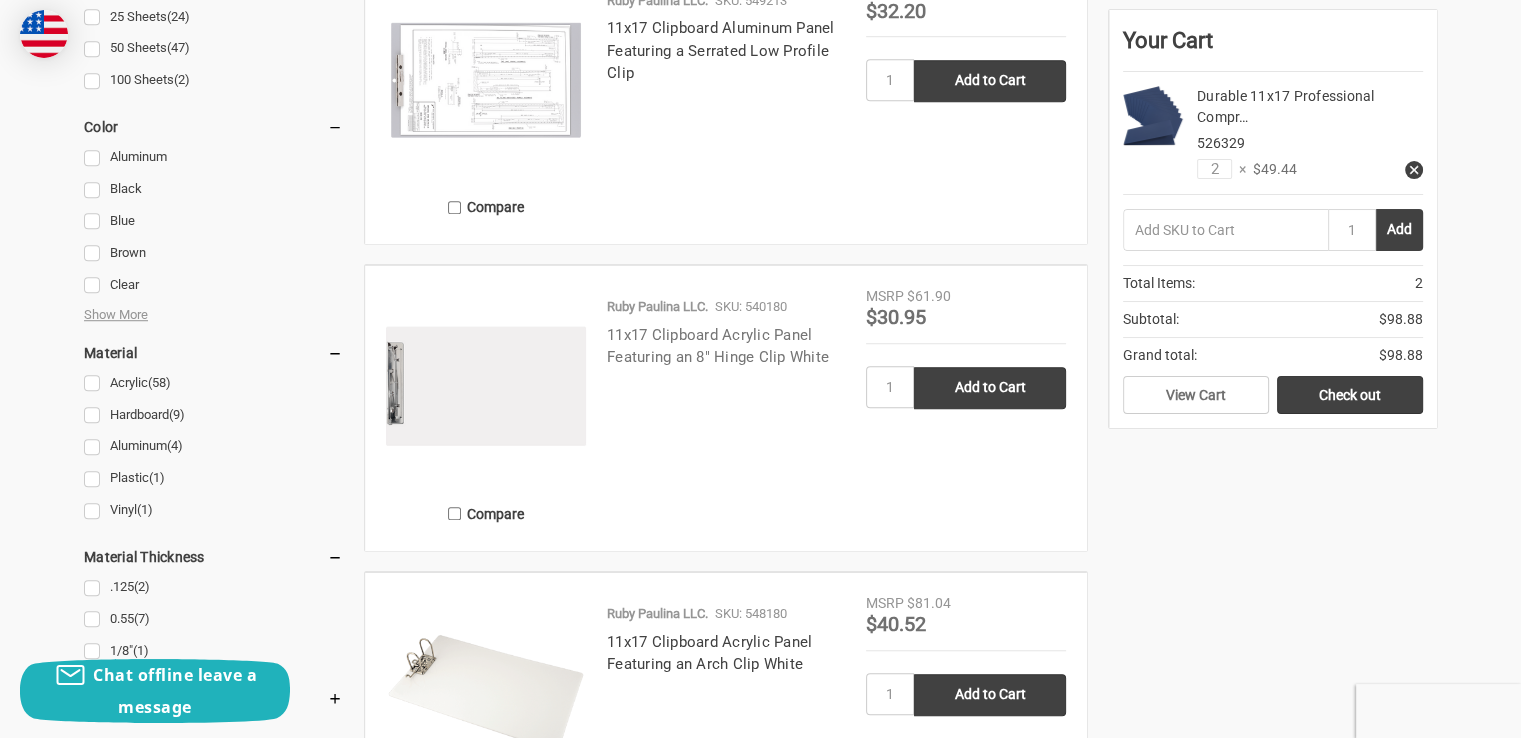 click on "11x17 Clipboard Acrylic Panel Featuring an 8" Hinge Clip White" at bounding box center (718, 346) 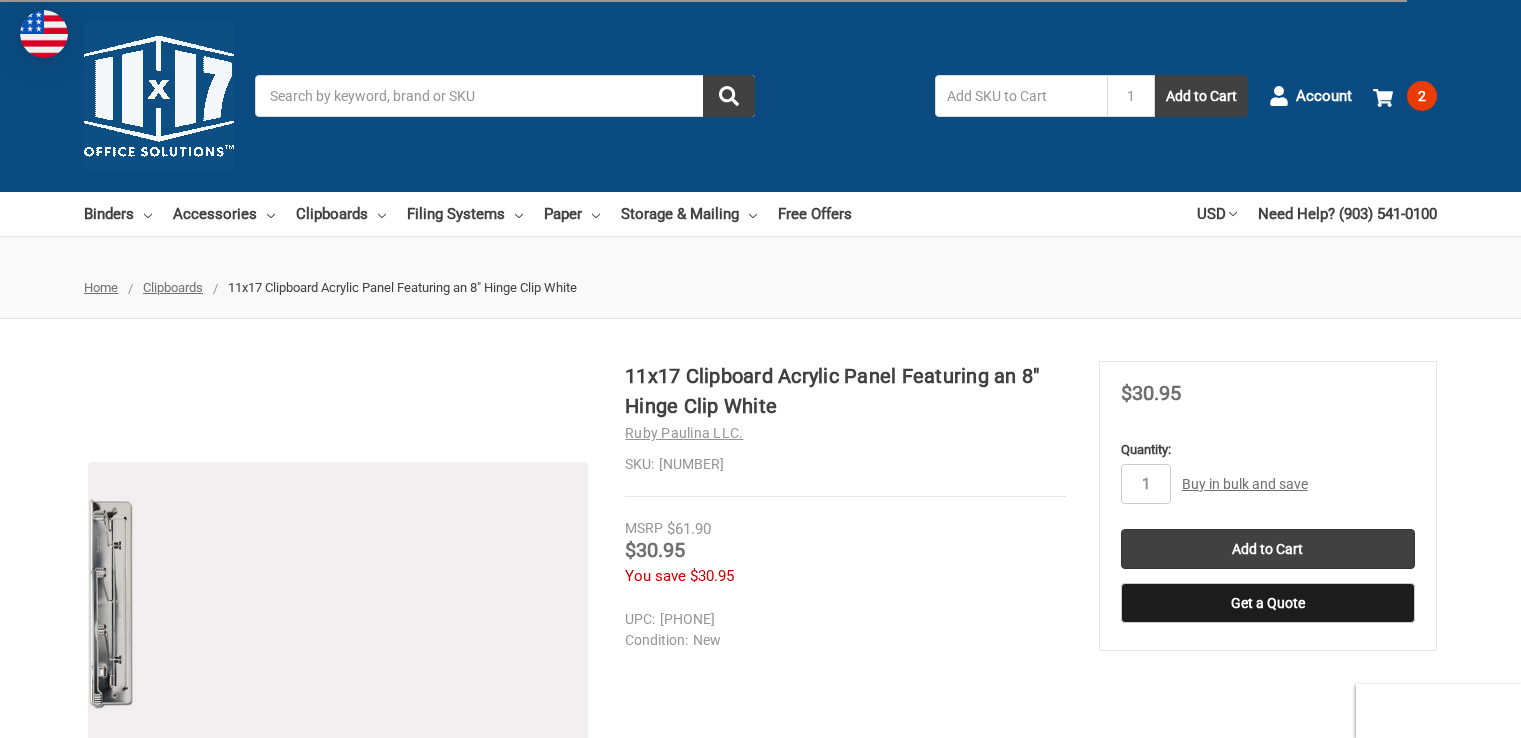 scroll, scrollTop: 0, scrollLeft: 0, axis: both 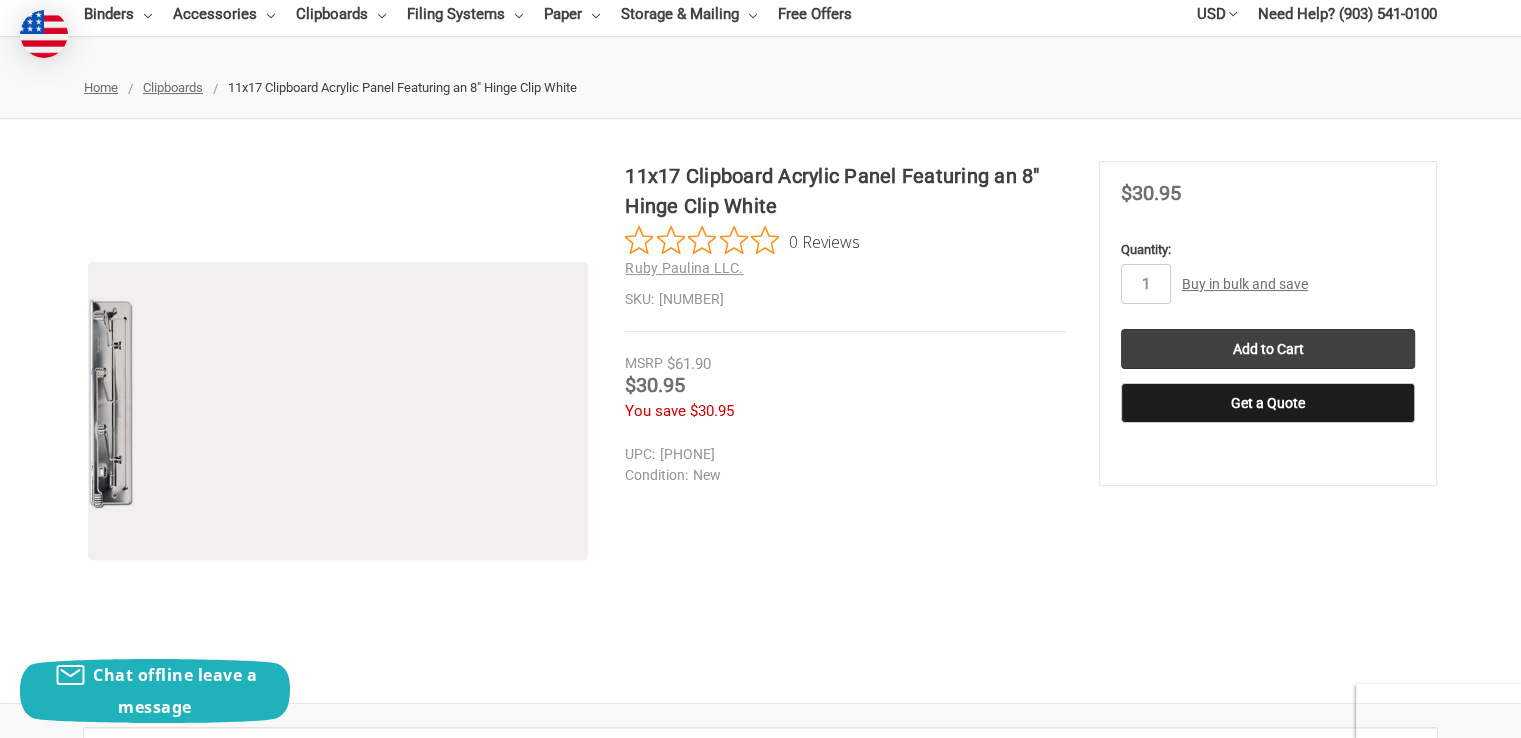 click at bounding box center (338, 411) 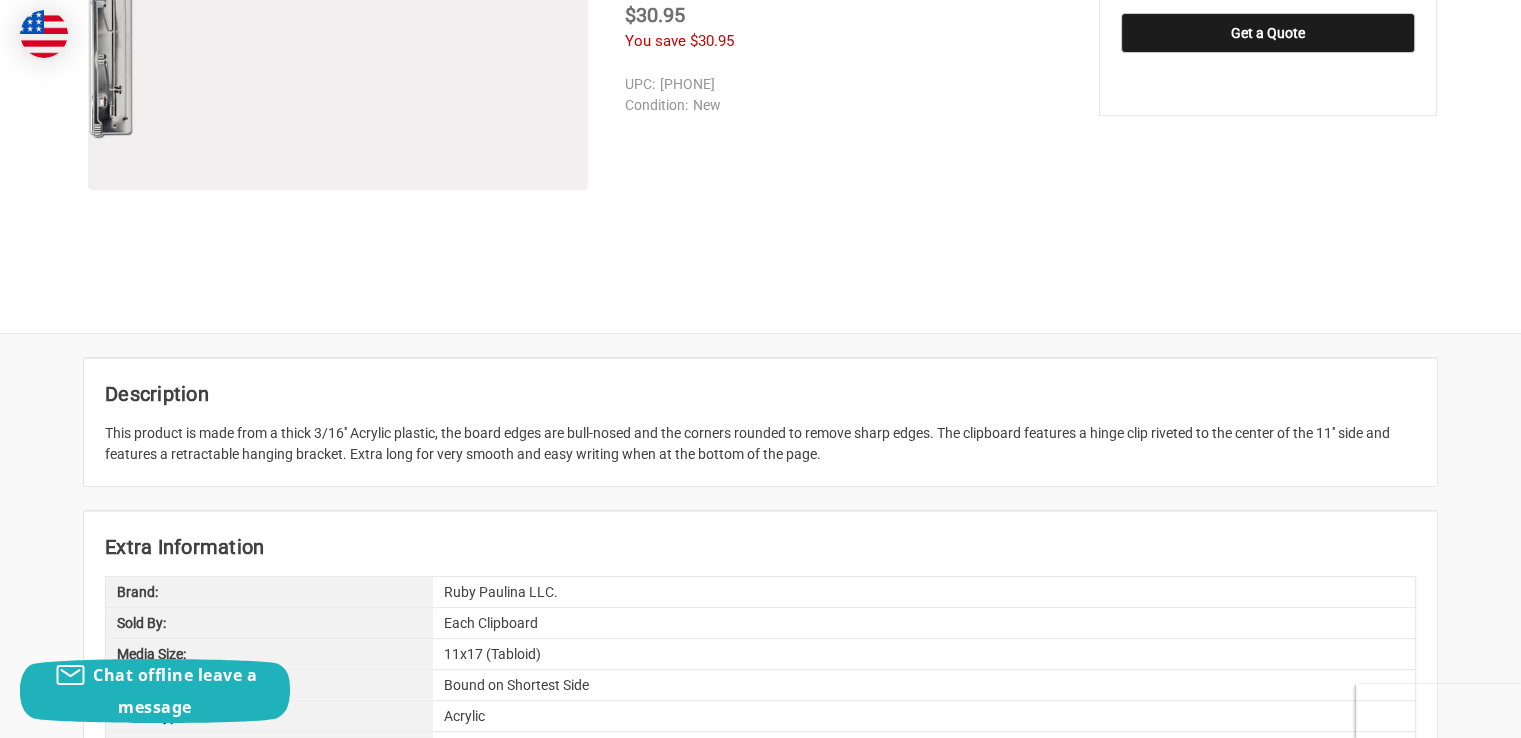 scroll, scrollTop: 300, scrollLeft: 0, axis: vertical 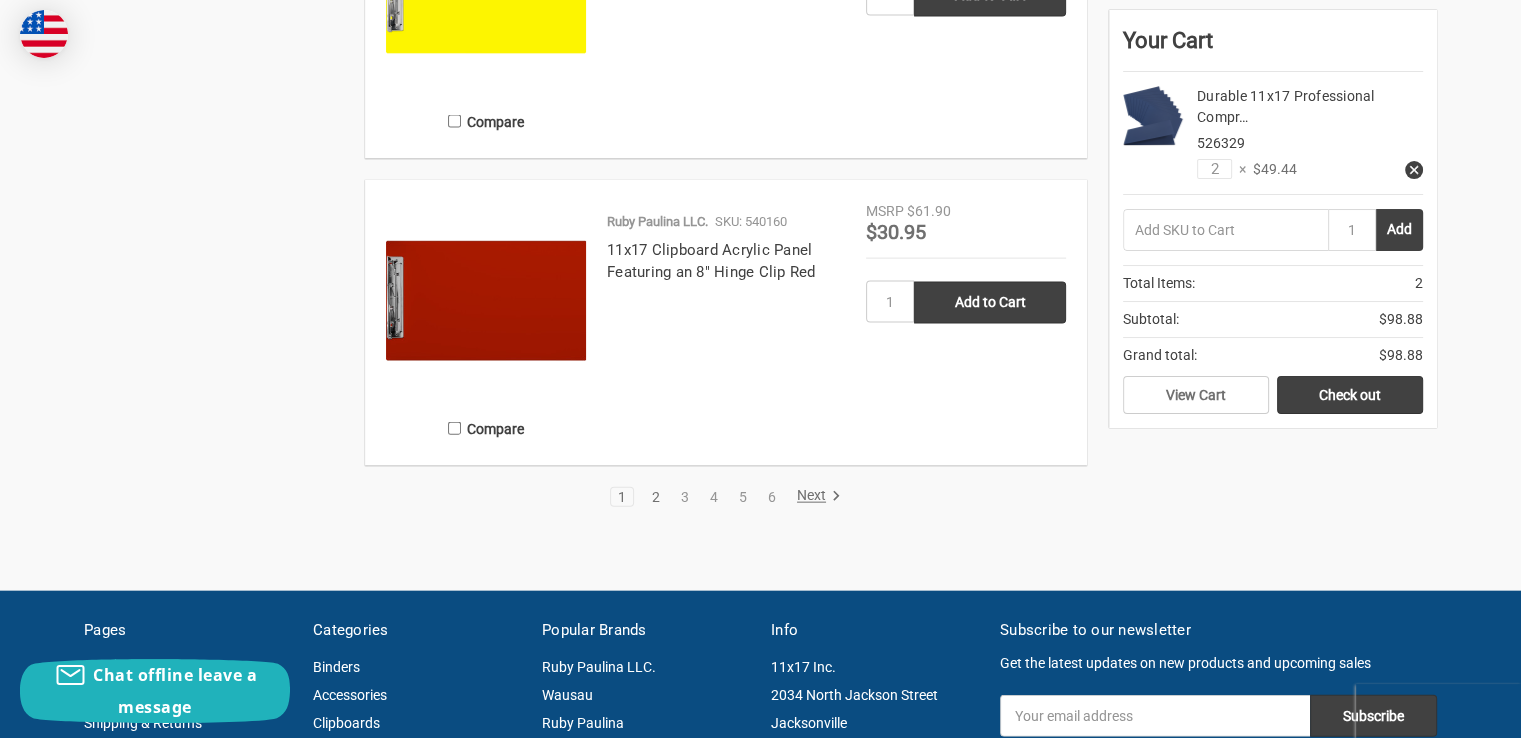 click on "2" at bounding box center (656, 497) 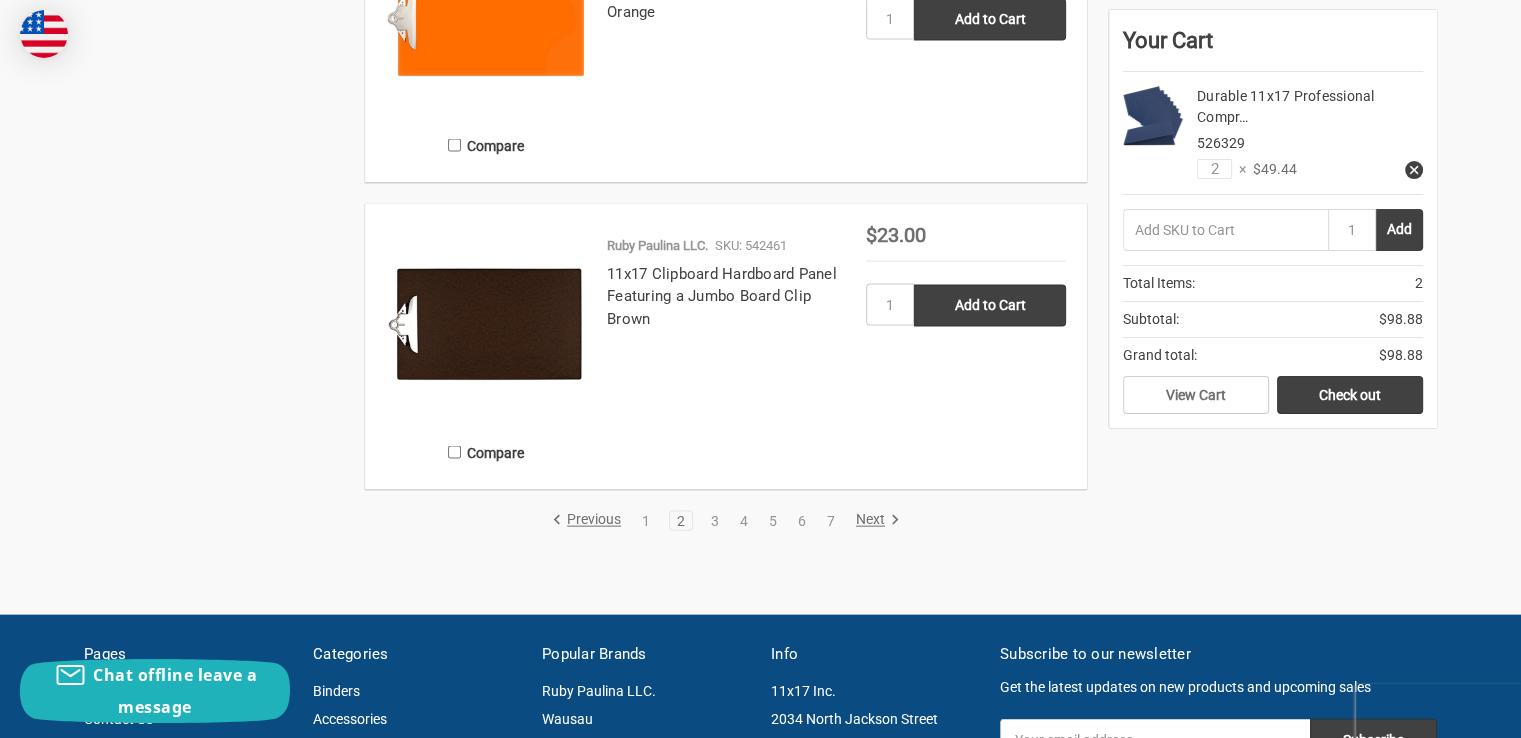scroll, scrollTop: 4400, scrollLeft: 0, axis: vertical 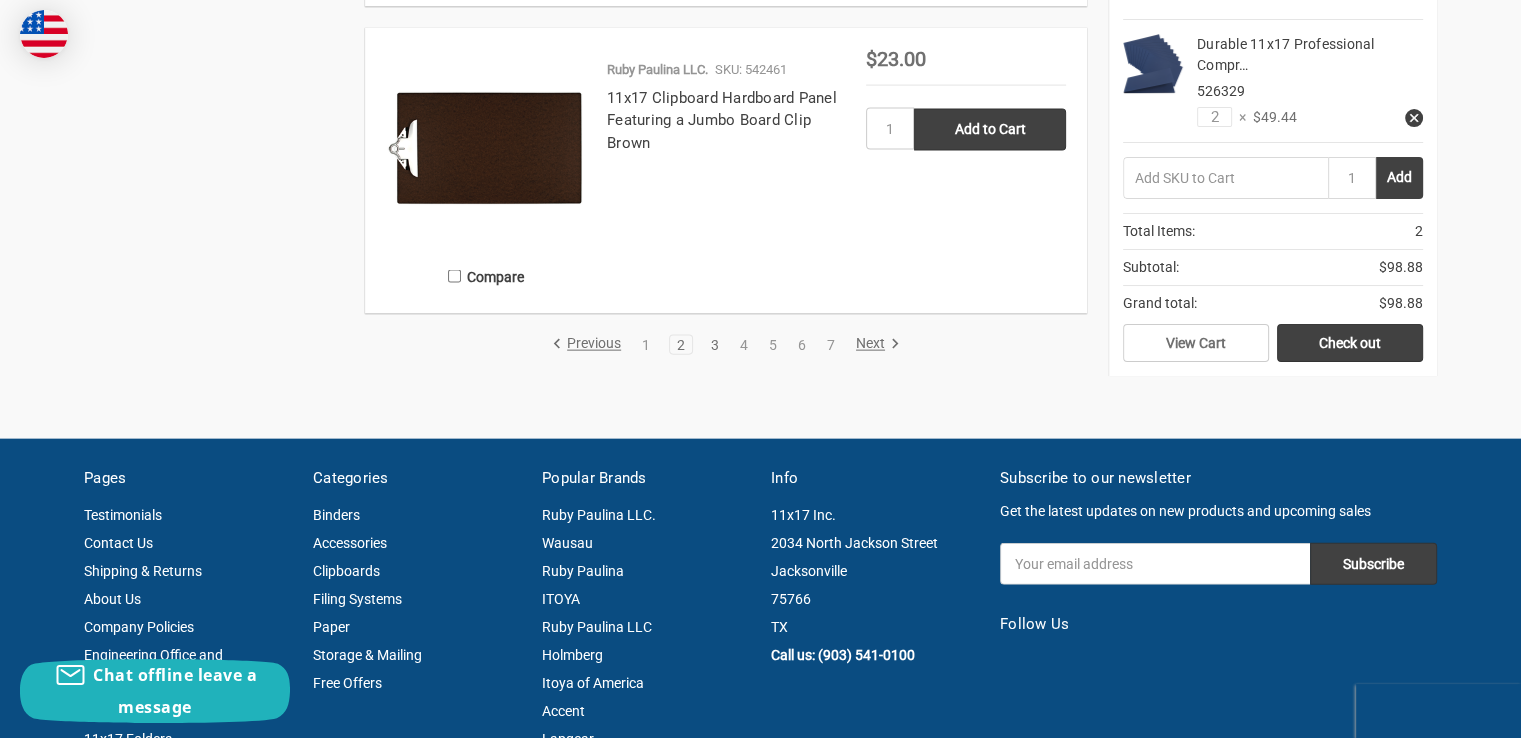 click on "3" at bounding box center (715, 345) 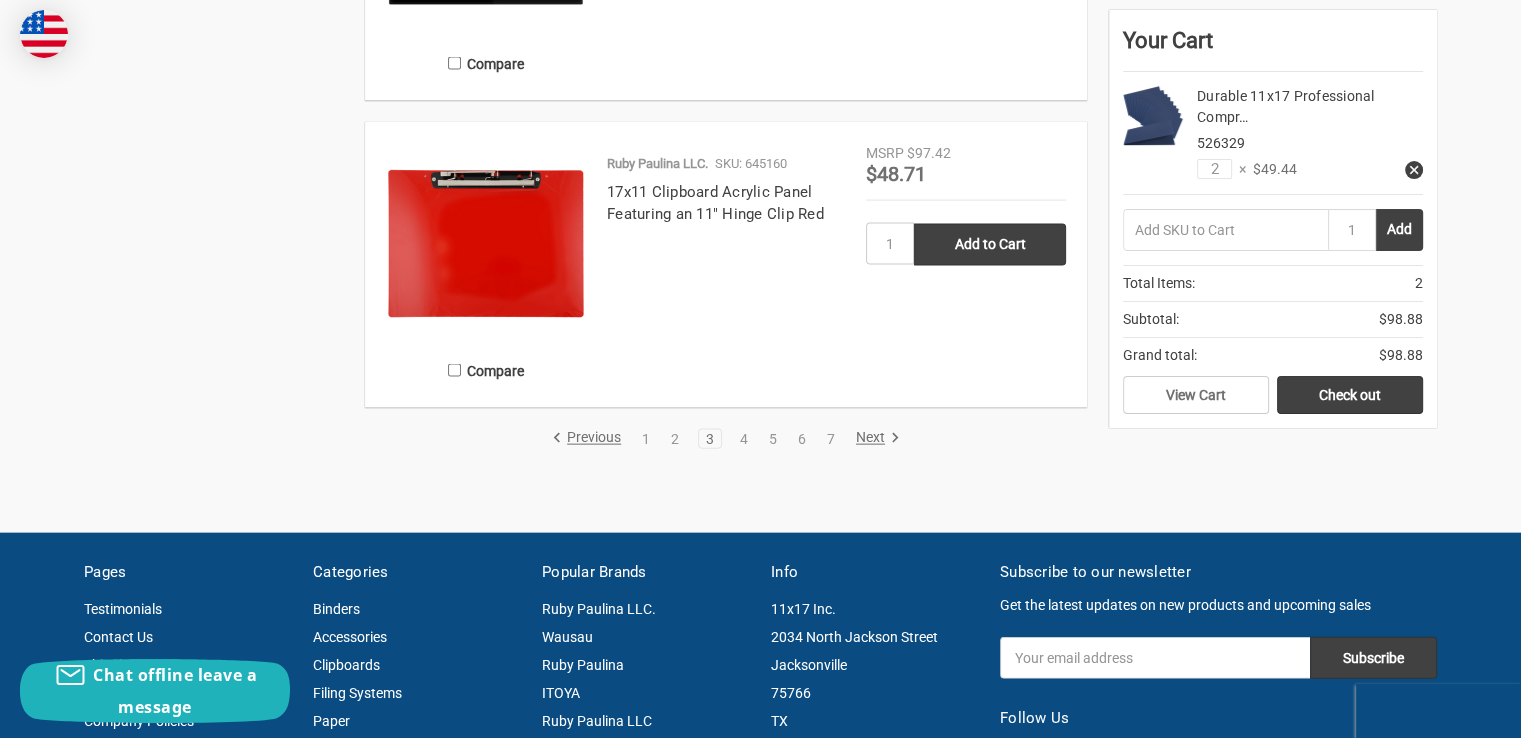 scroll, scrollTop: 4300, scrollLeft: 0, axis: vertical 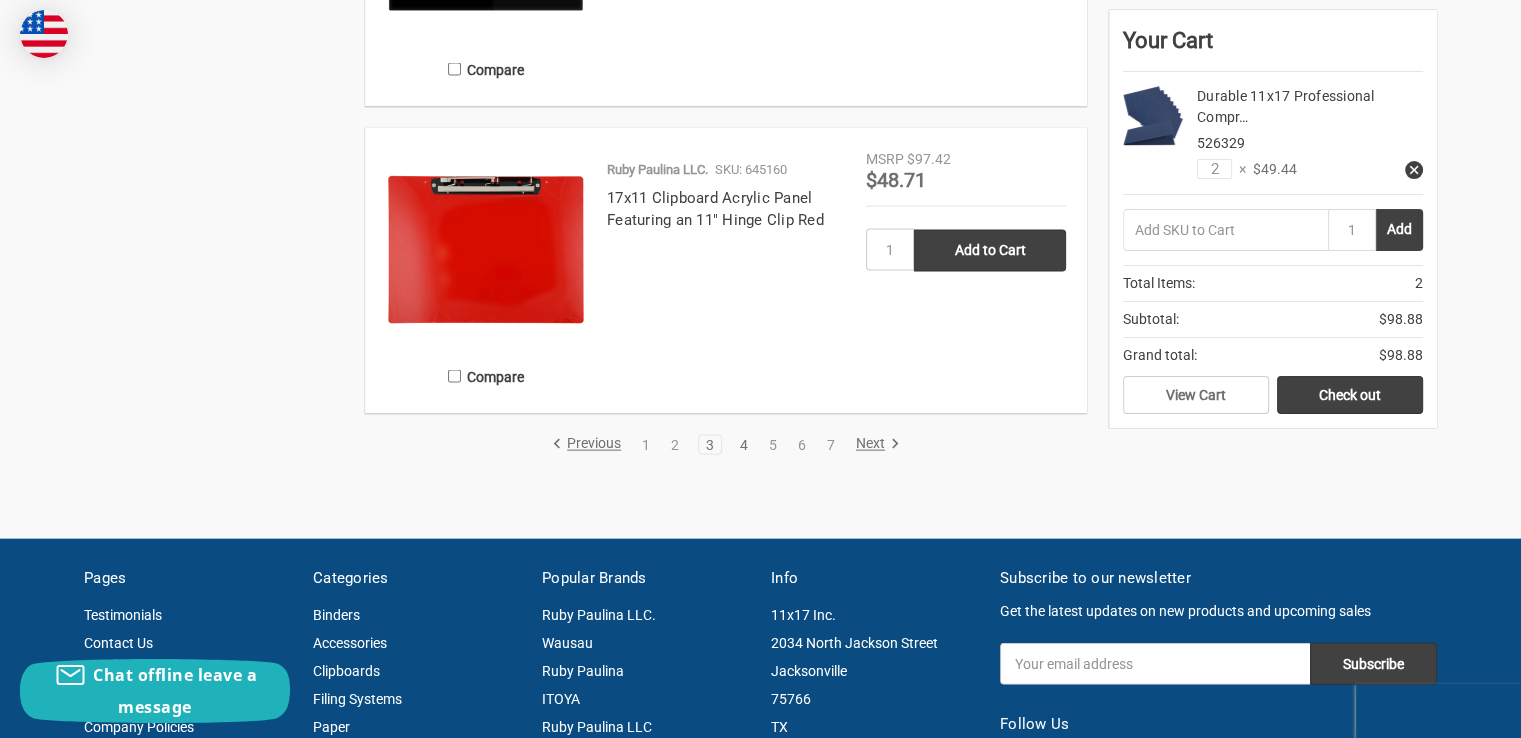 click on "4" at bounding box center (744, 445) 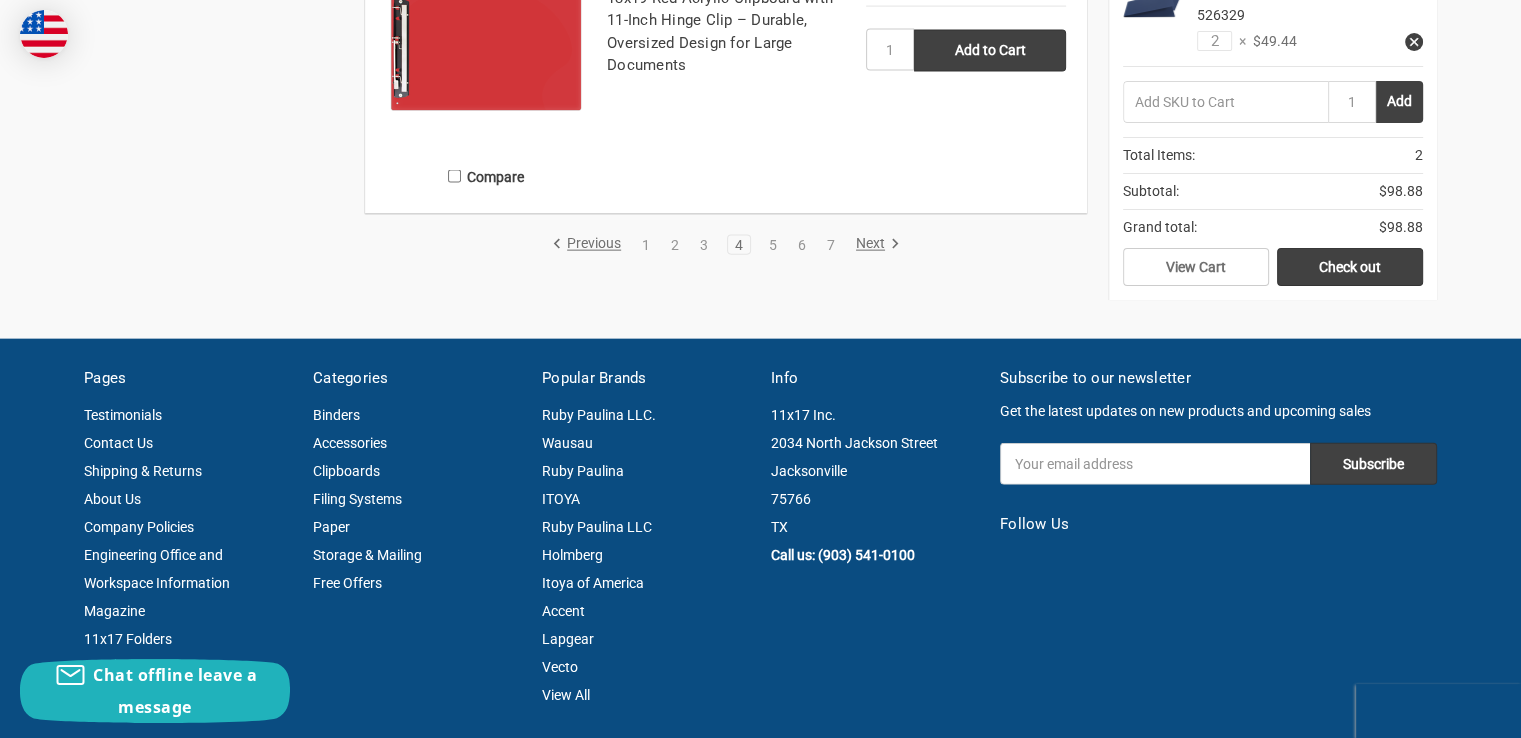 scroll, scrollTop: 4300, scrollLeft: 0, axis: vertical 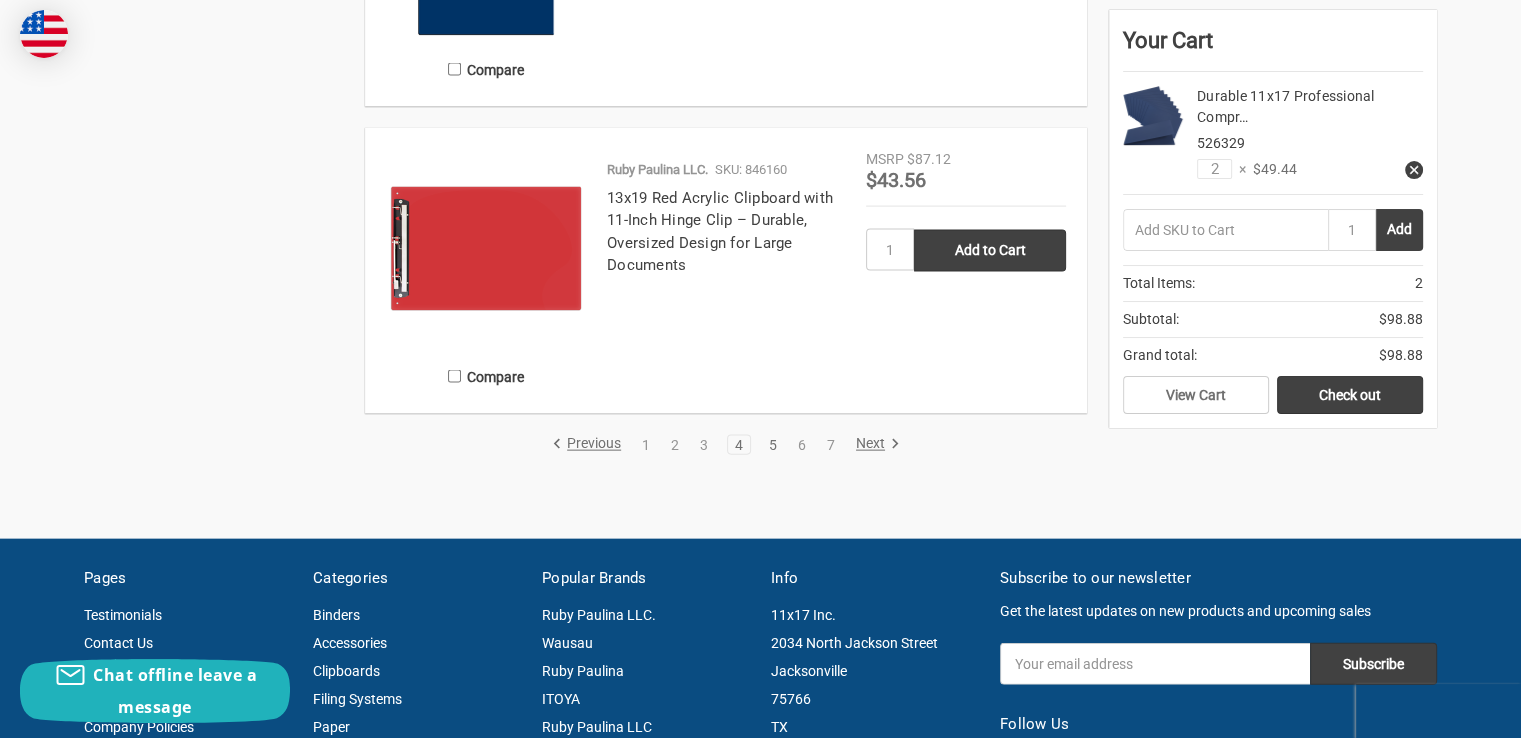 click on "5" at bounding box center [773, 445] 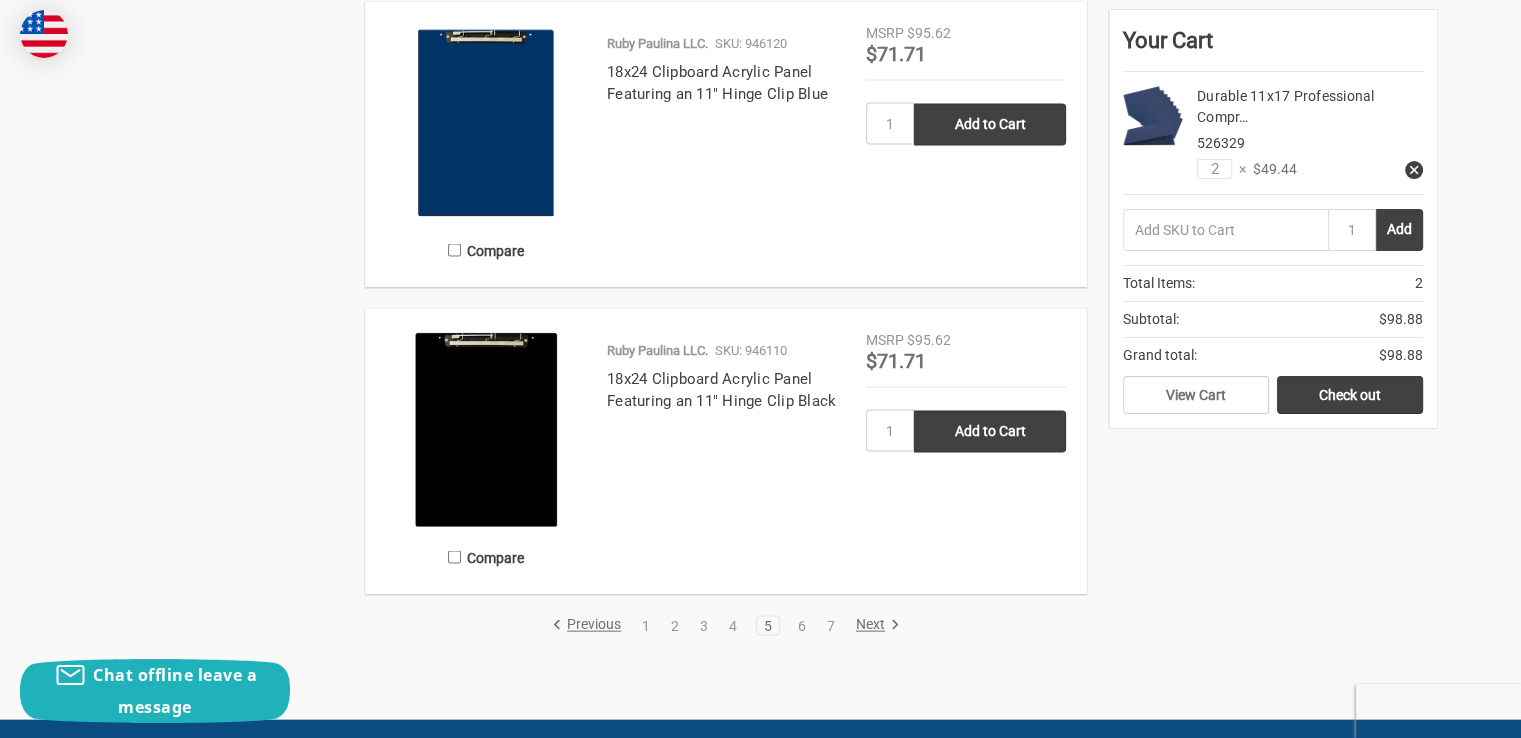 scroll, scrollTop: 4400, scrollLeft: 0, axis: vertical 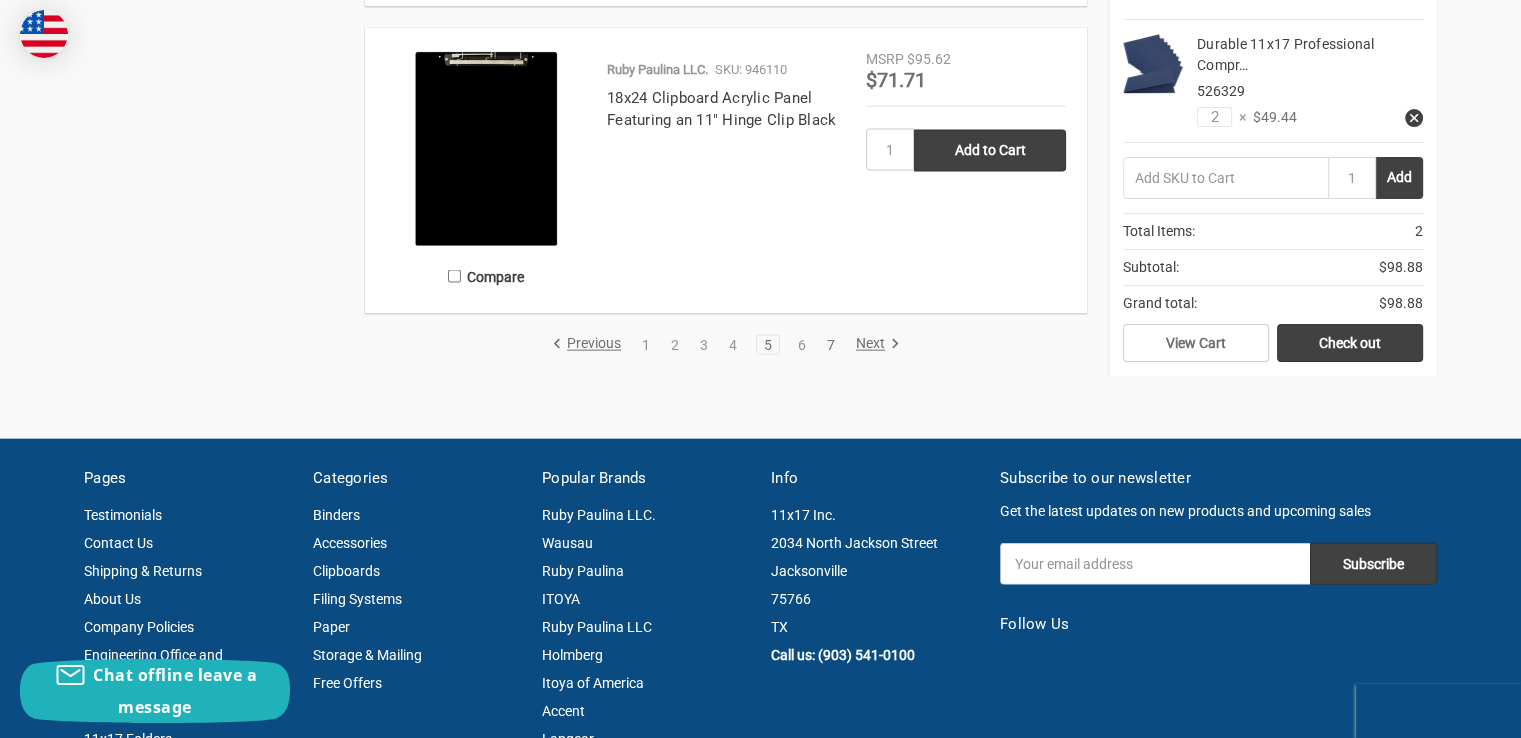 click on "7" at bounding box center [831, 345] 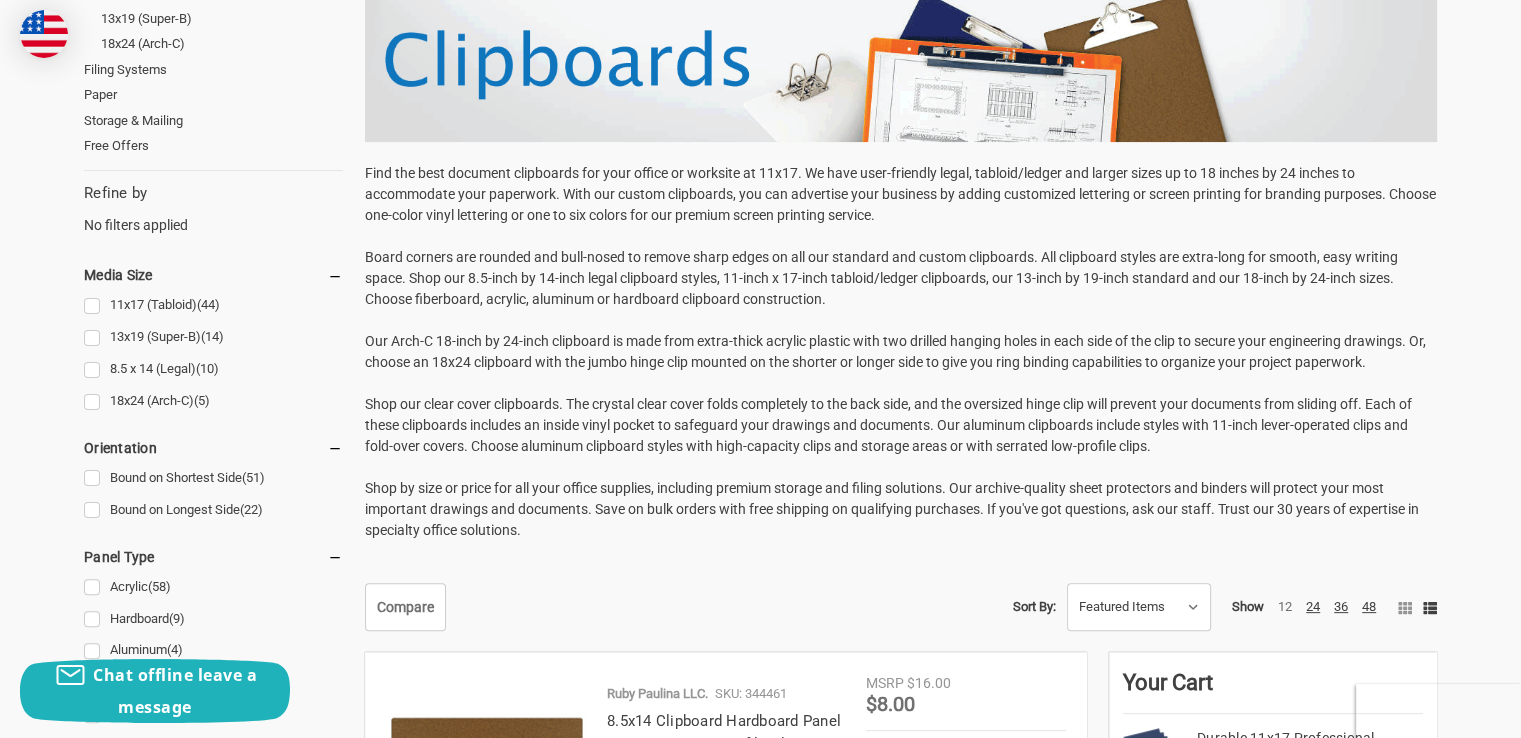 scroll, scrollTop: 900, scrollLeft: 0, axis: vertical 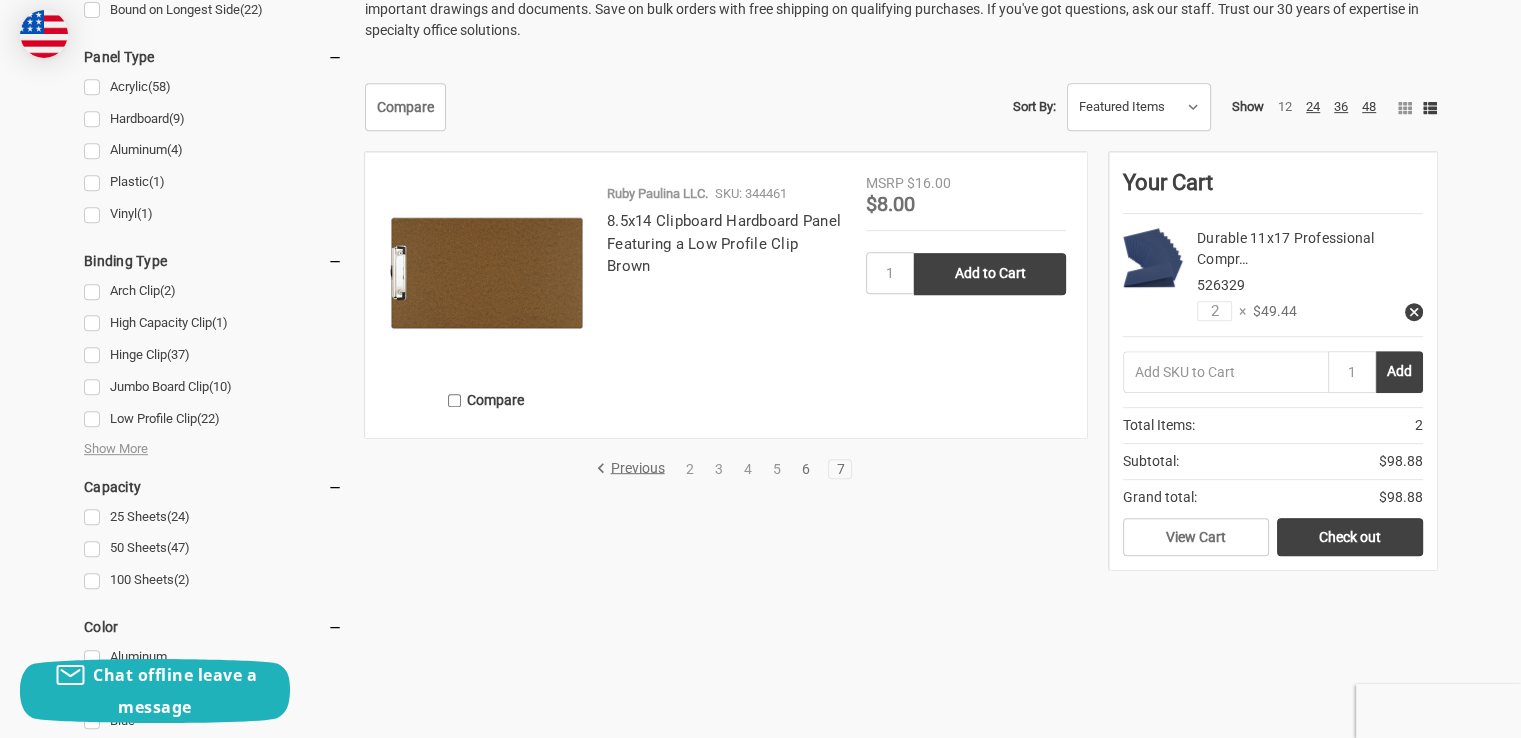click on "6" at bounding box center [805, 469] 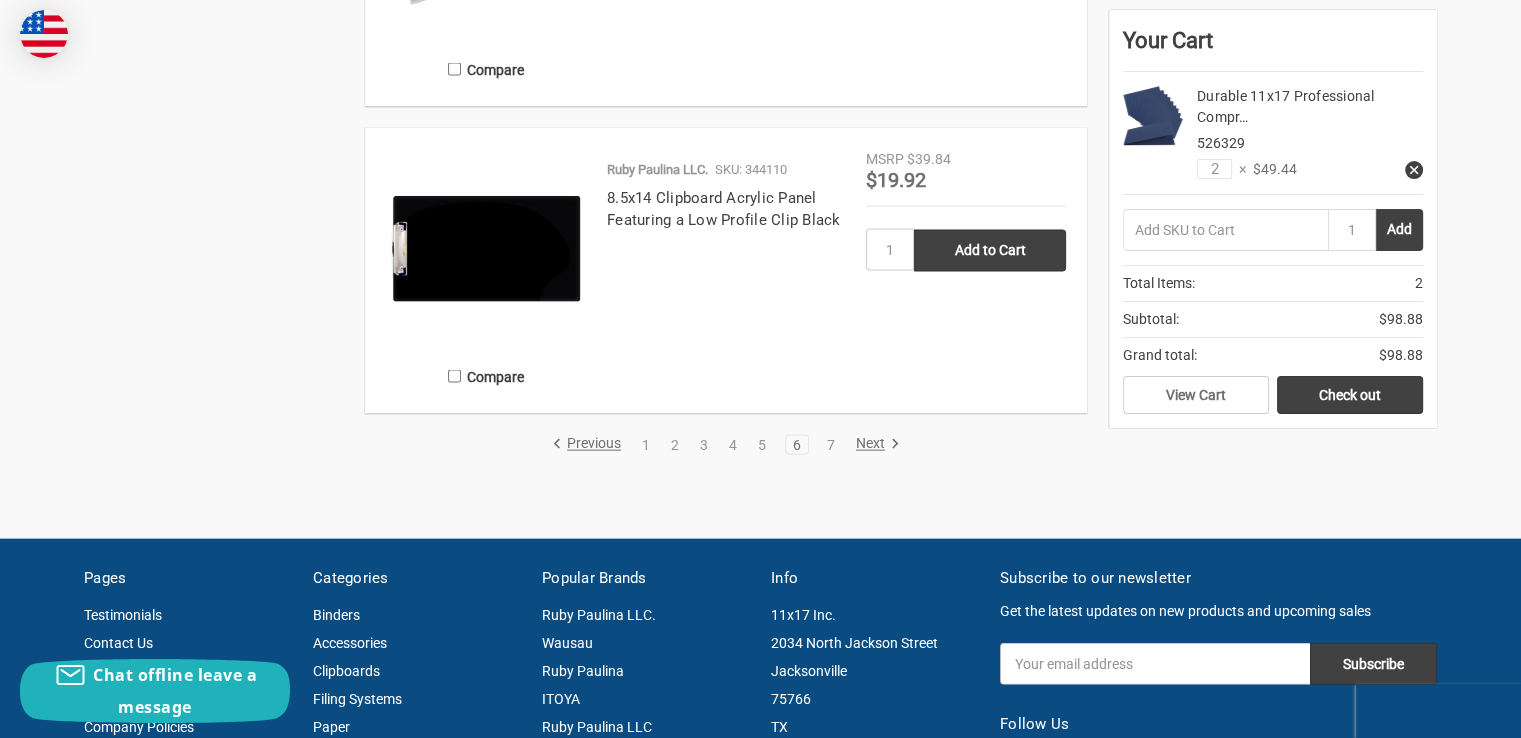 scroll, scrollTop: 4400, scrollLeft: 0, axis: vertical 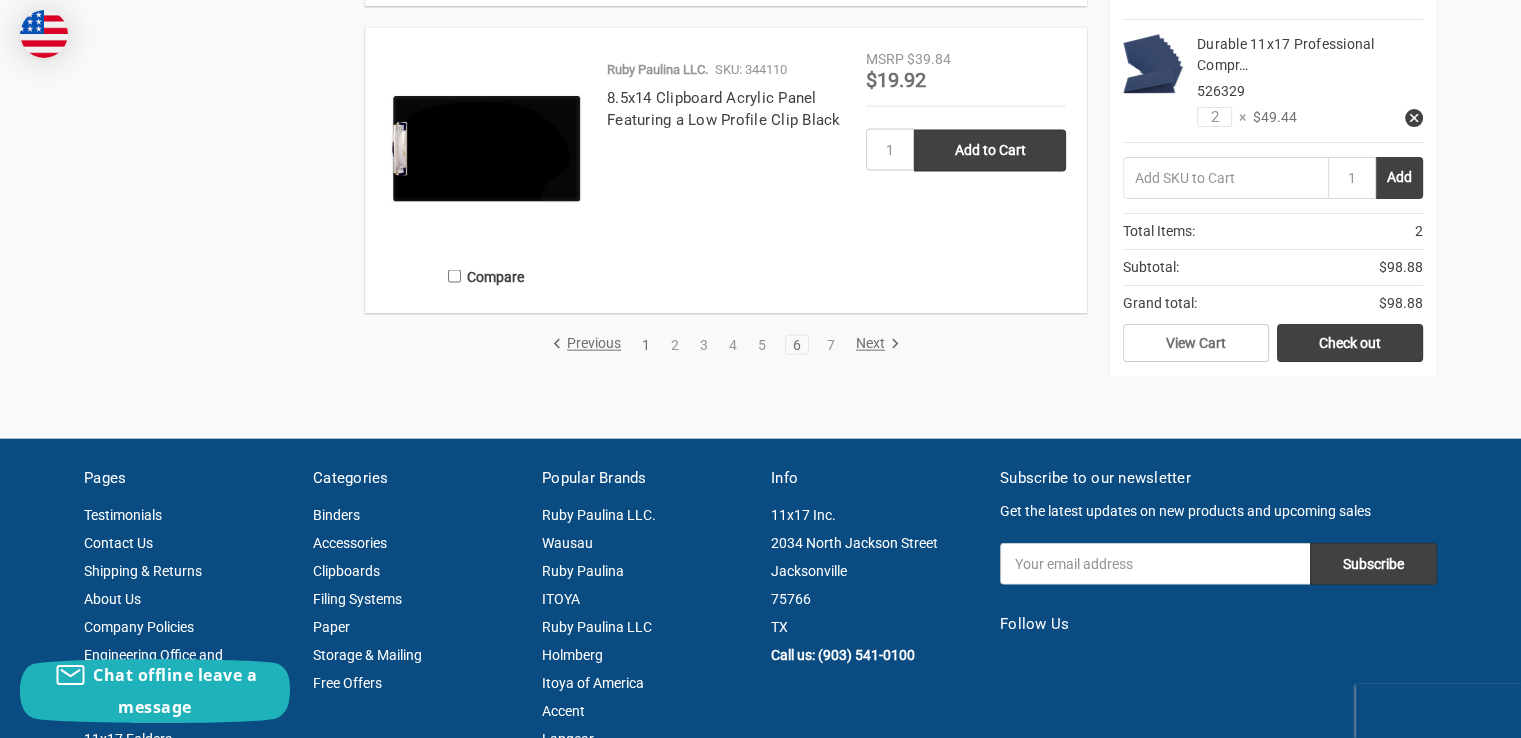 click on "1" at bounding box center (646, 345) 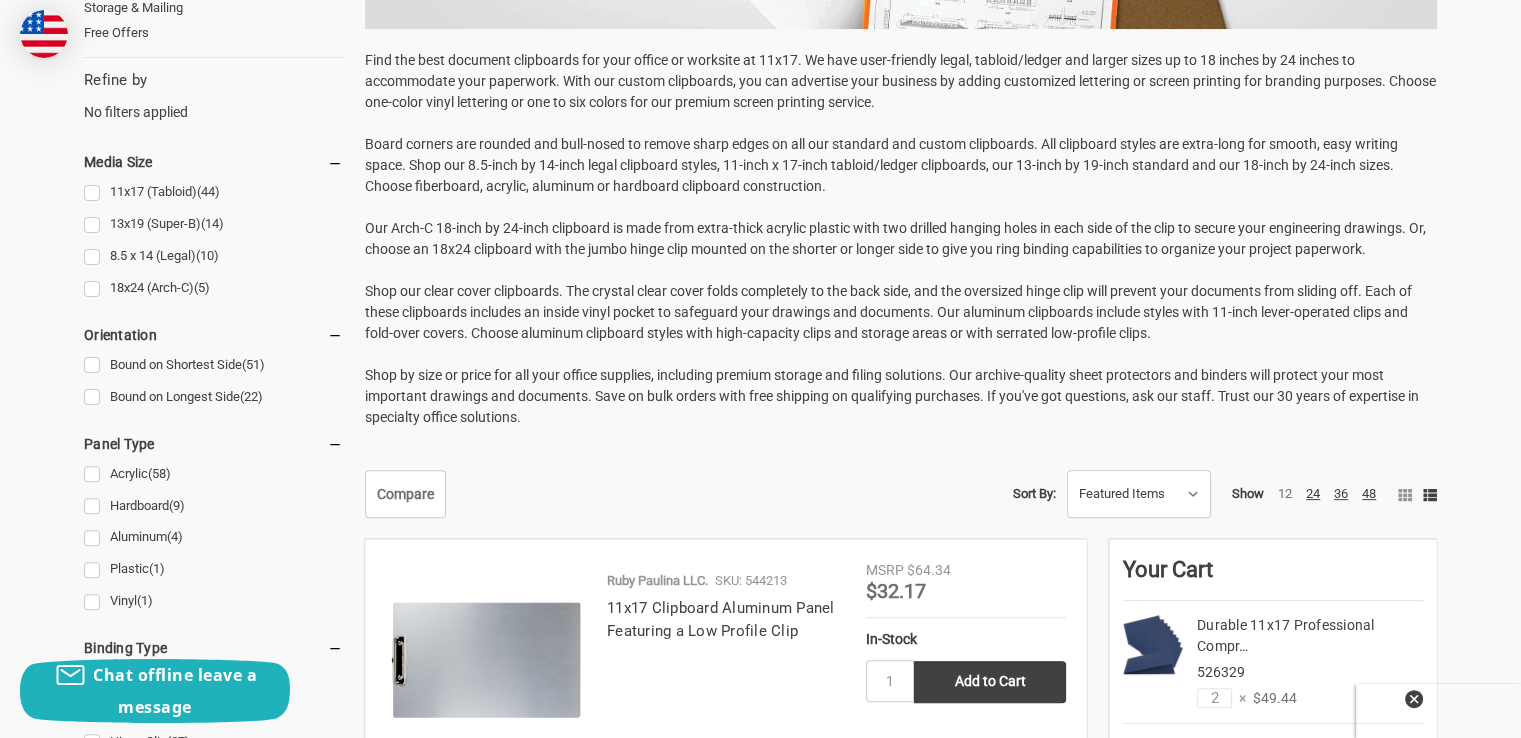 scroll, scrollTop: 800, scrollLeft: 0, axis: vertical 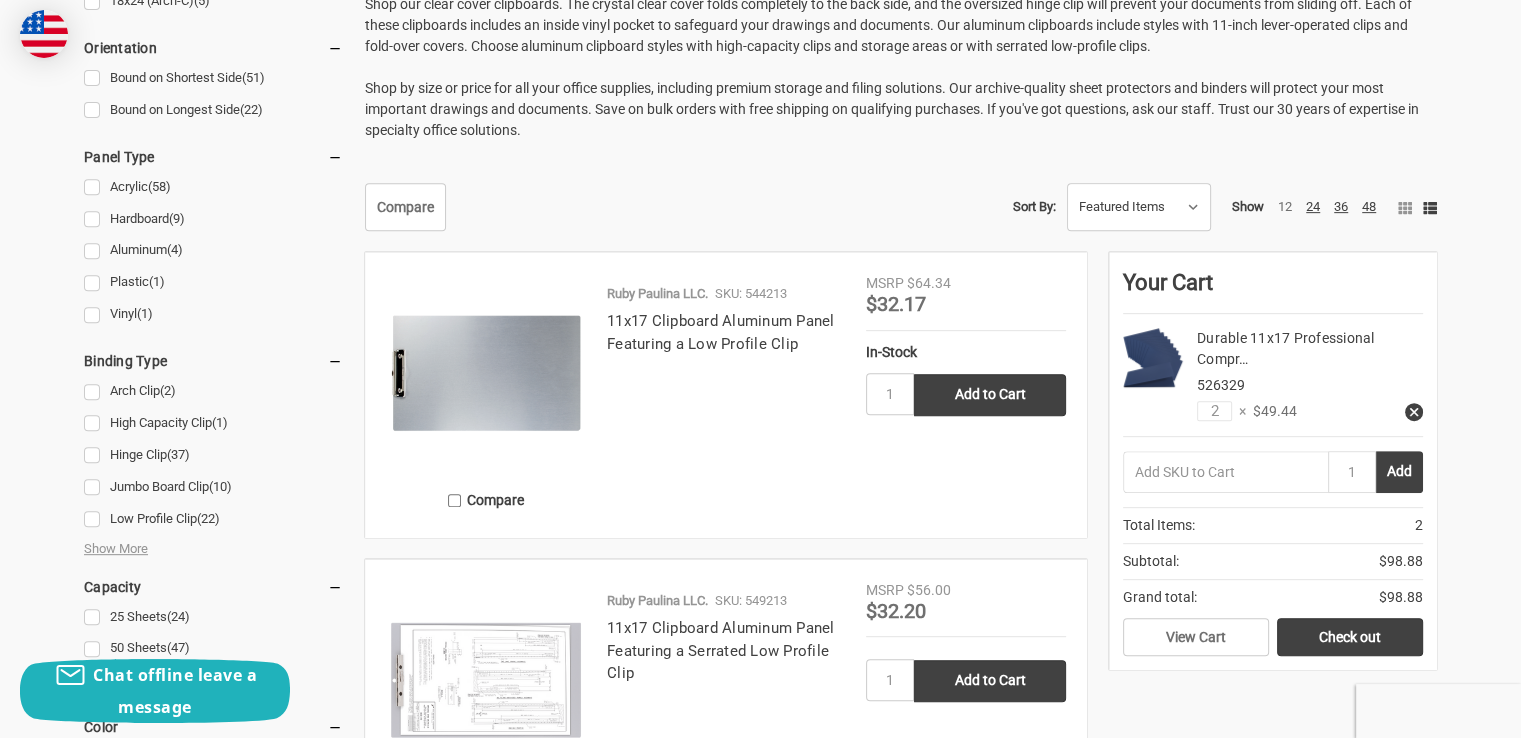 click at bounding box center [486, 373] 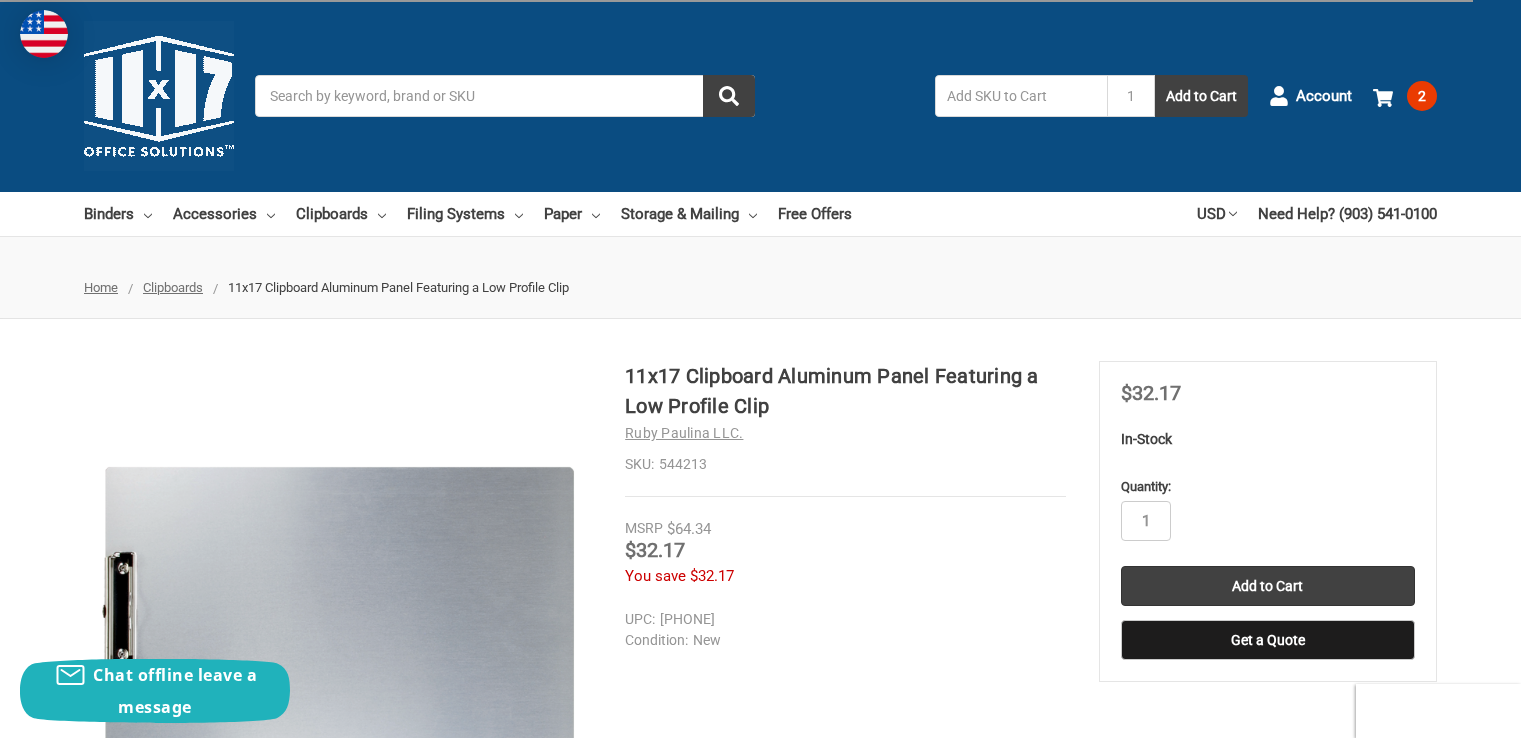 scroll, scrollTop: 0, scrollLeft: 0, axis: both 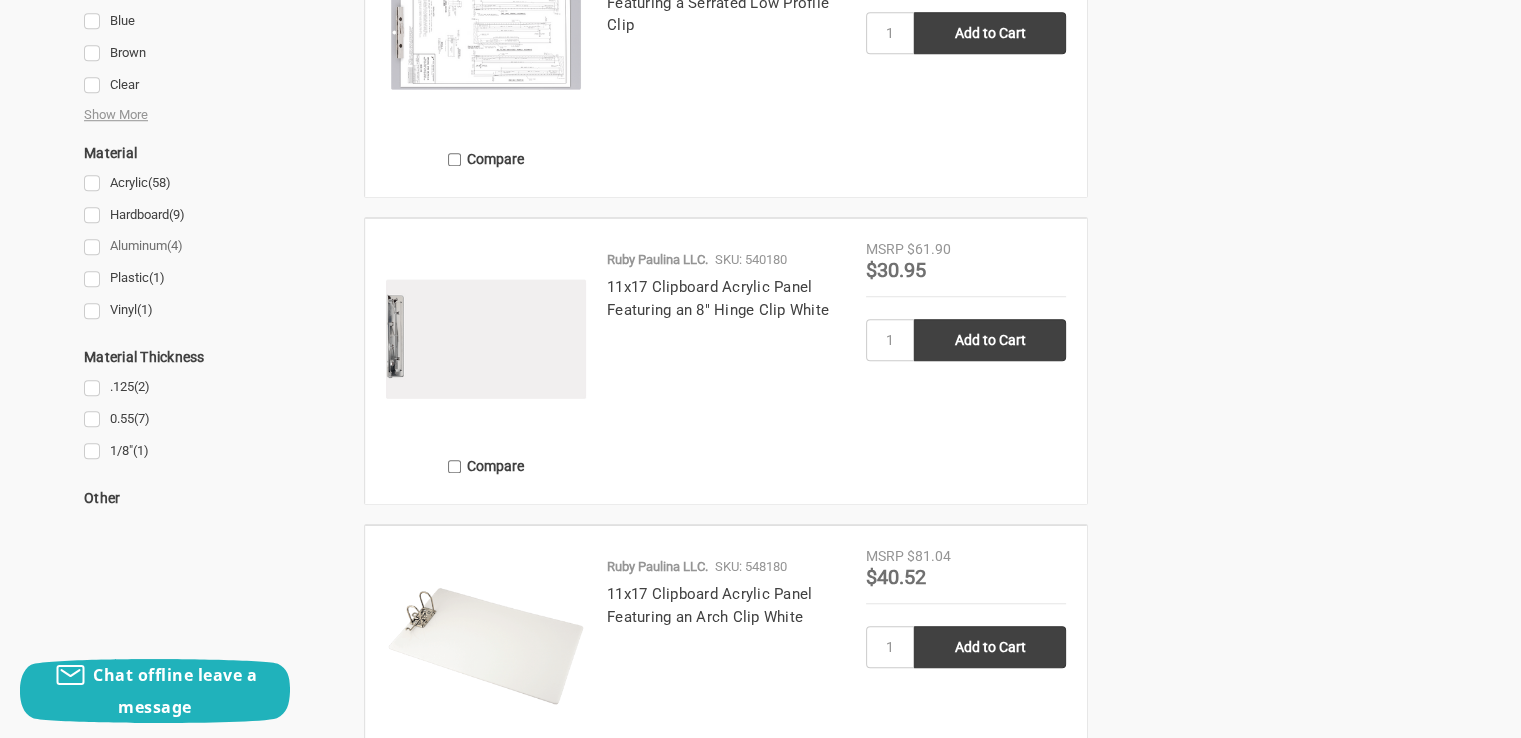 click on "Aluminum
(4)" at bounding box center (213, 246) 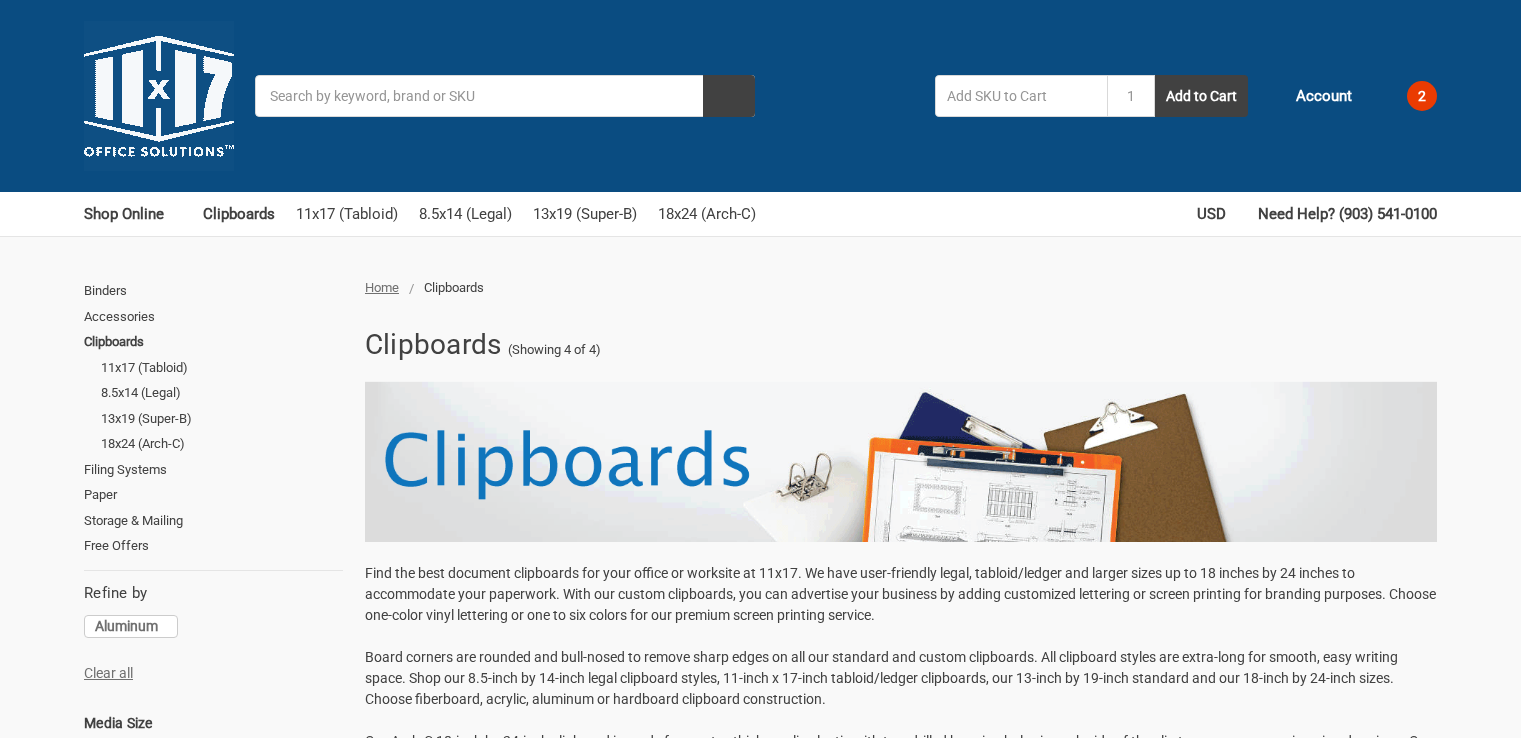 scroll, scrollTop: 0, scrollLeft: 0, axis: both 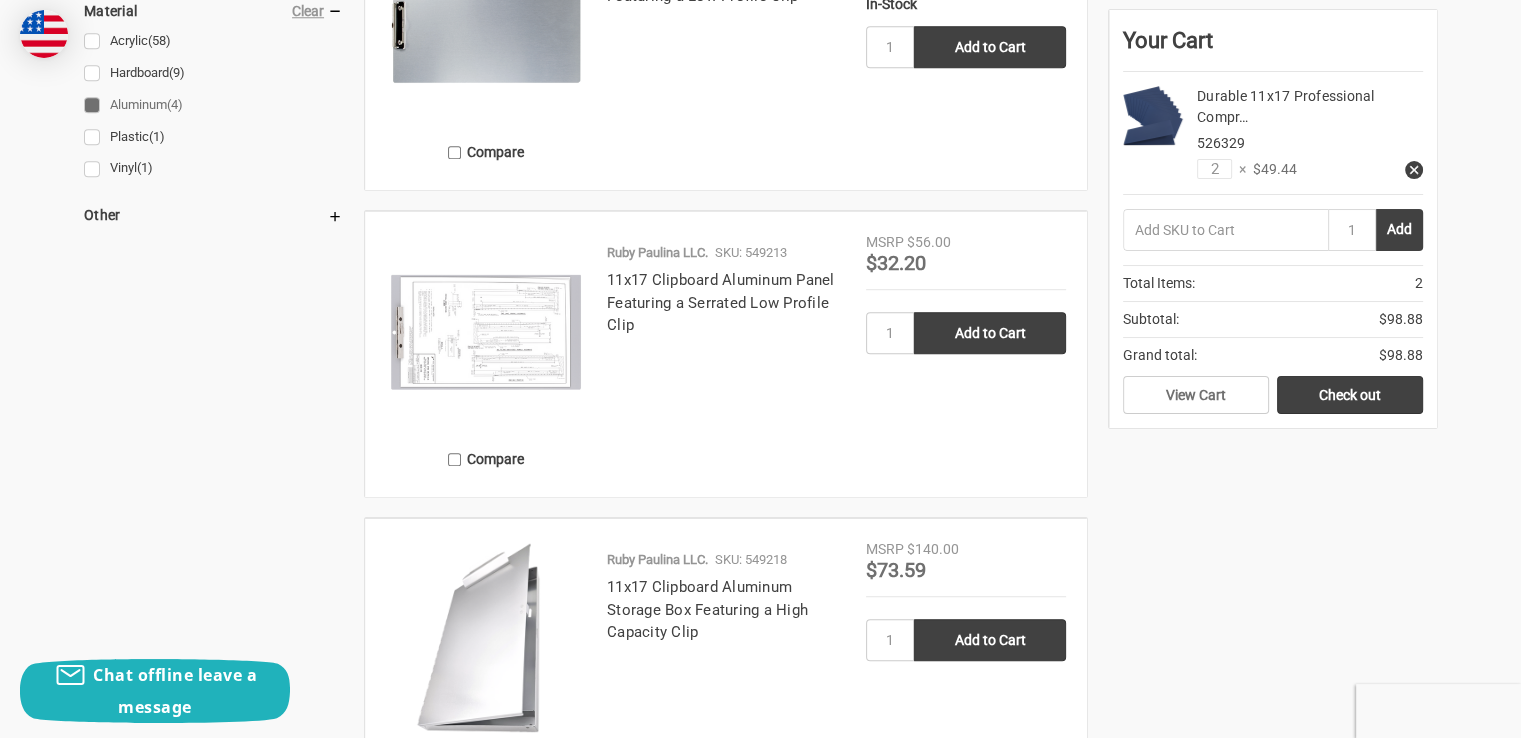 click at bounding box center [486, 332] 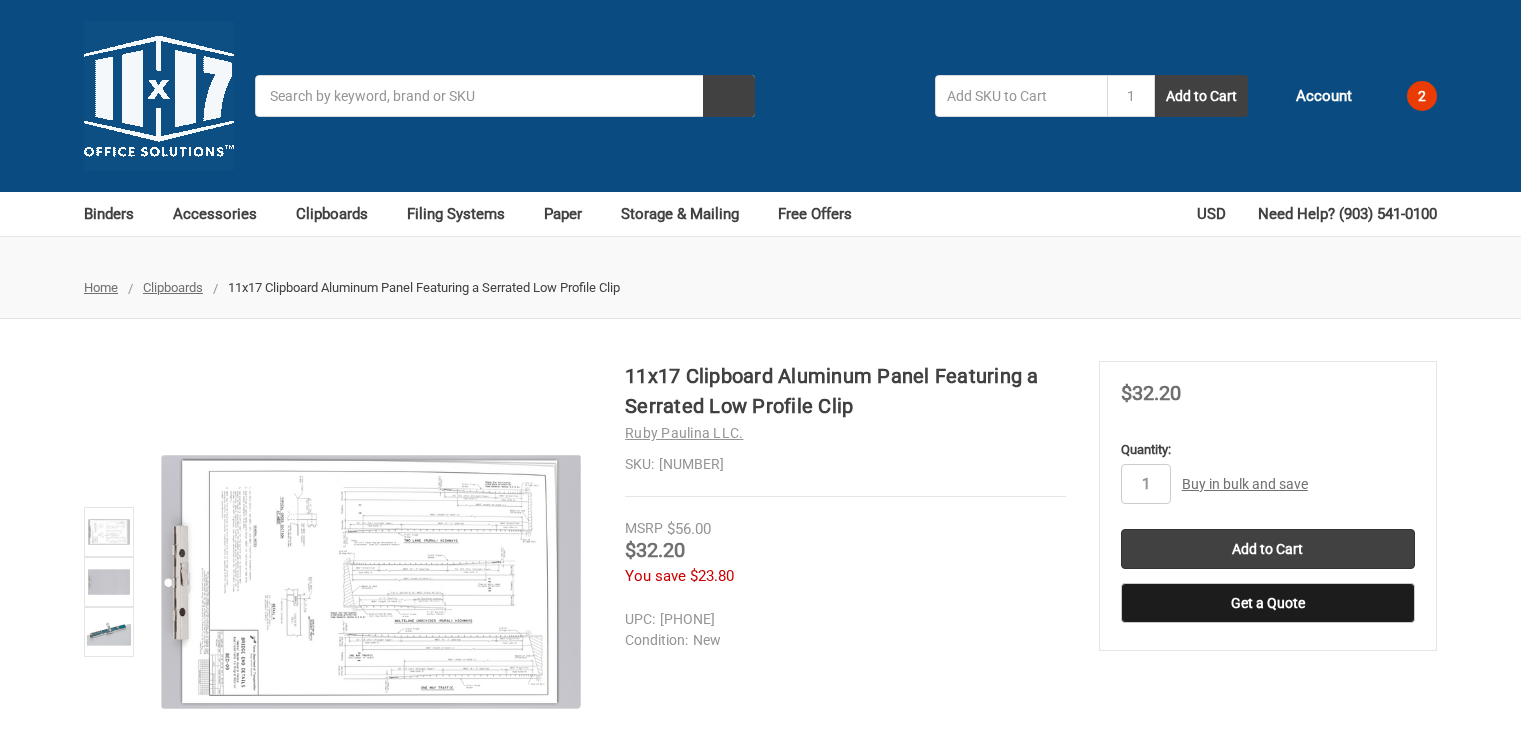 scroll, scrollTop: 0, scrollLeft: 0, axis: both 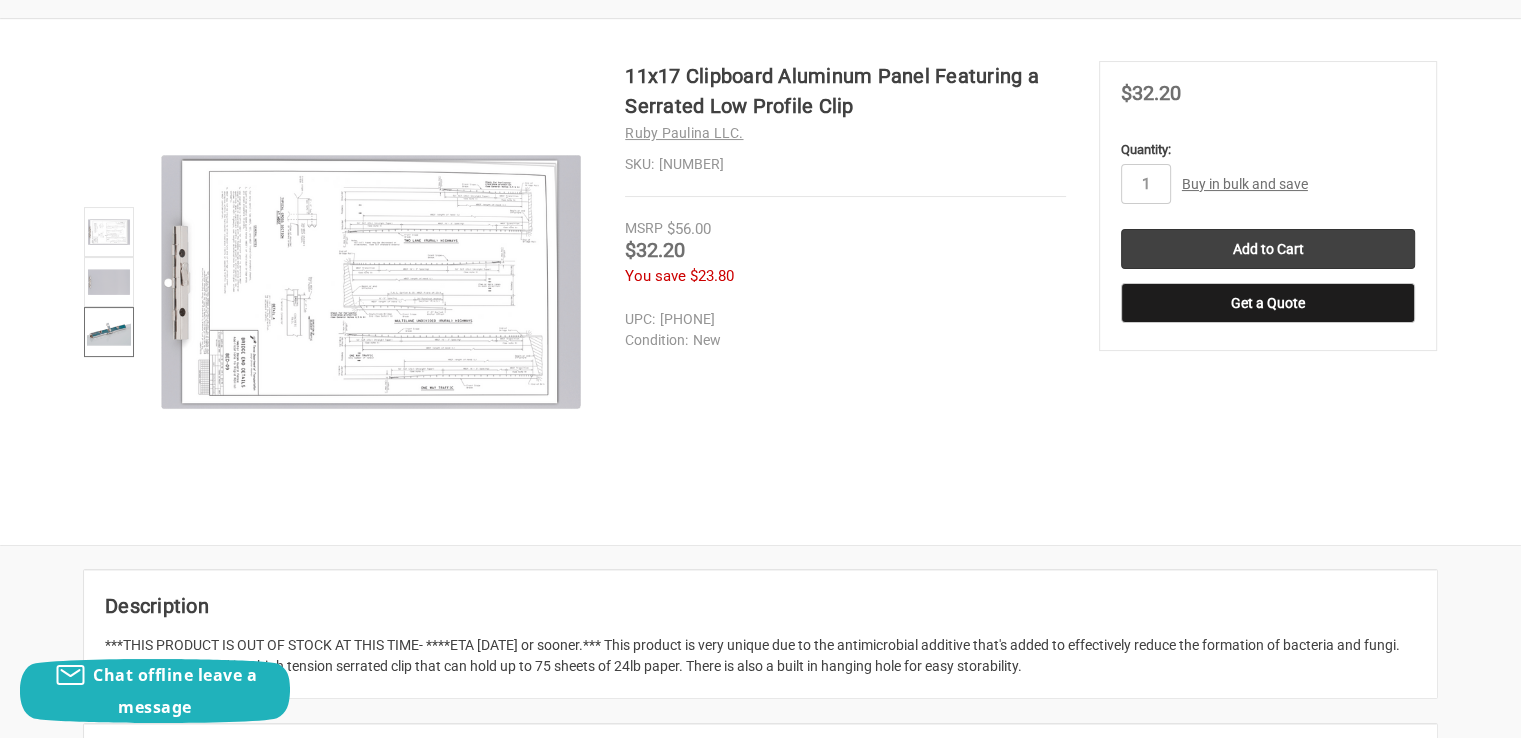 click at bounding box center (109, 332) 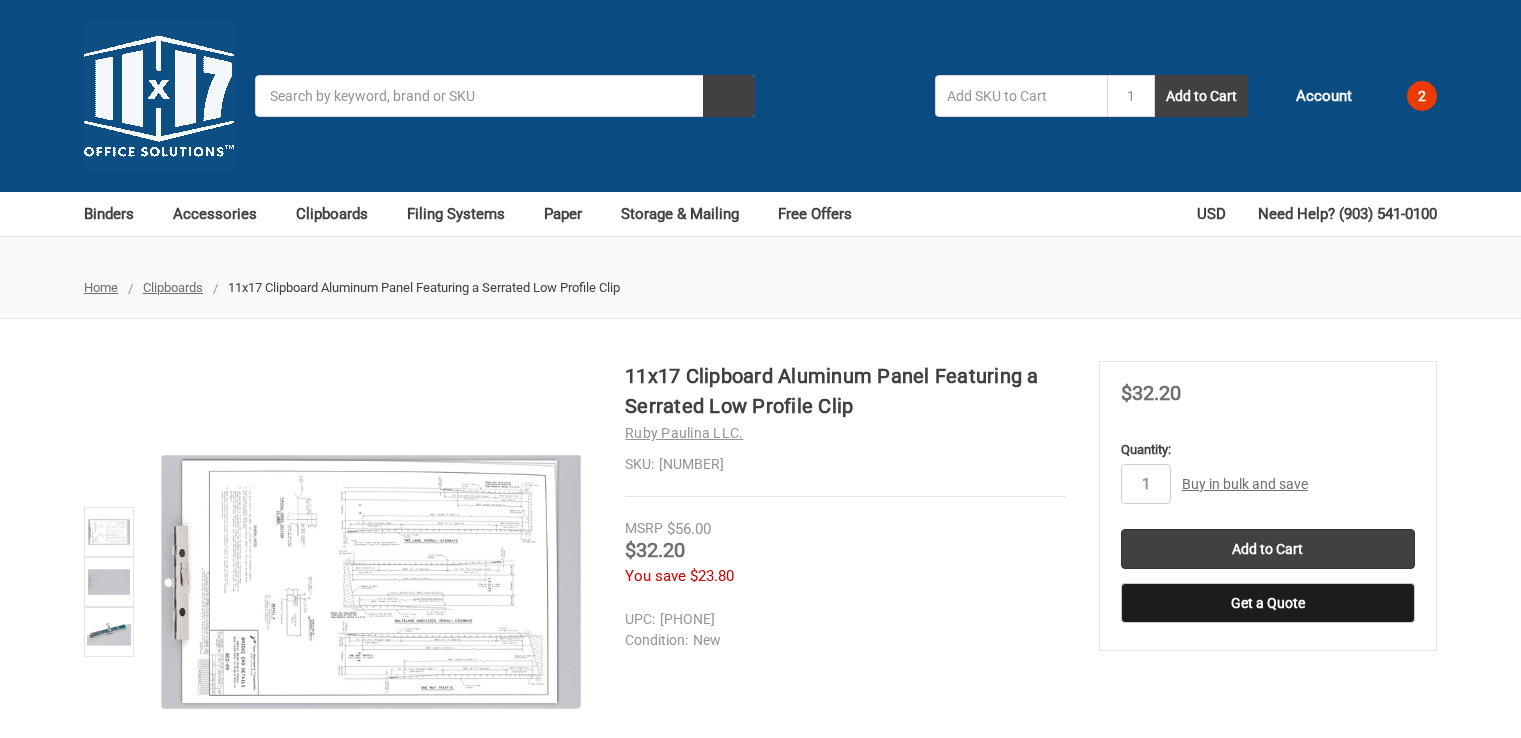 scroll, scrollTop: 300, scrollLeft: 0, axis: vertical 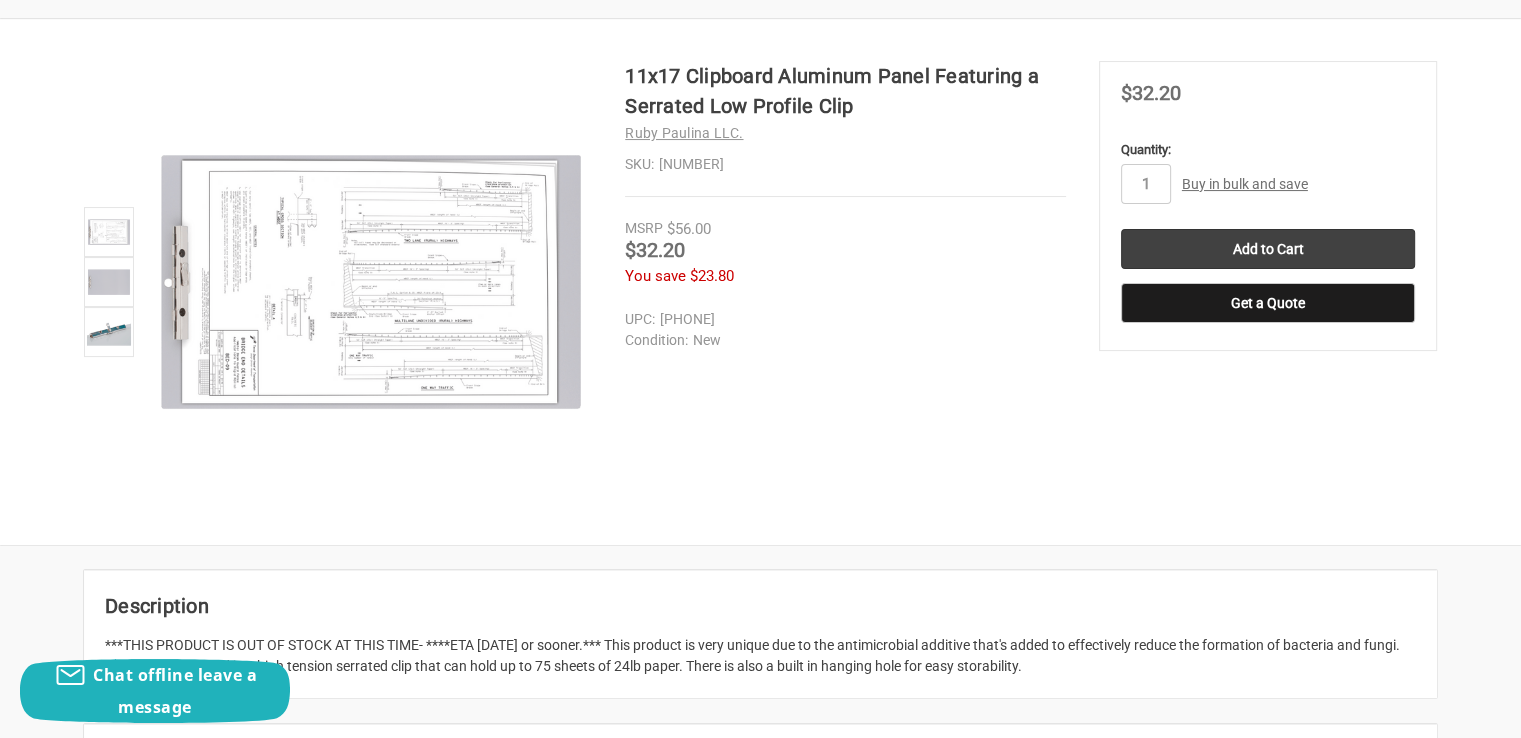 click on "Buy in bulk and save" at bounding box center [1245, 184] 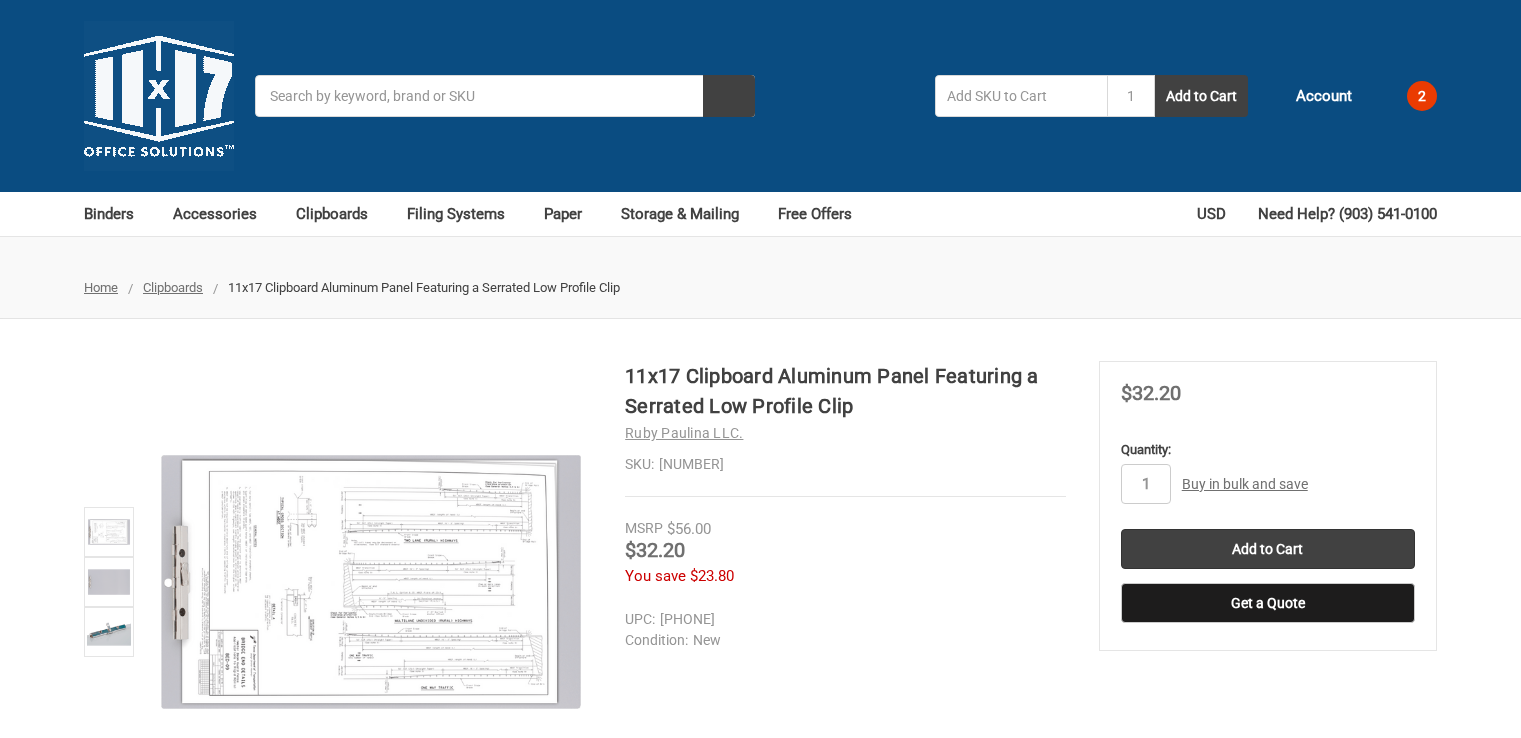 scroll, scrollTop: 0, scrollLeft: 0, axis: both 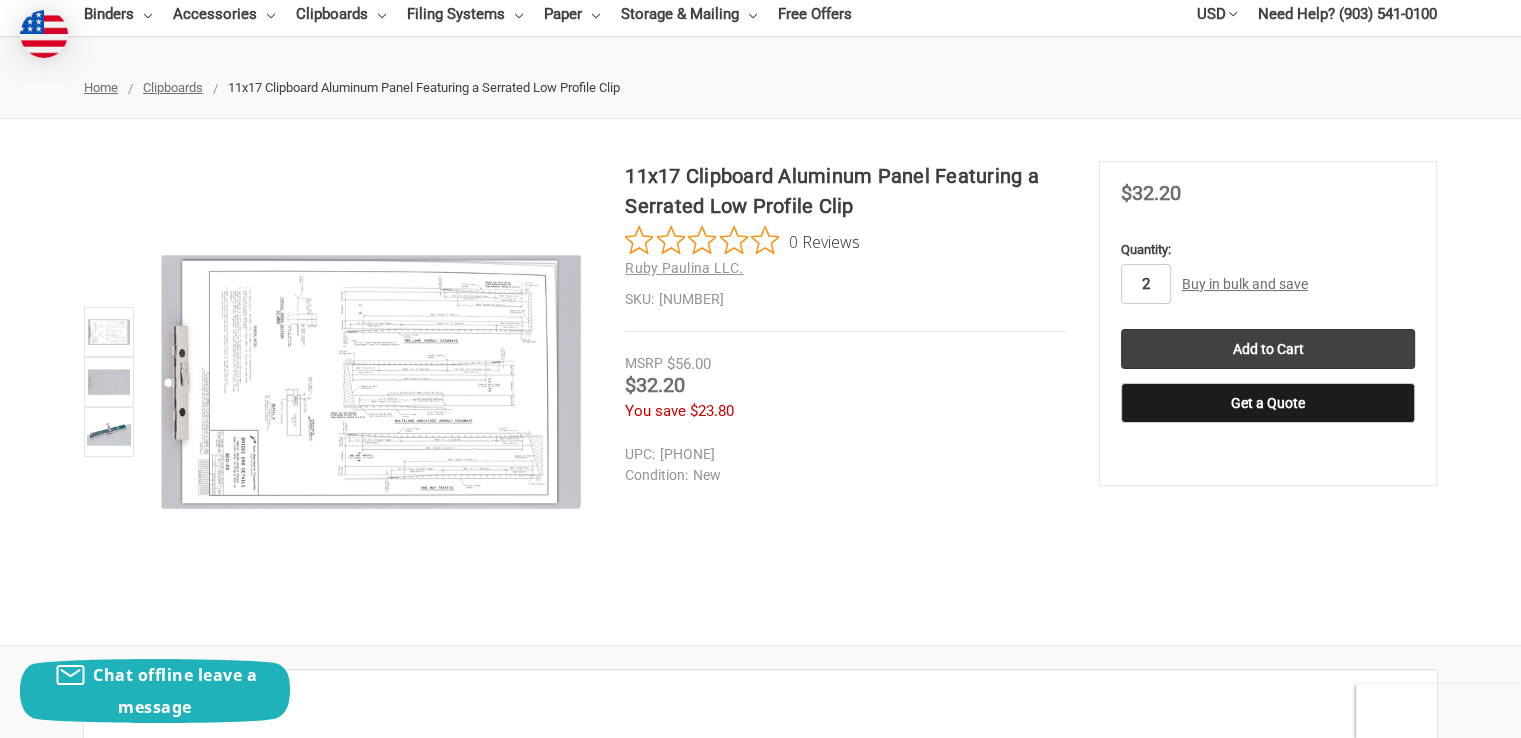 type on "2" 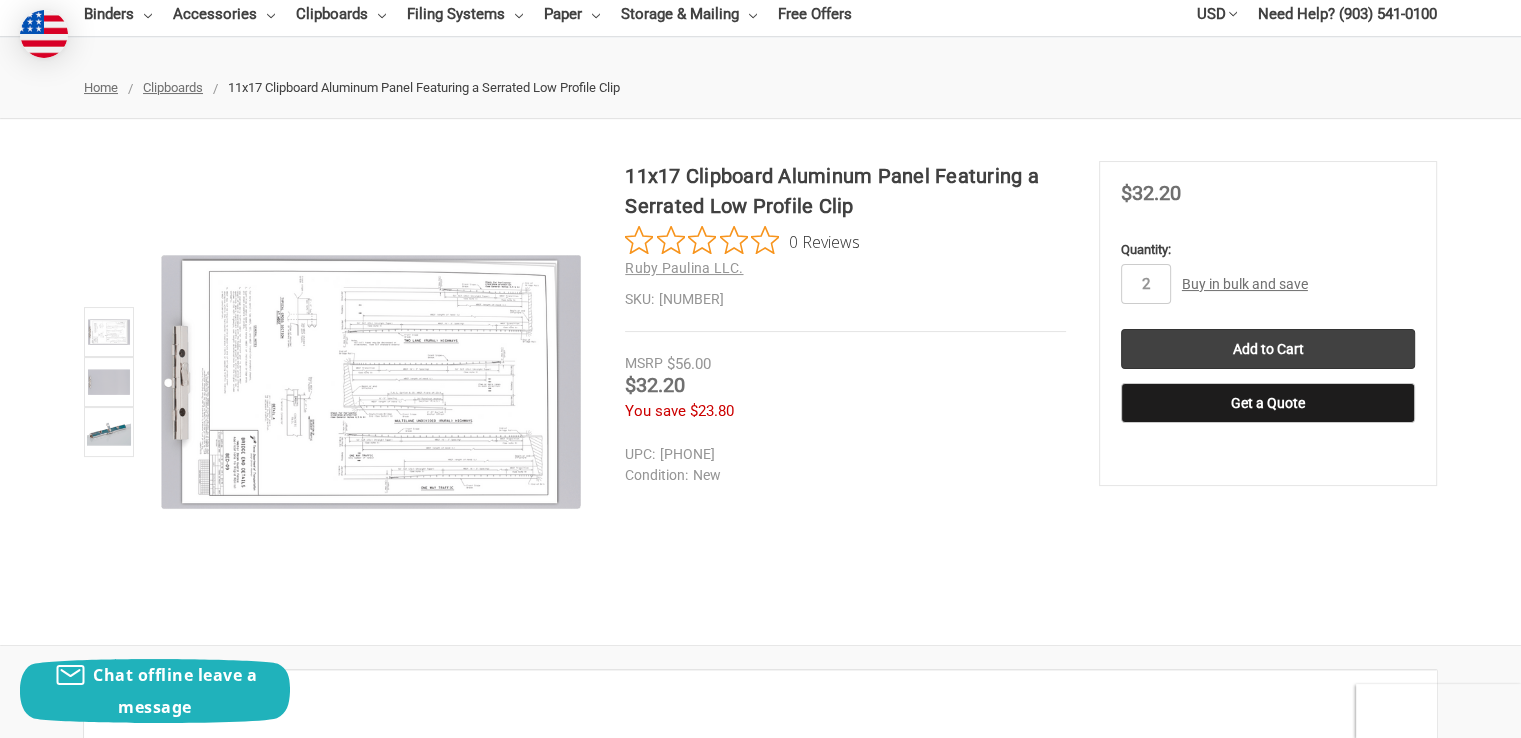 click on "MSRP
$56.00
Was
Price
Now
$32.20
You save
$23.80" at bounding box center (1268, 323) 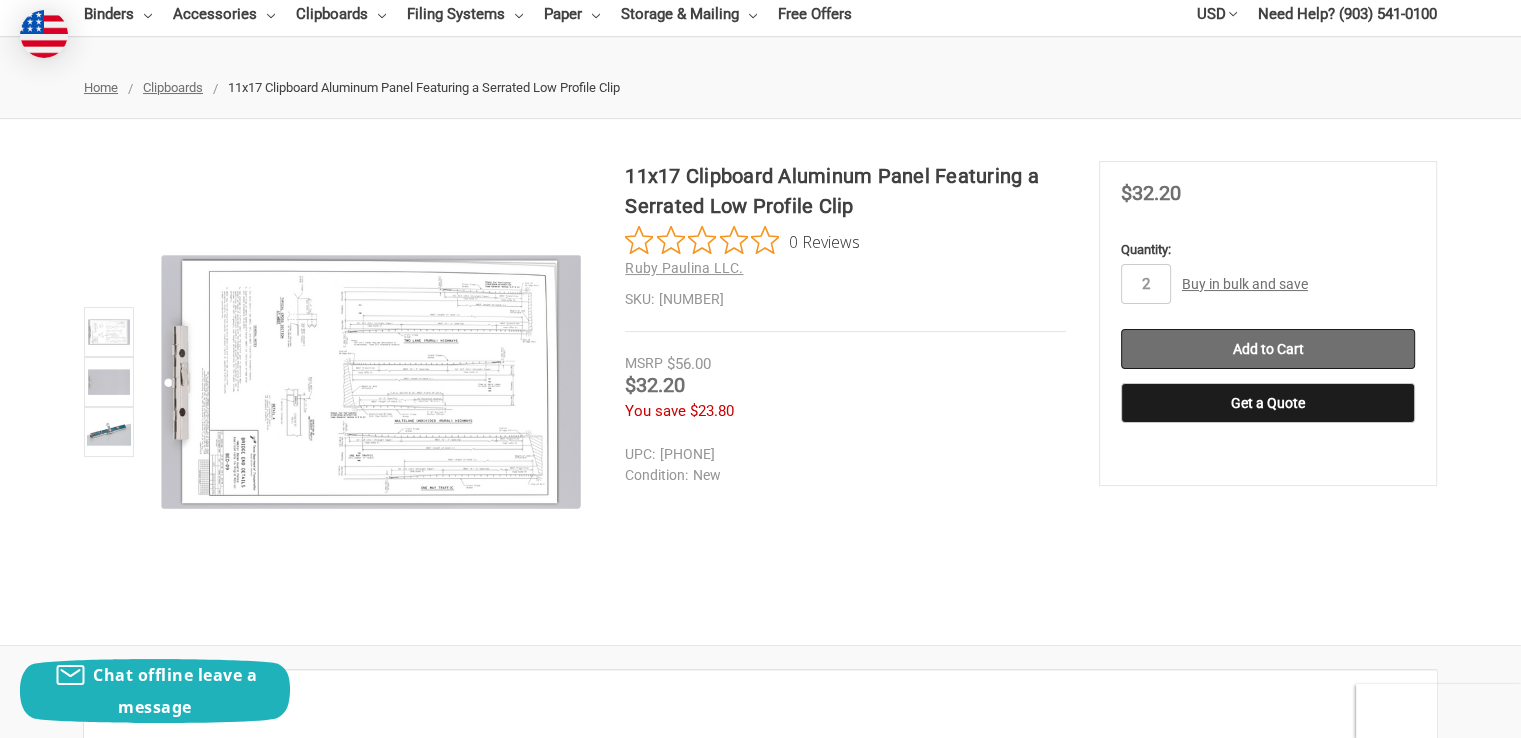 click on "Add to Cart" at bounding box center (1268, 349) 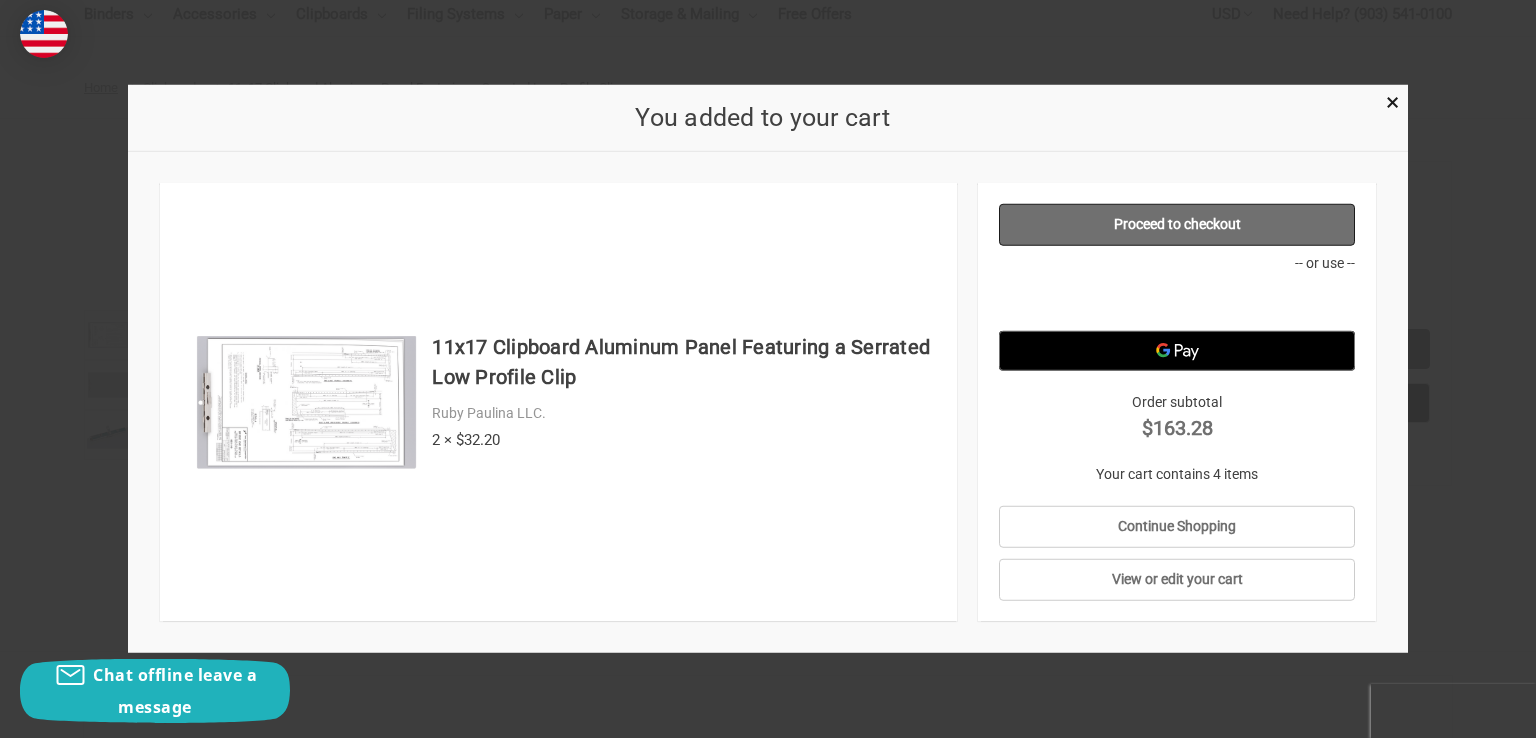 click on "Proceed to checkout" at bounding box center (1177, 225) 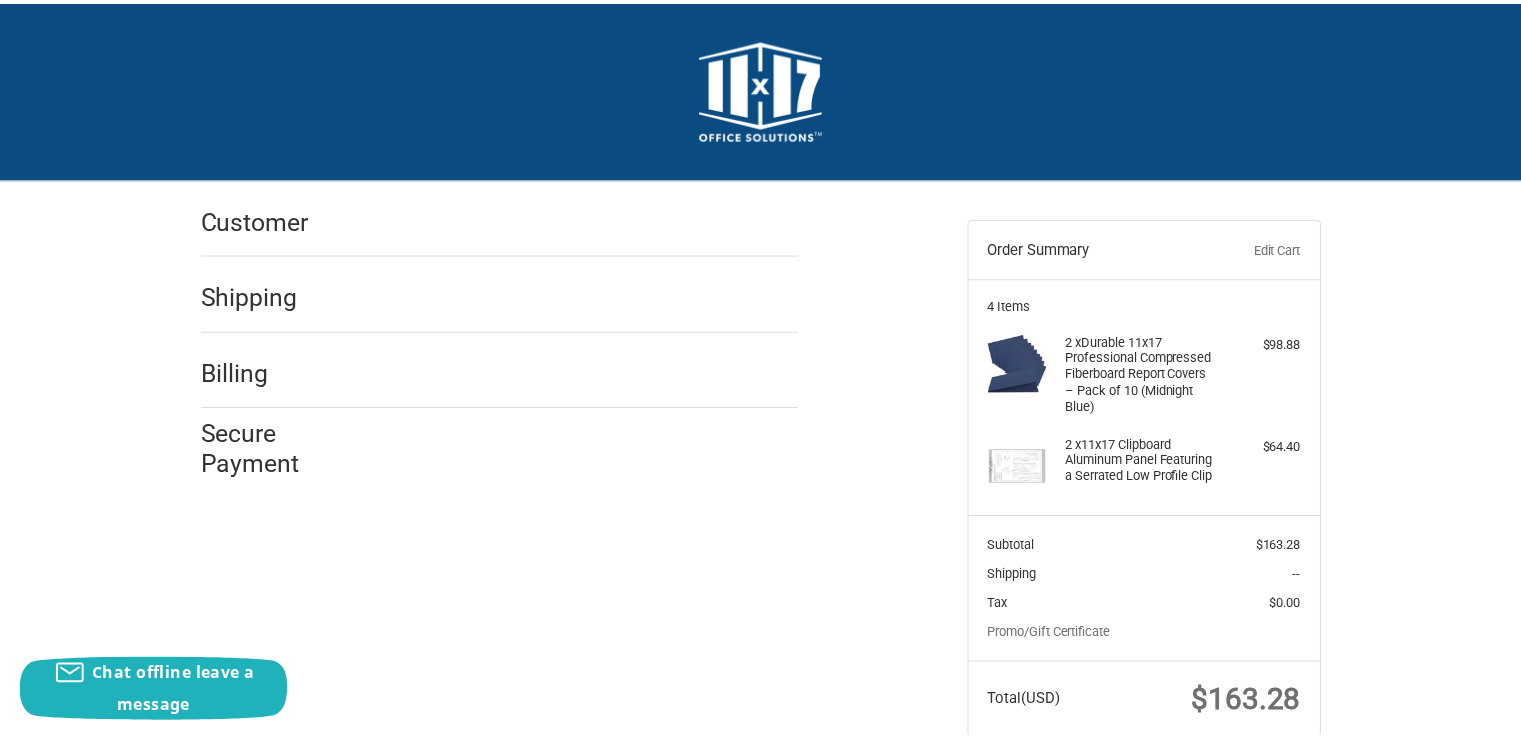 scroll, scrollTop: 0, scrollLeft: 0, axis: both 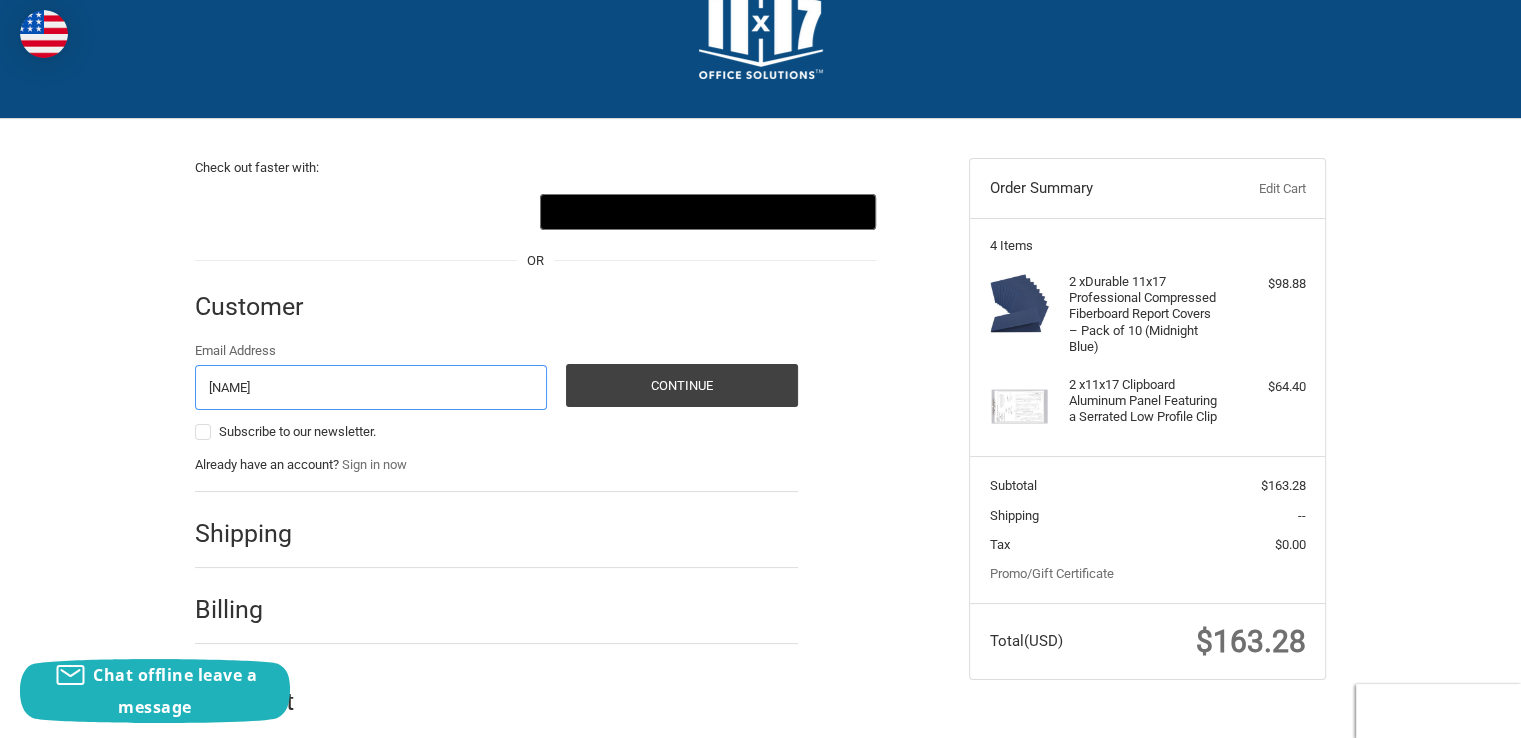 type on "[USERNAME]@example.com" 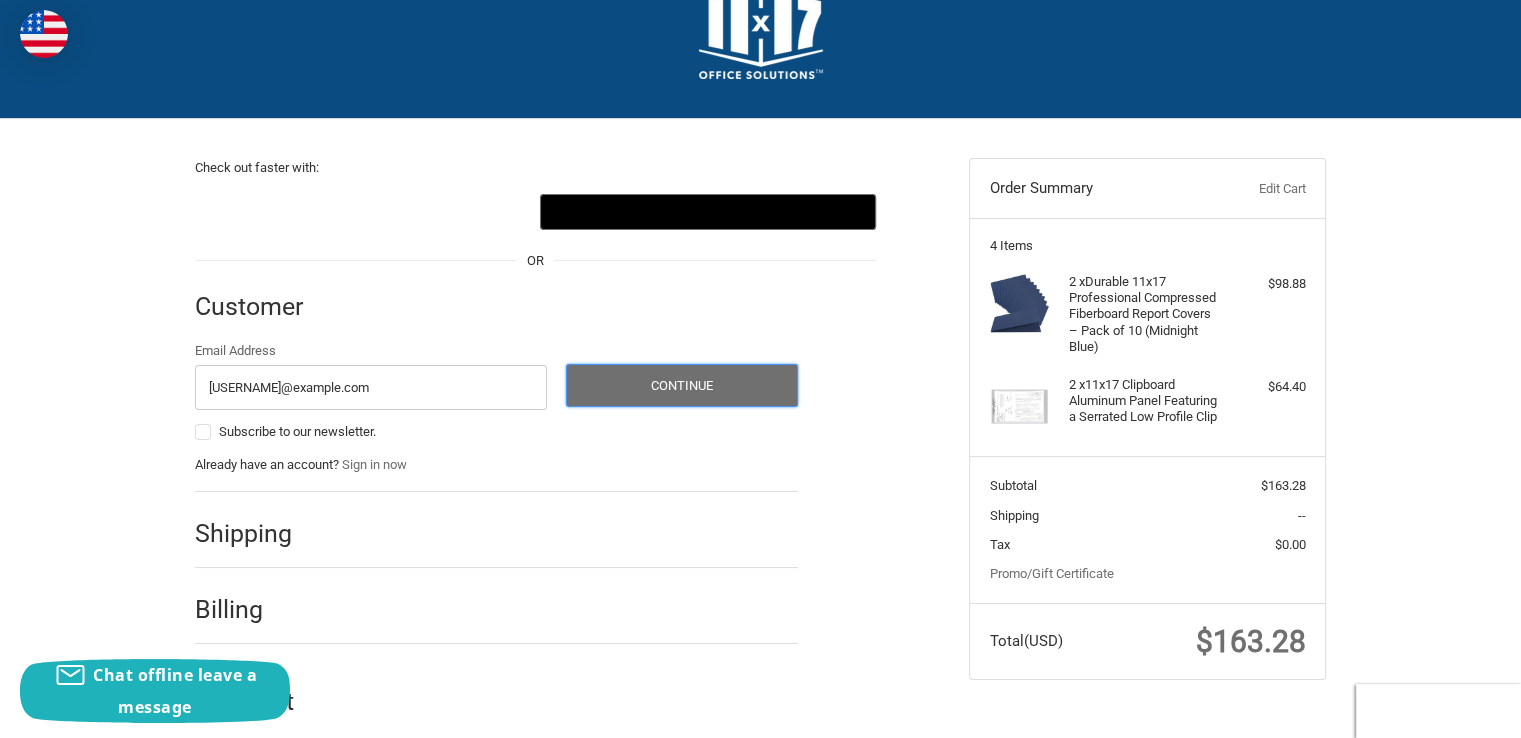 click on "Continue" at bounding box center (682, 385) 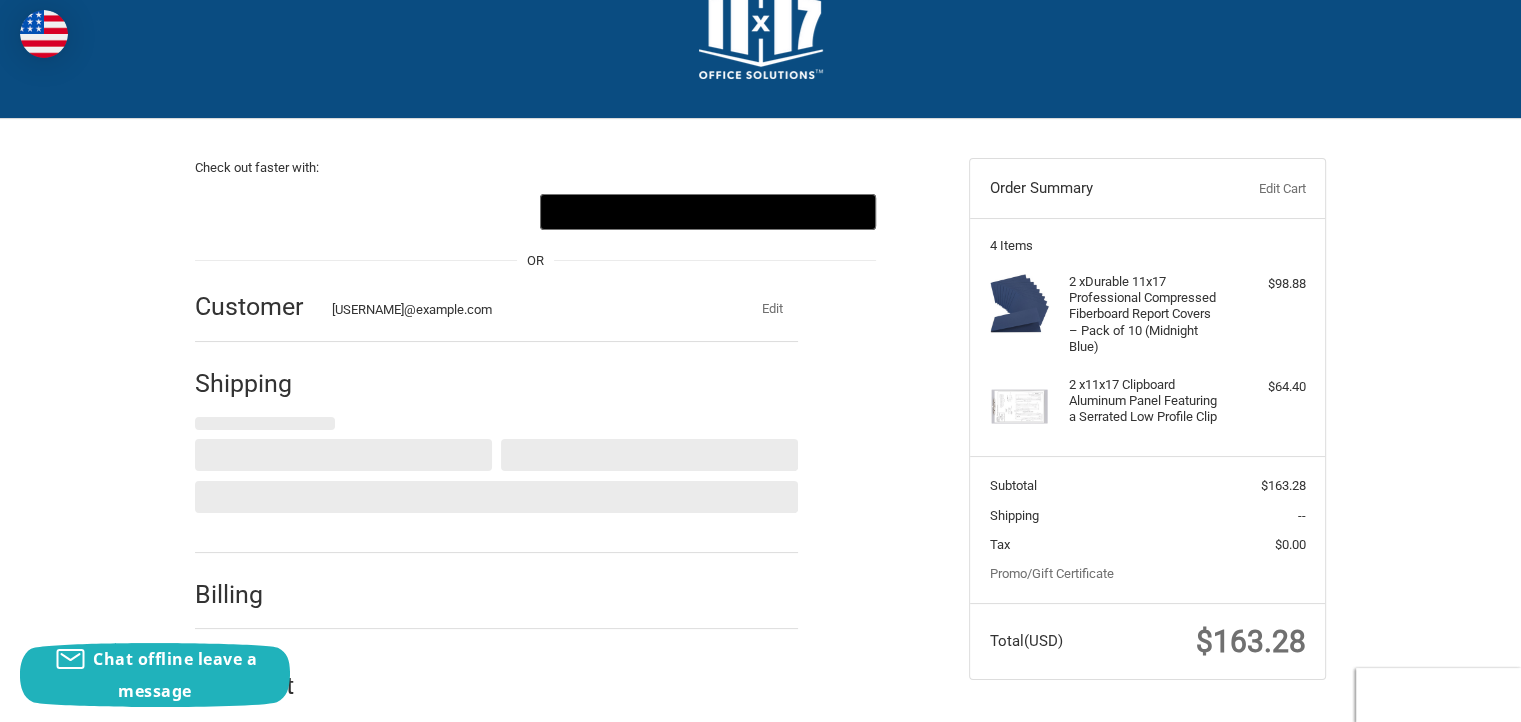 select on "US" 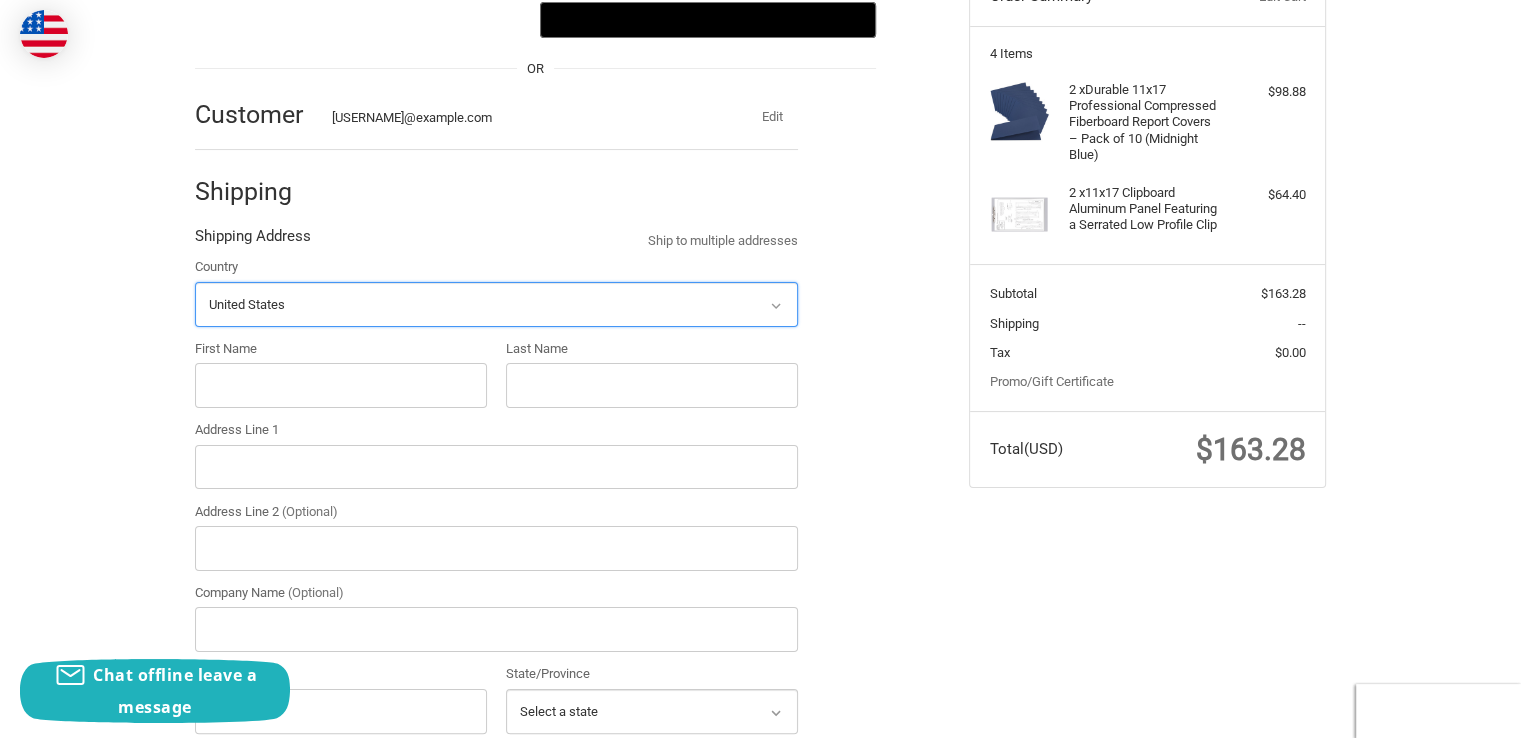 scroll, scrollTop: 253, scrollLeft: 0, axis: vertical 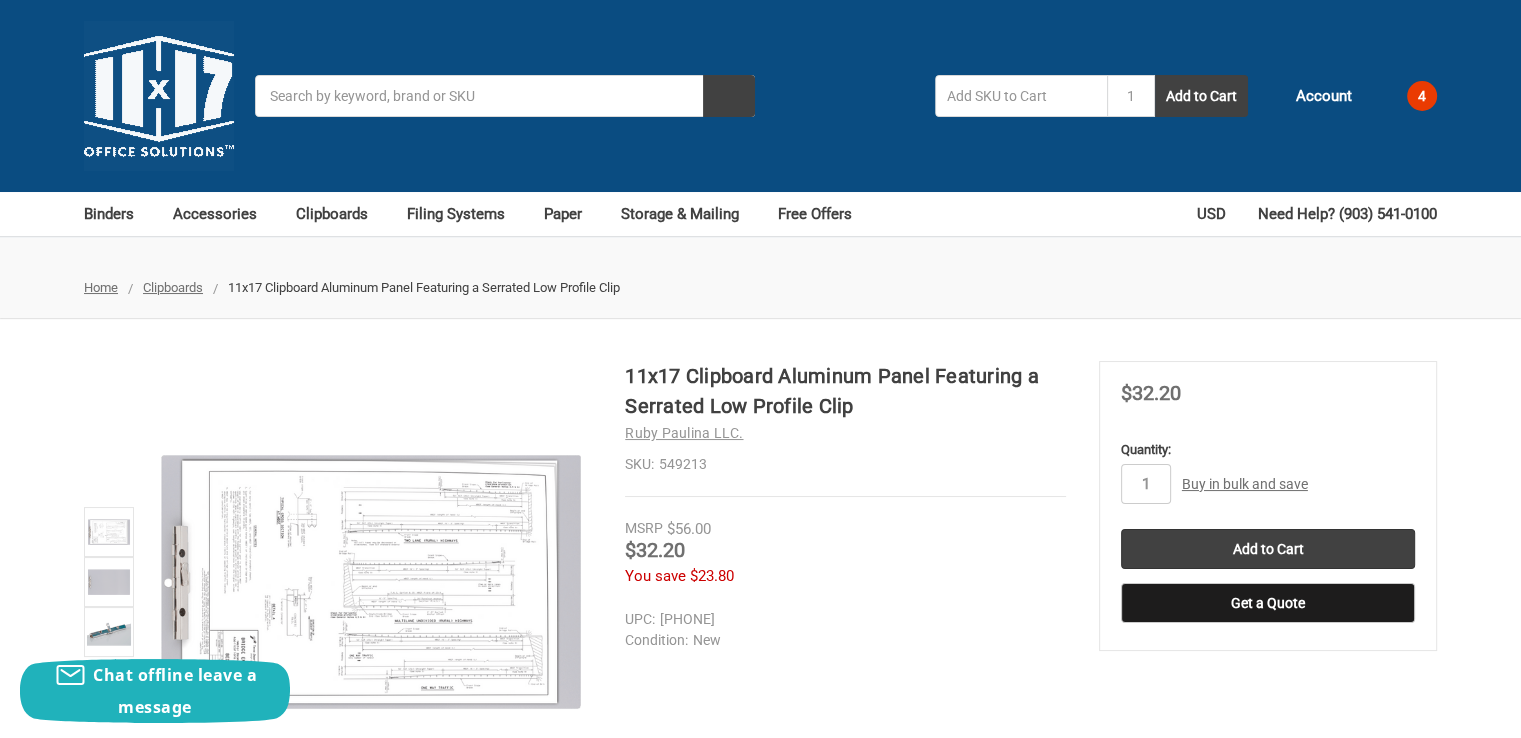 click on "4" at bounding box center (1422, 96) 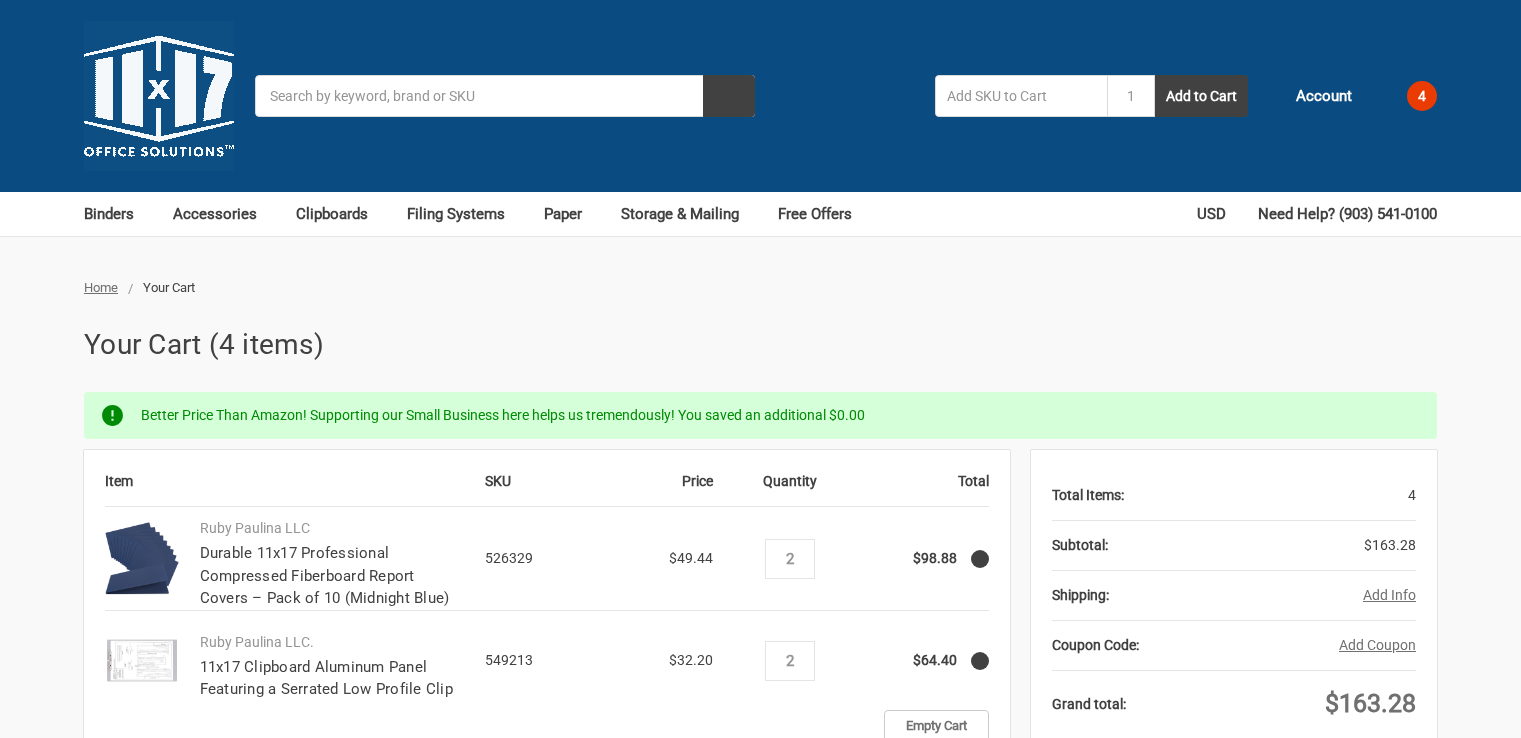 scroll, scrollTop: 0, scrollLeft: 0, axis: both 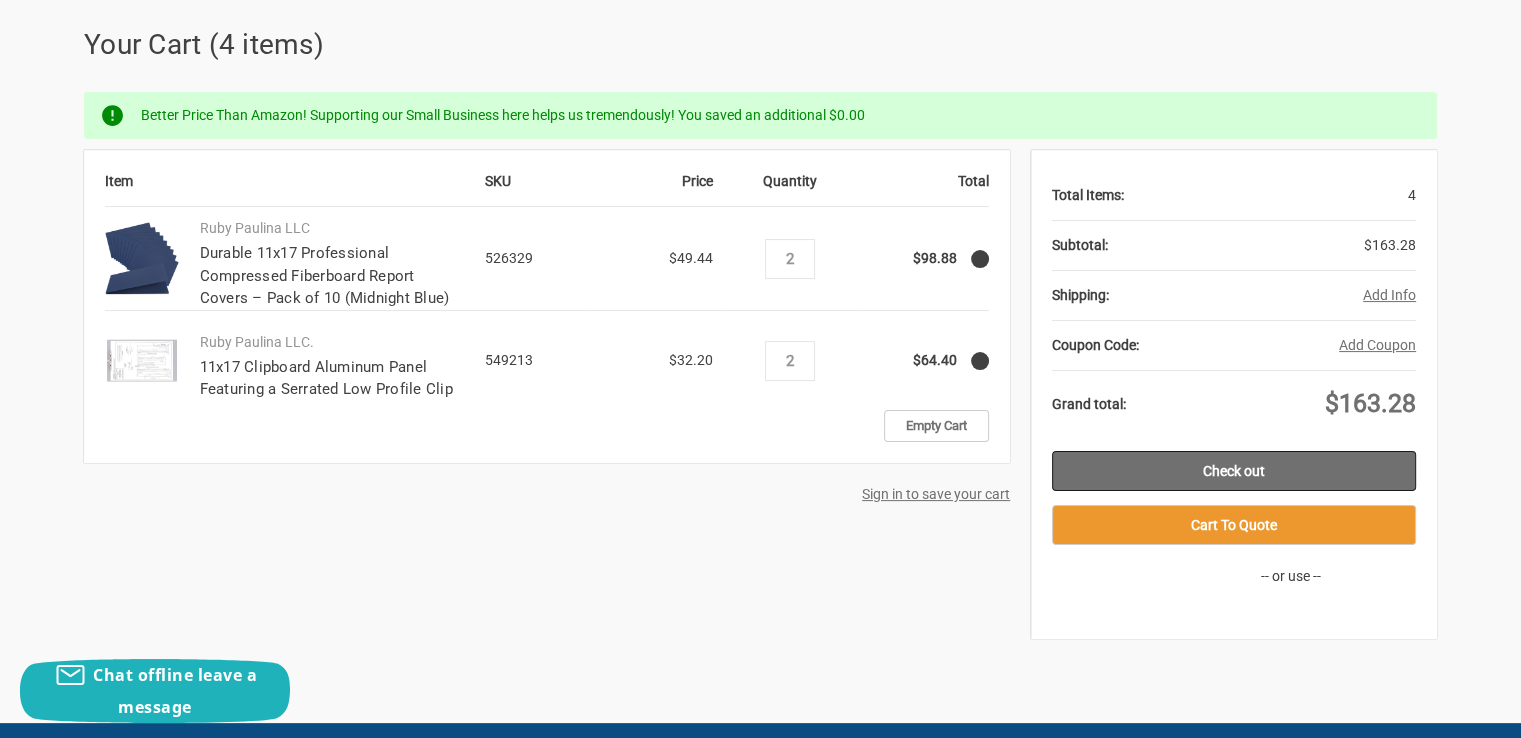 click on "Check out" at bounding box center [1234, 471] 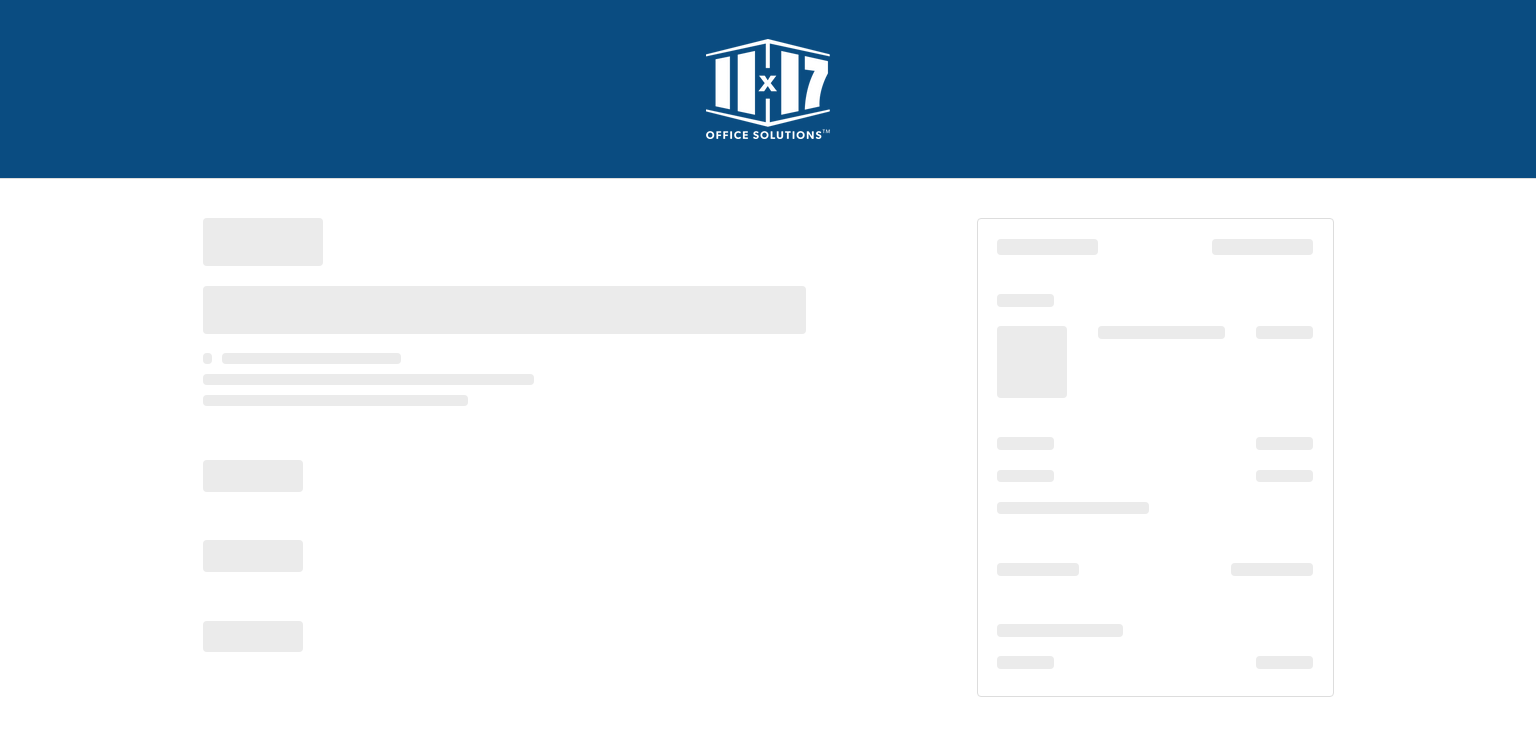 scroll, scrollTop: 0, scrollLeft: 0, axis: both 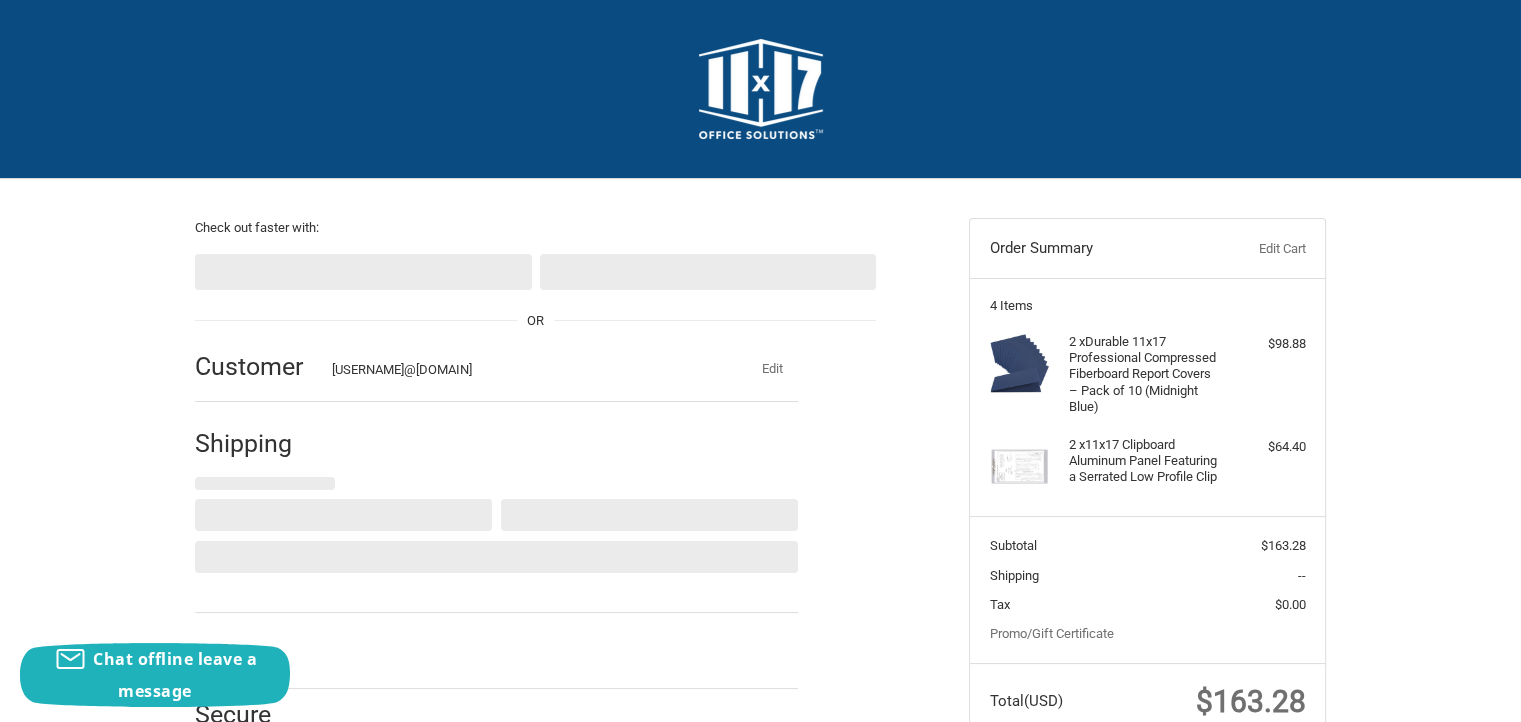 select on "US" 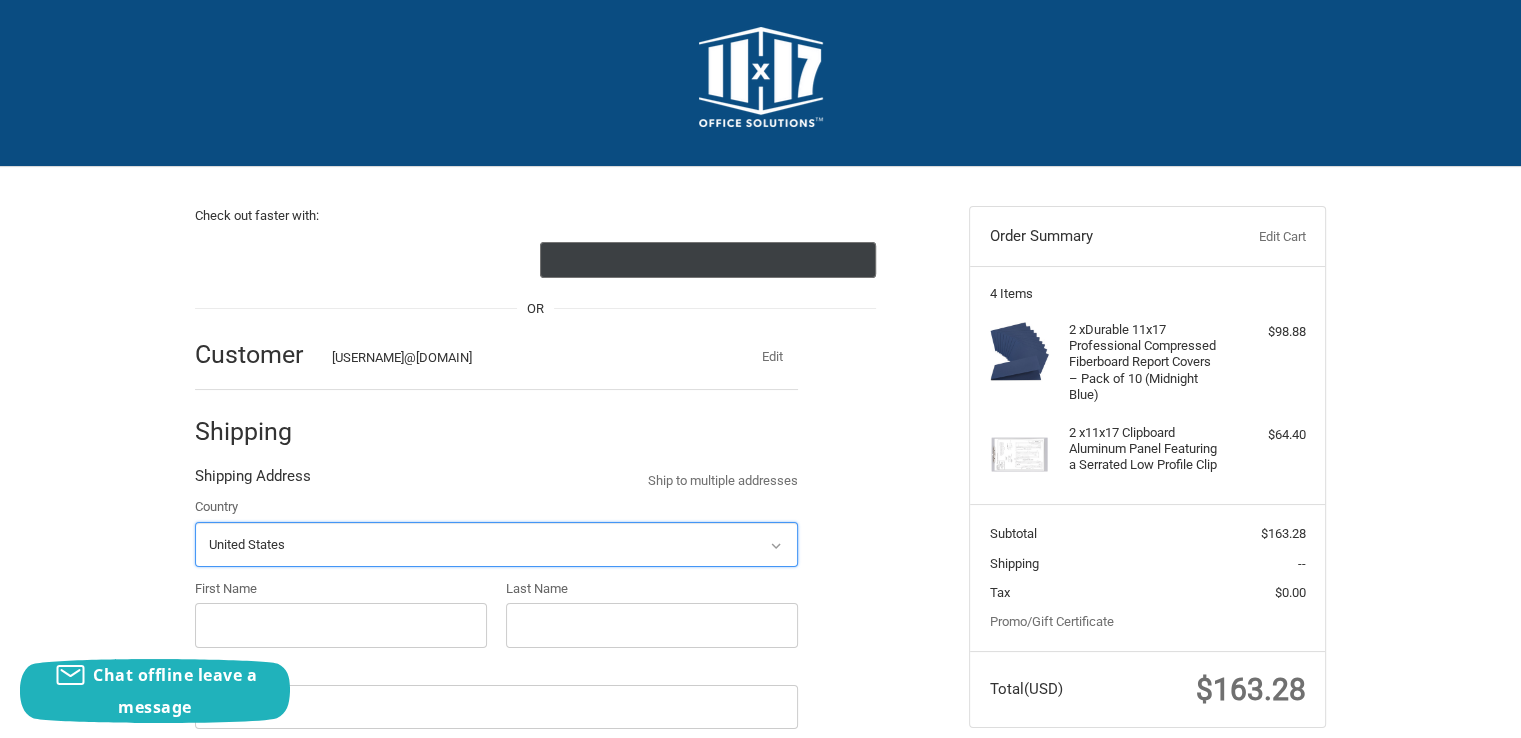 scroll, scrollTop: 0, scrollLeft: 0, axis: both 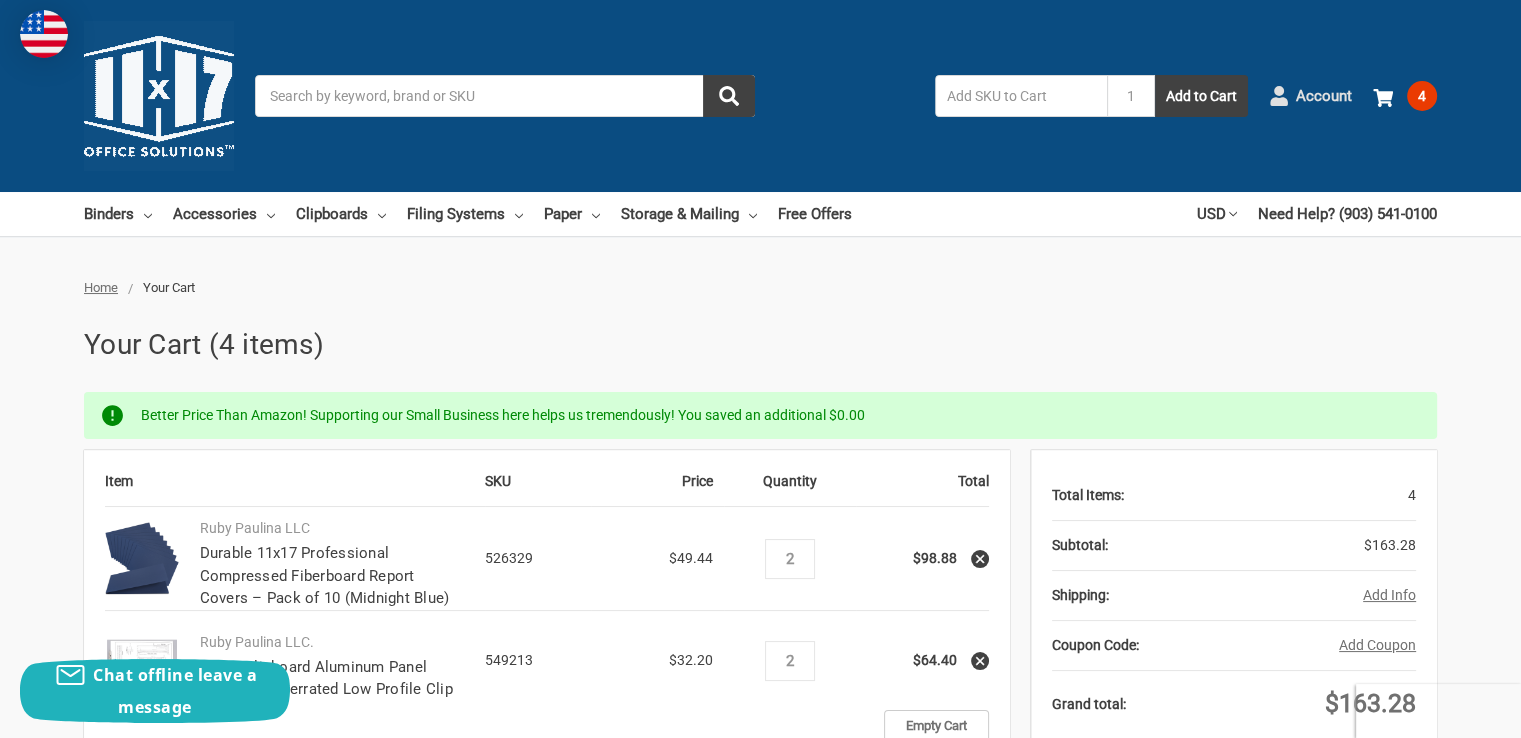 click on "Account" at bounding box center [1324, 96] 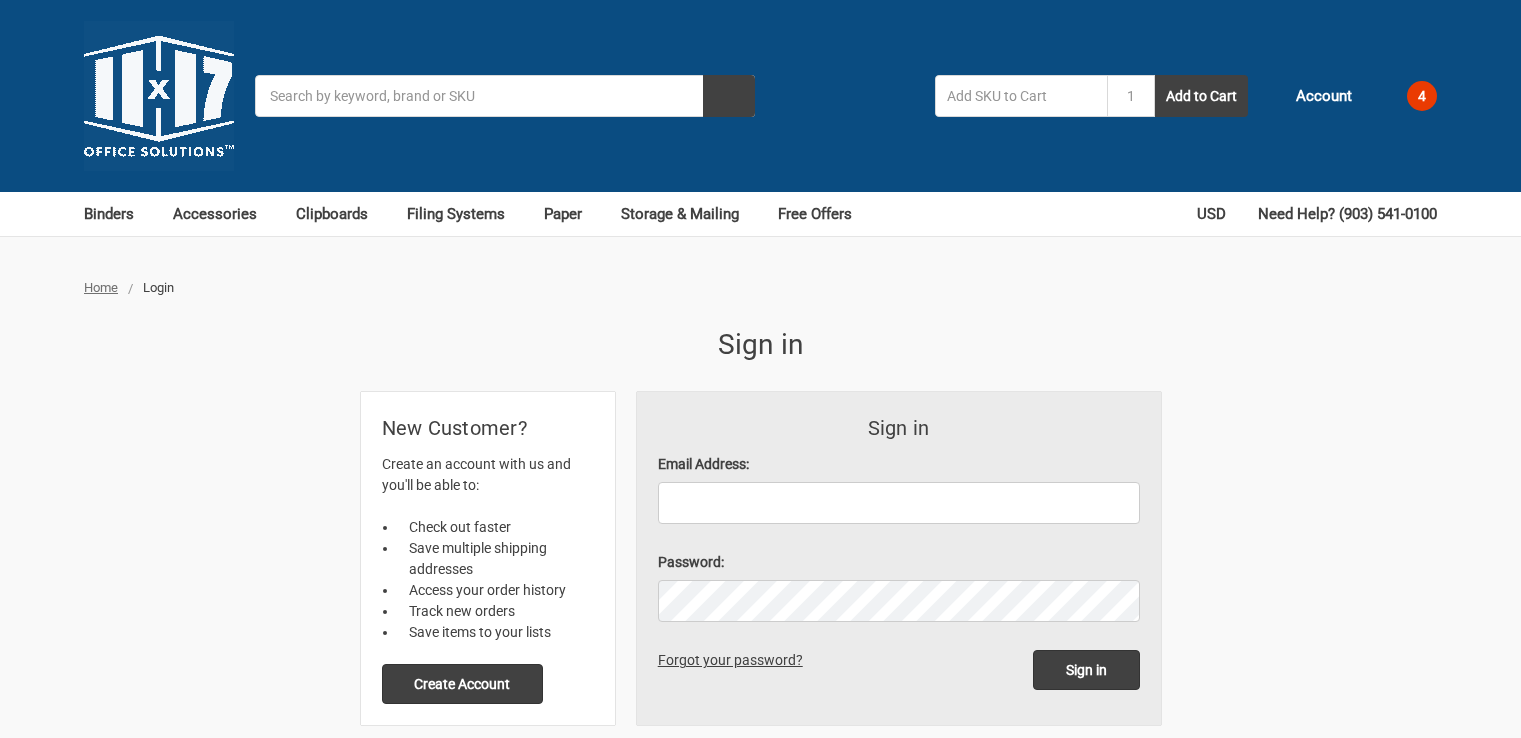 scroll, scrollTop: 0, scrollLeft: 0, axis: both 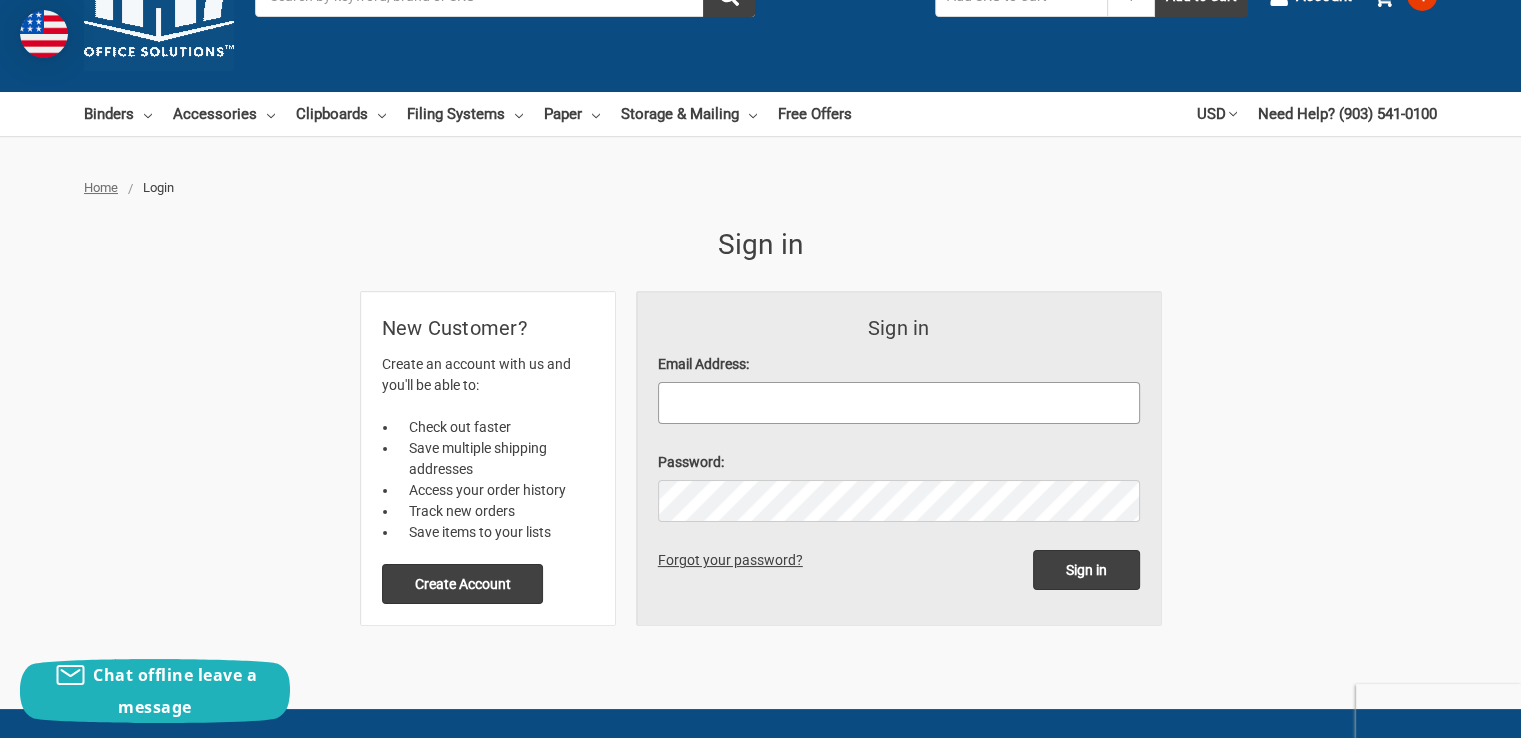 click on "Email Address:" at bounding box center [899, 403] 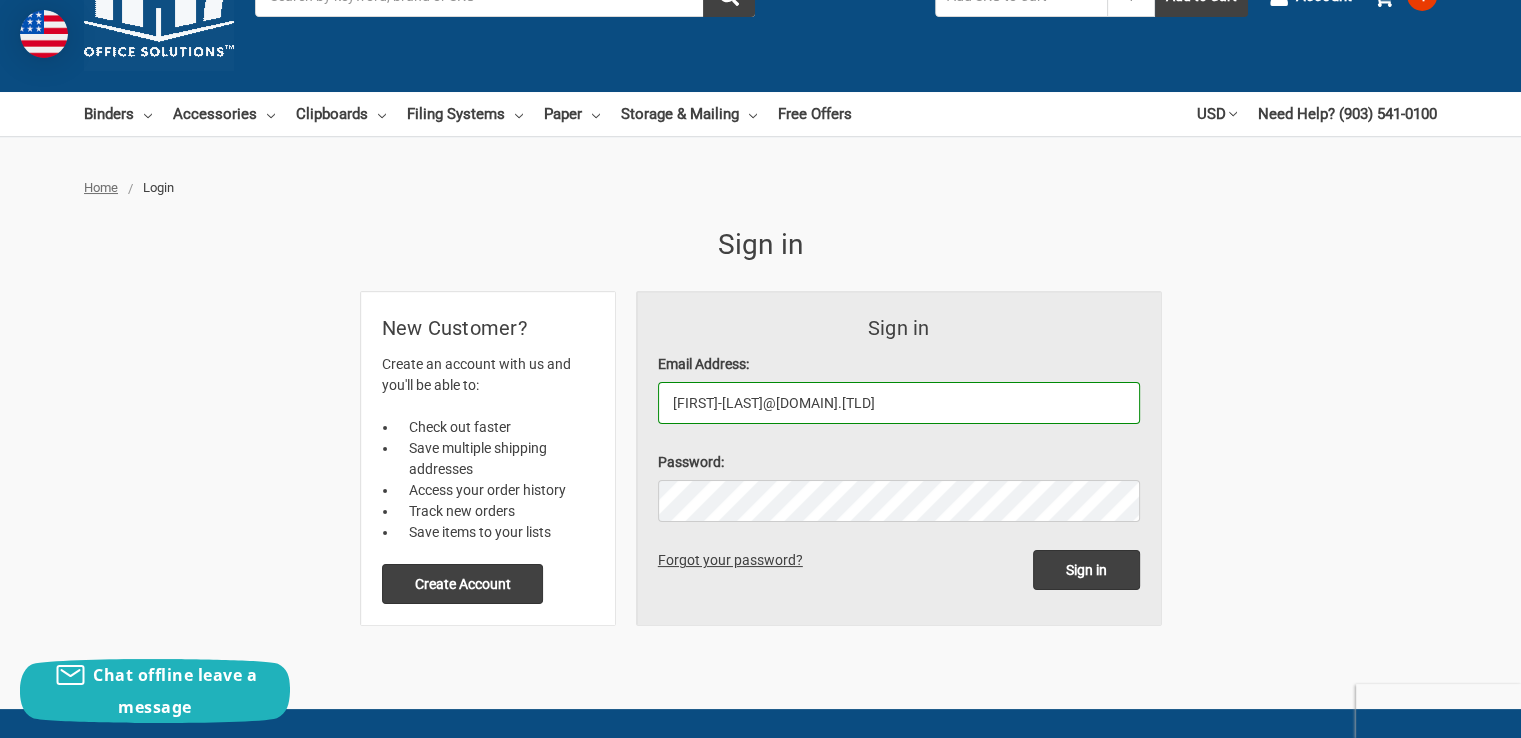 type on "john-lse@sbclobal.net" 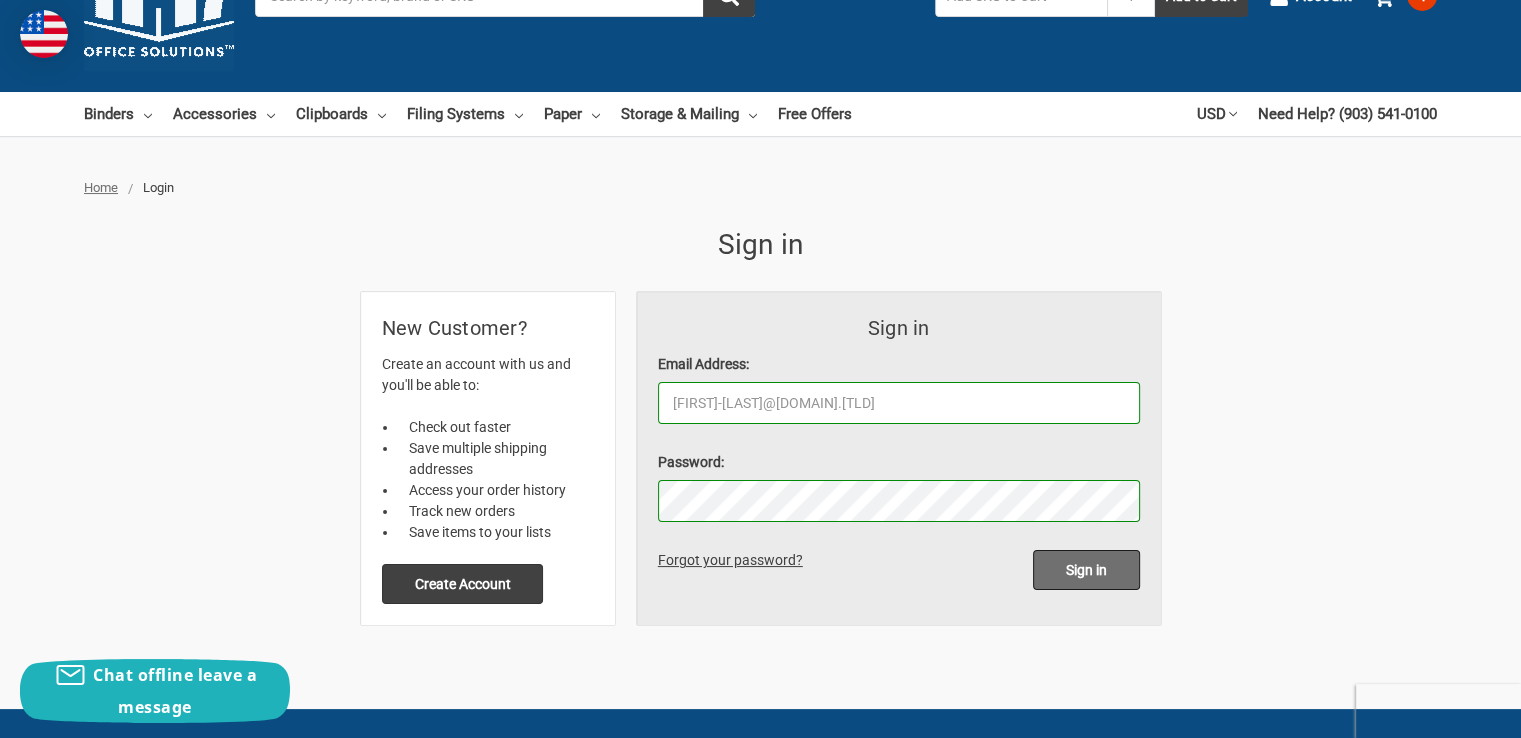 click on "Sign in" at bounding box center (1086, 570) 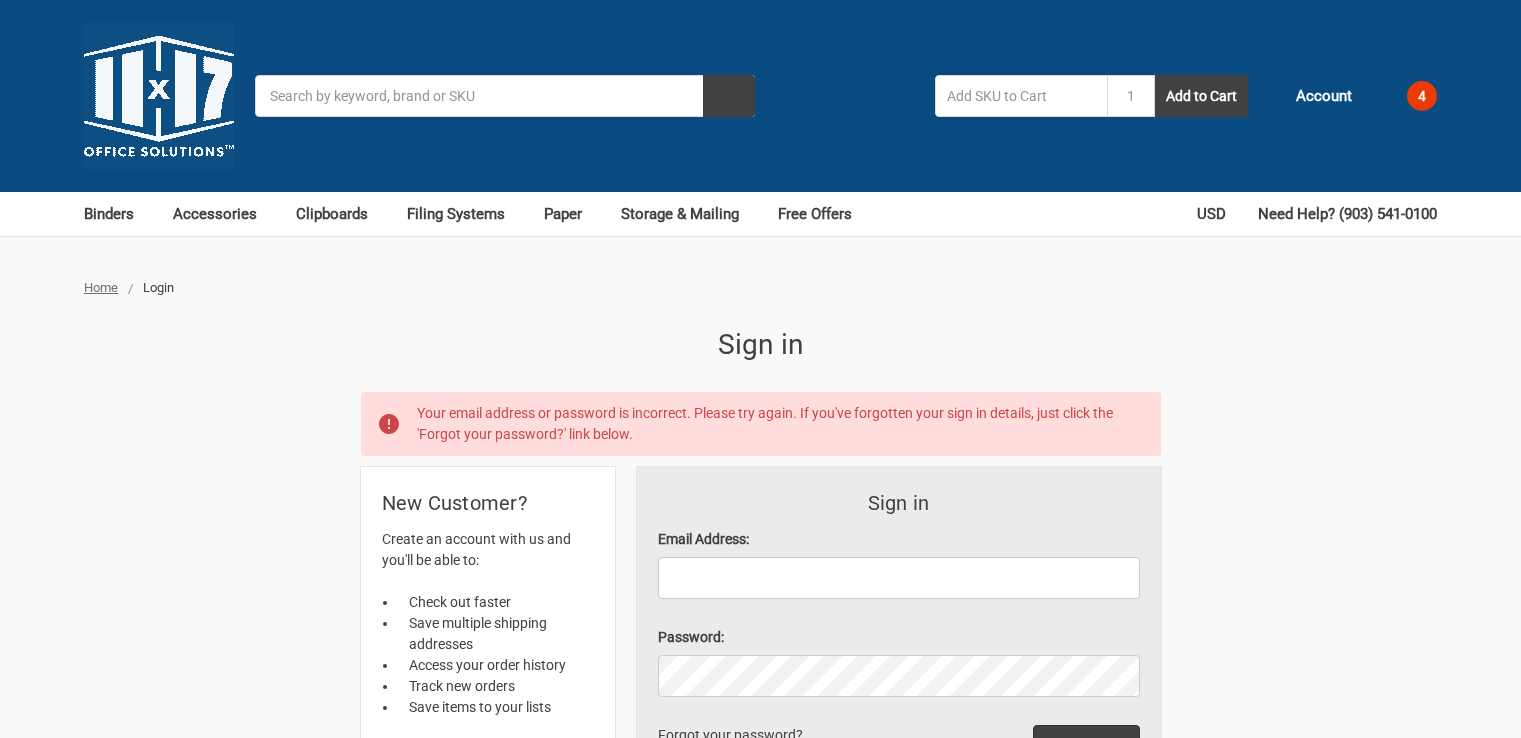 scroll, scrollTop: 0, scrollLeft: 0, axis: both 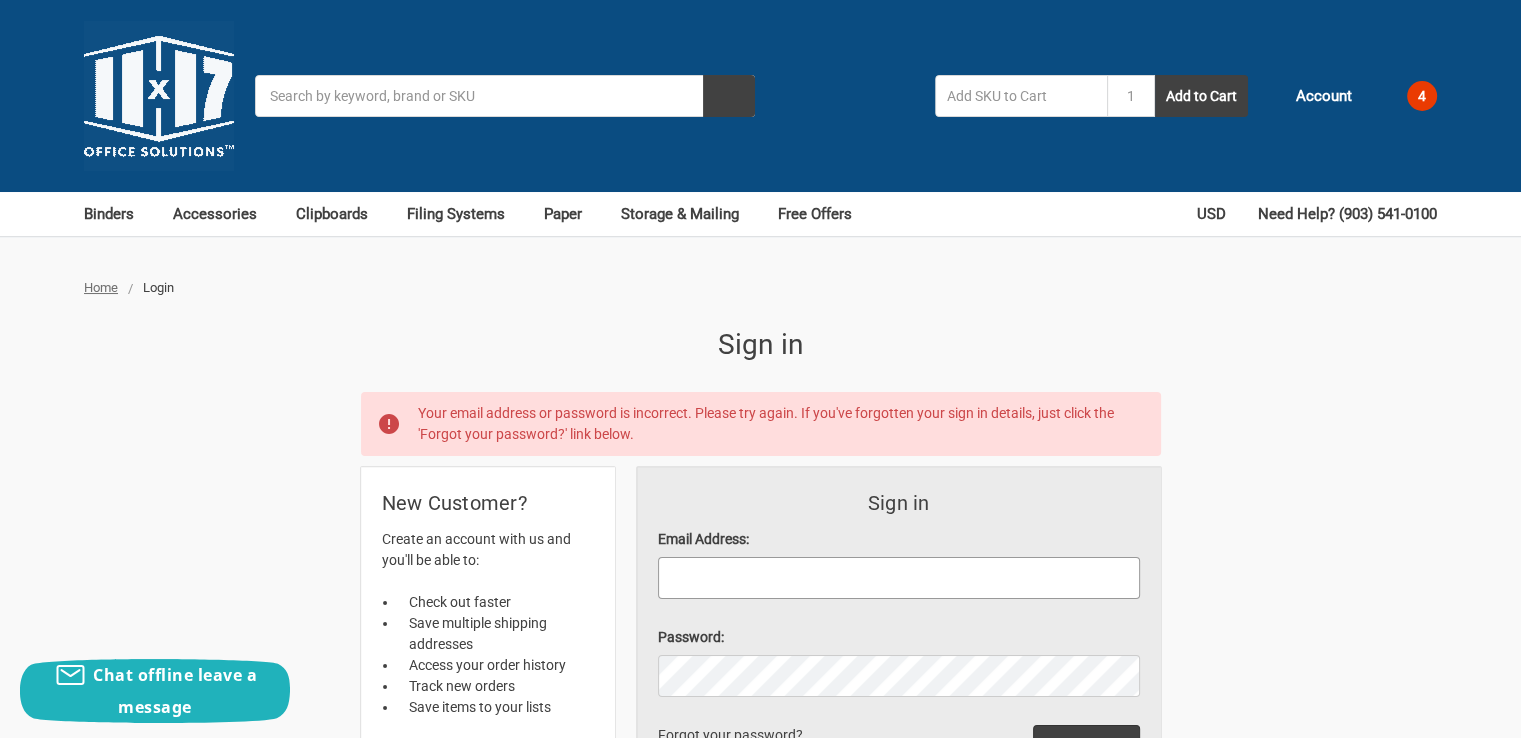 click on "Email Address:" at bounding box center [899, 578] 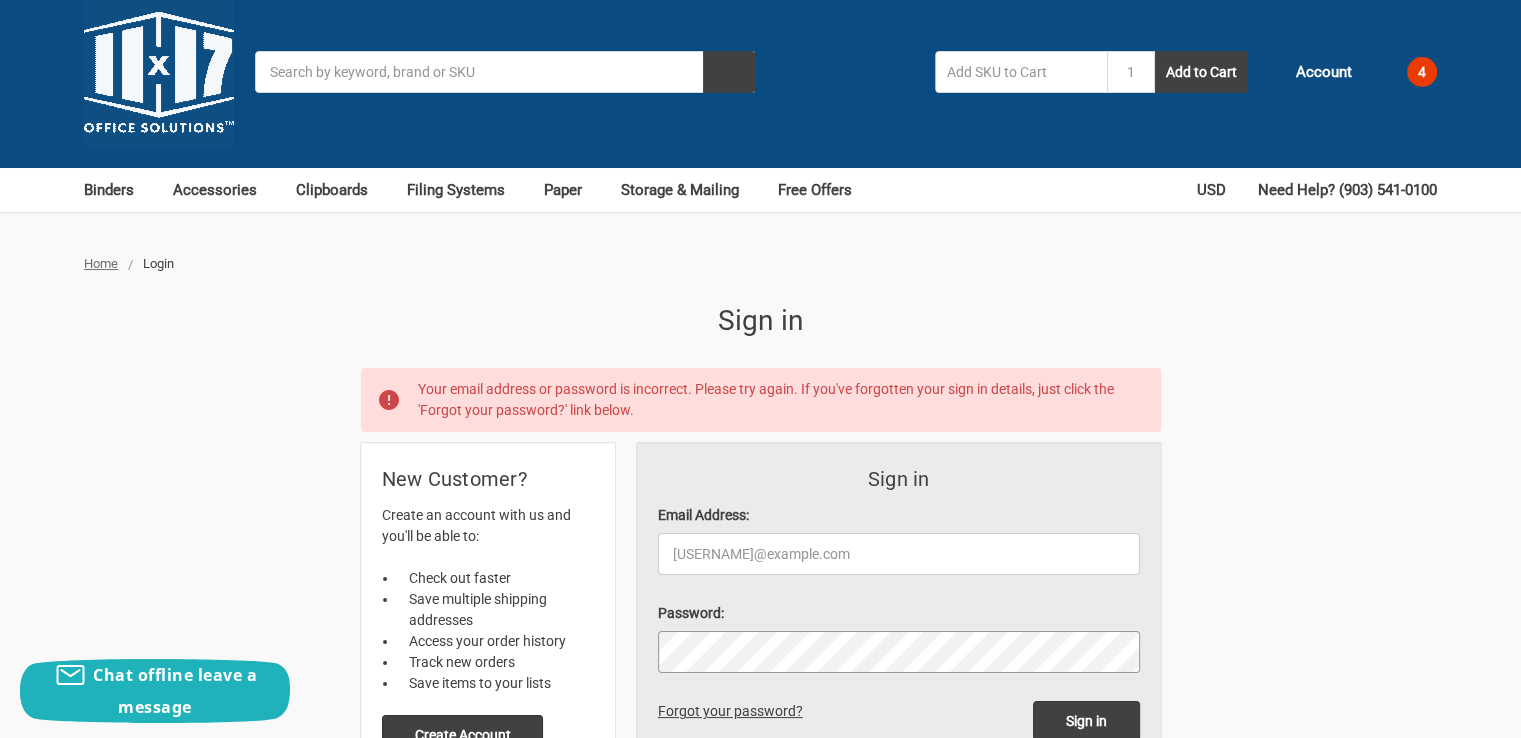 scroll, scrollTop: 400, scrollLeft: 0, axis: vertical 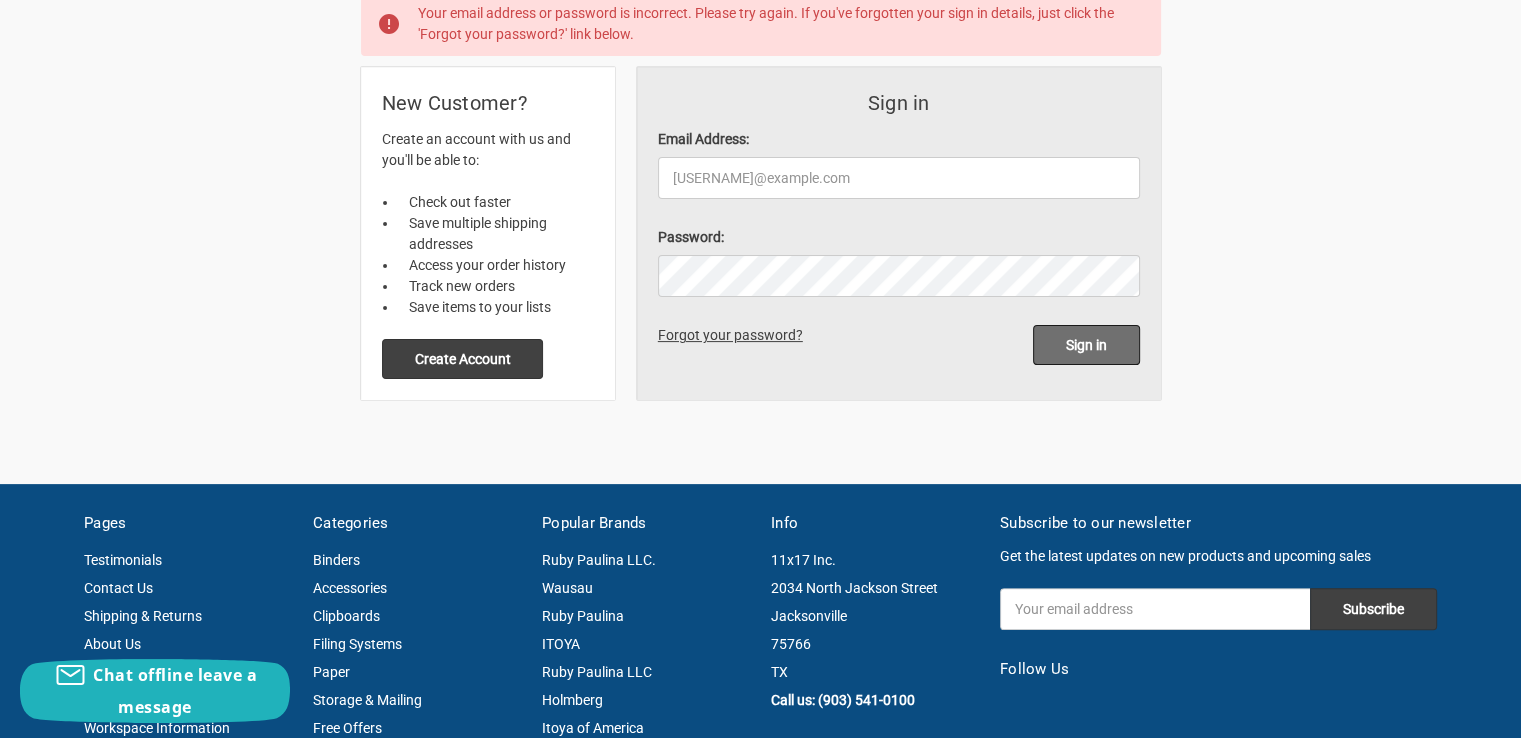 click on "Sign in" at bounding box center [1086, 345] 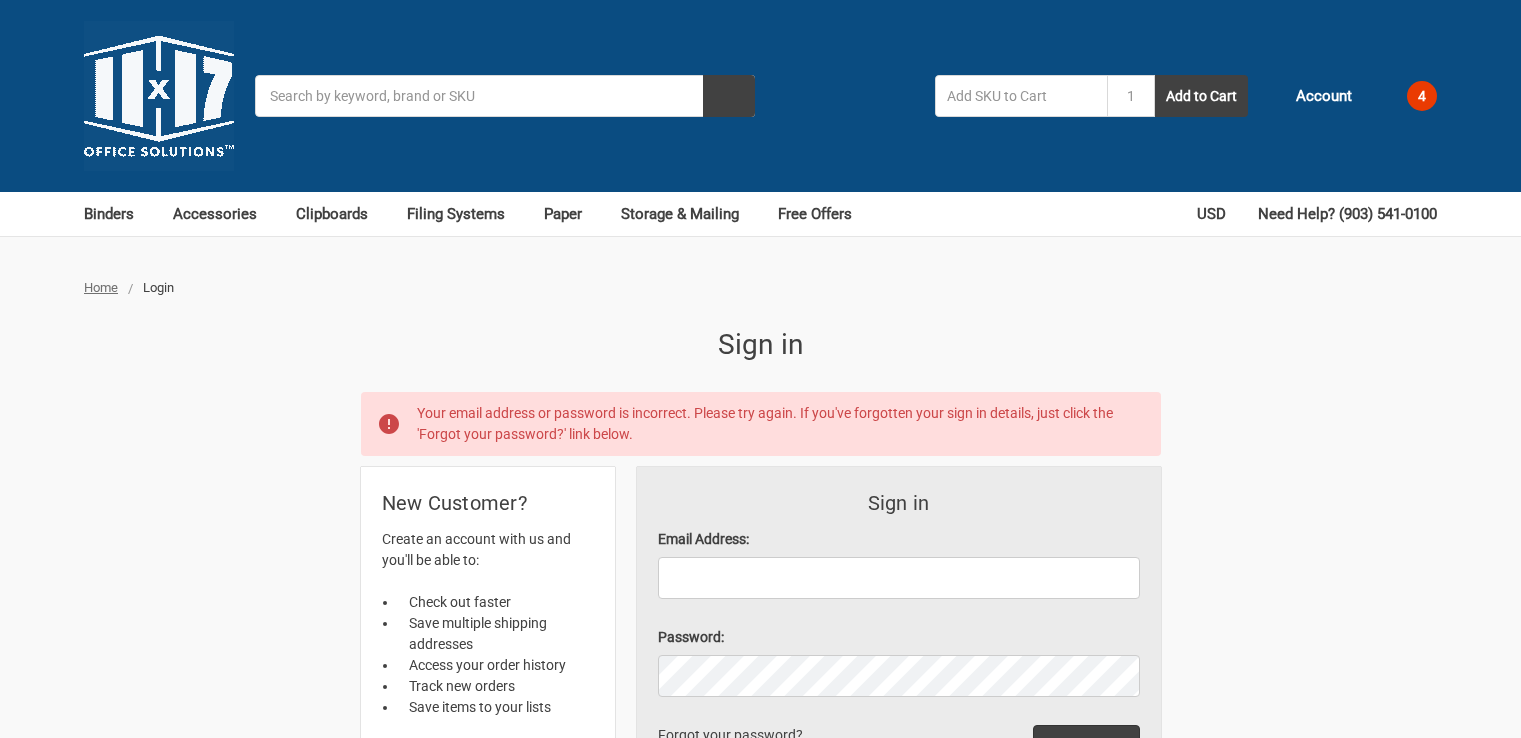 scroll, scrollTop: 0, scrollLeft: 0, axis: both 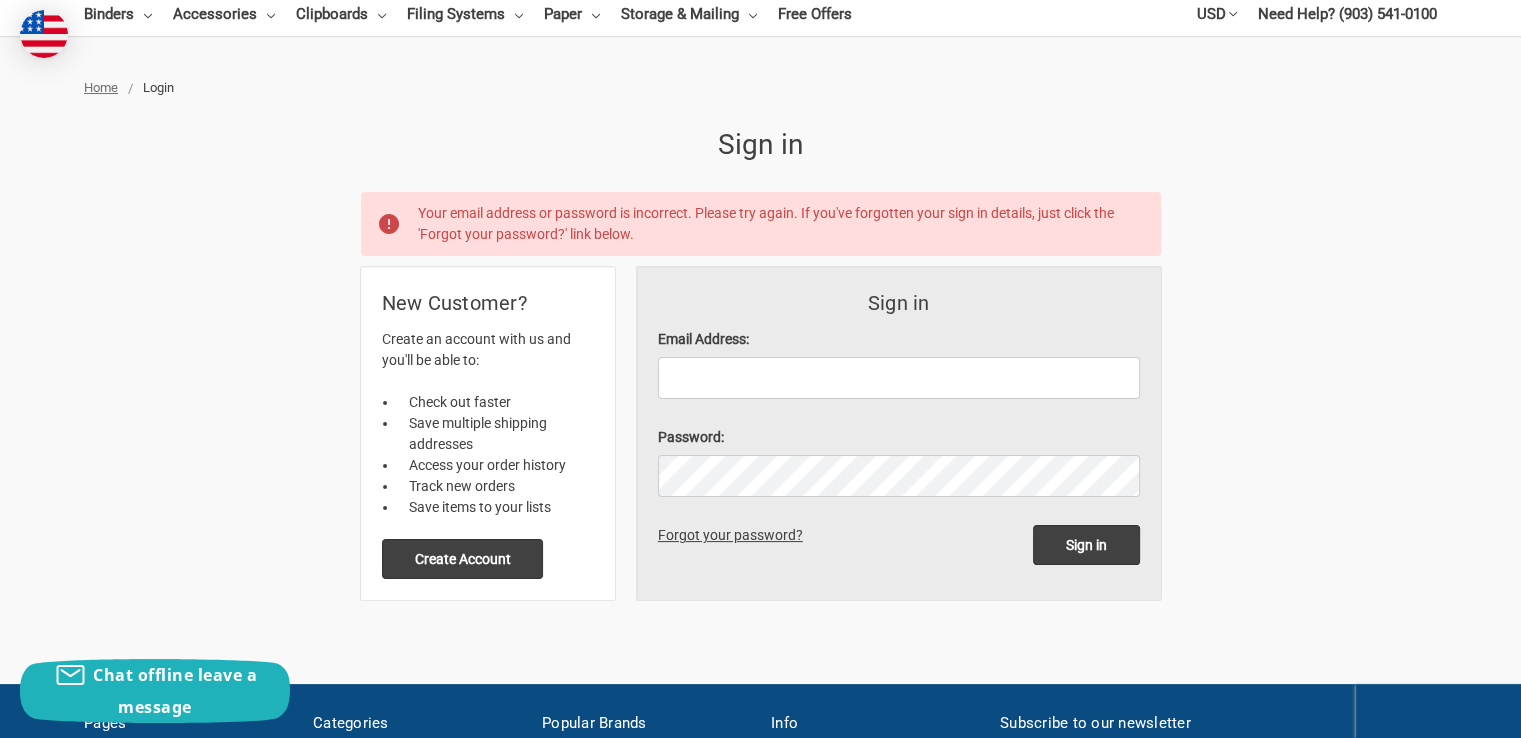 click on "Forgot your password?" at bounding box center (734, 535) 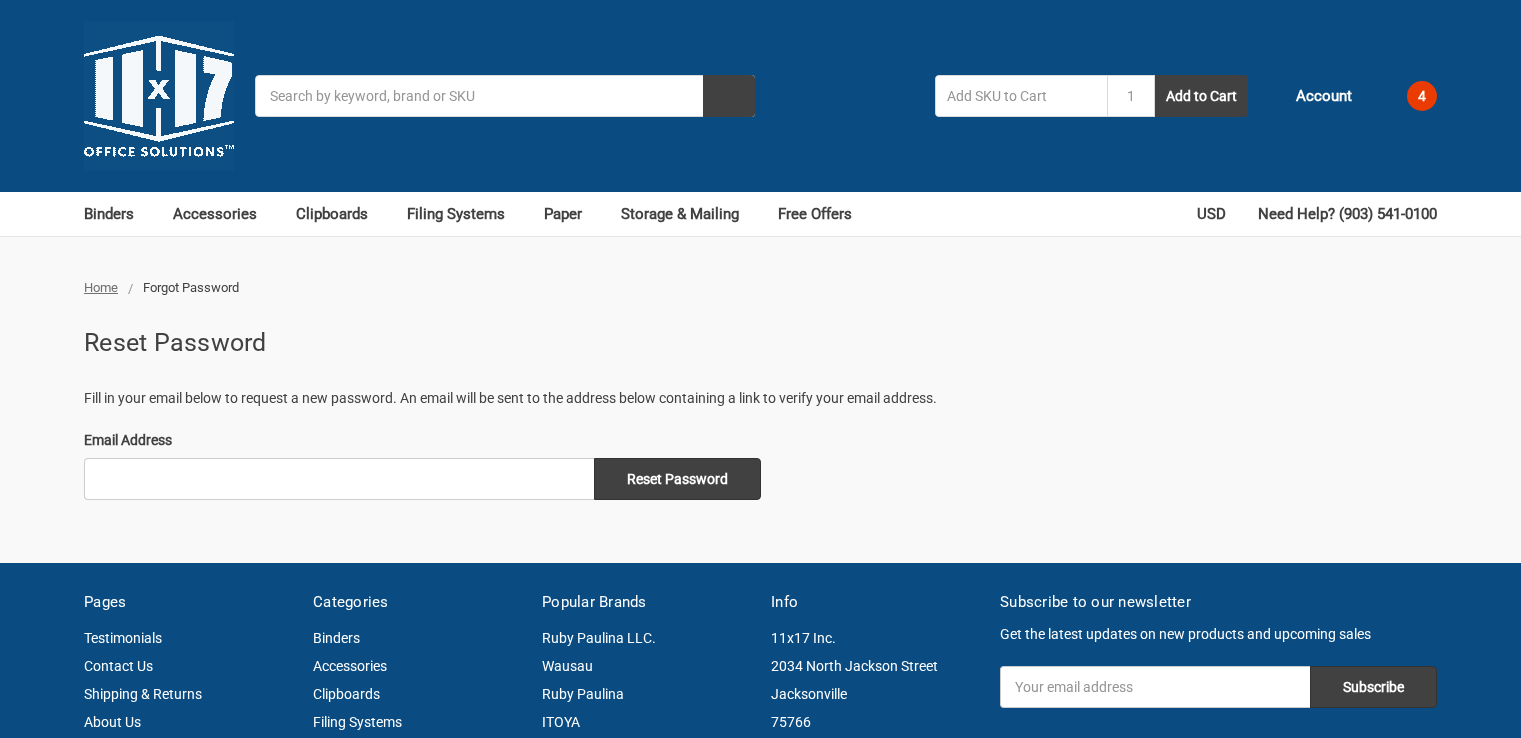 scroll, scrollTop: 0, scrollLeft: 0, axis: both 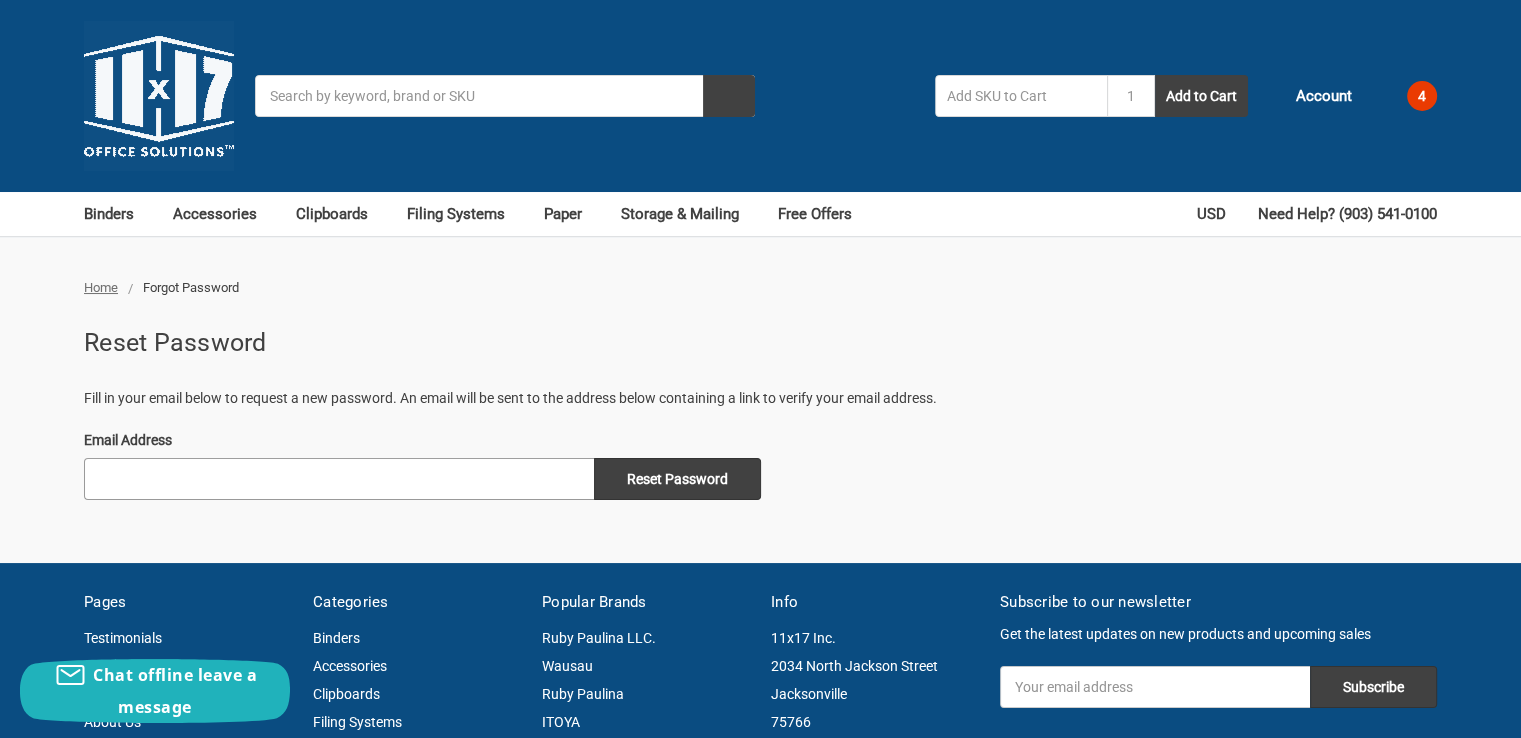 click on "Email Address" at bounding box center [339, 479] 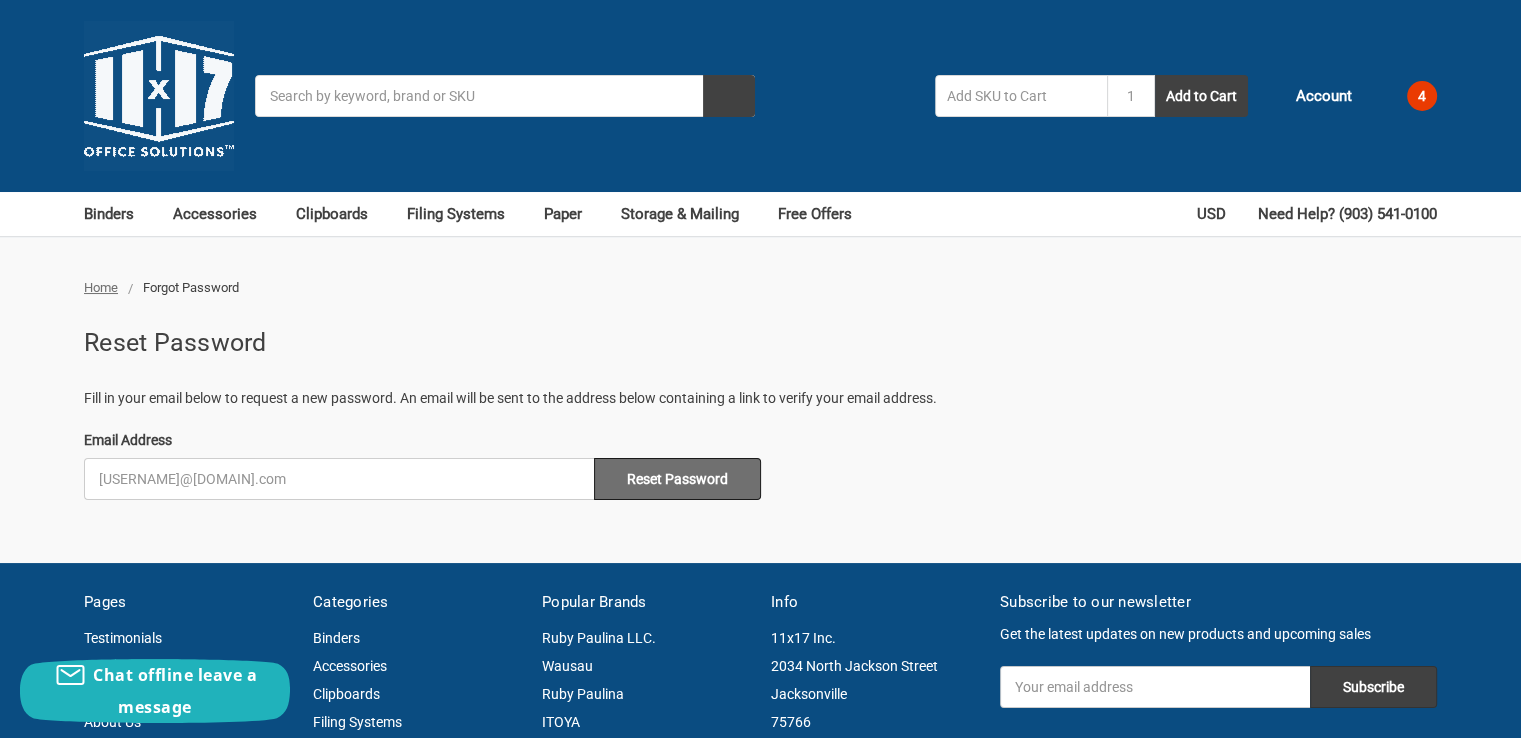 click on "Reset Password" at bounding box center (677, 479) 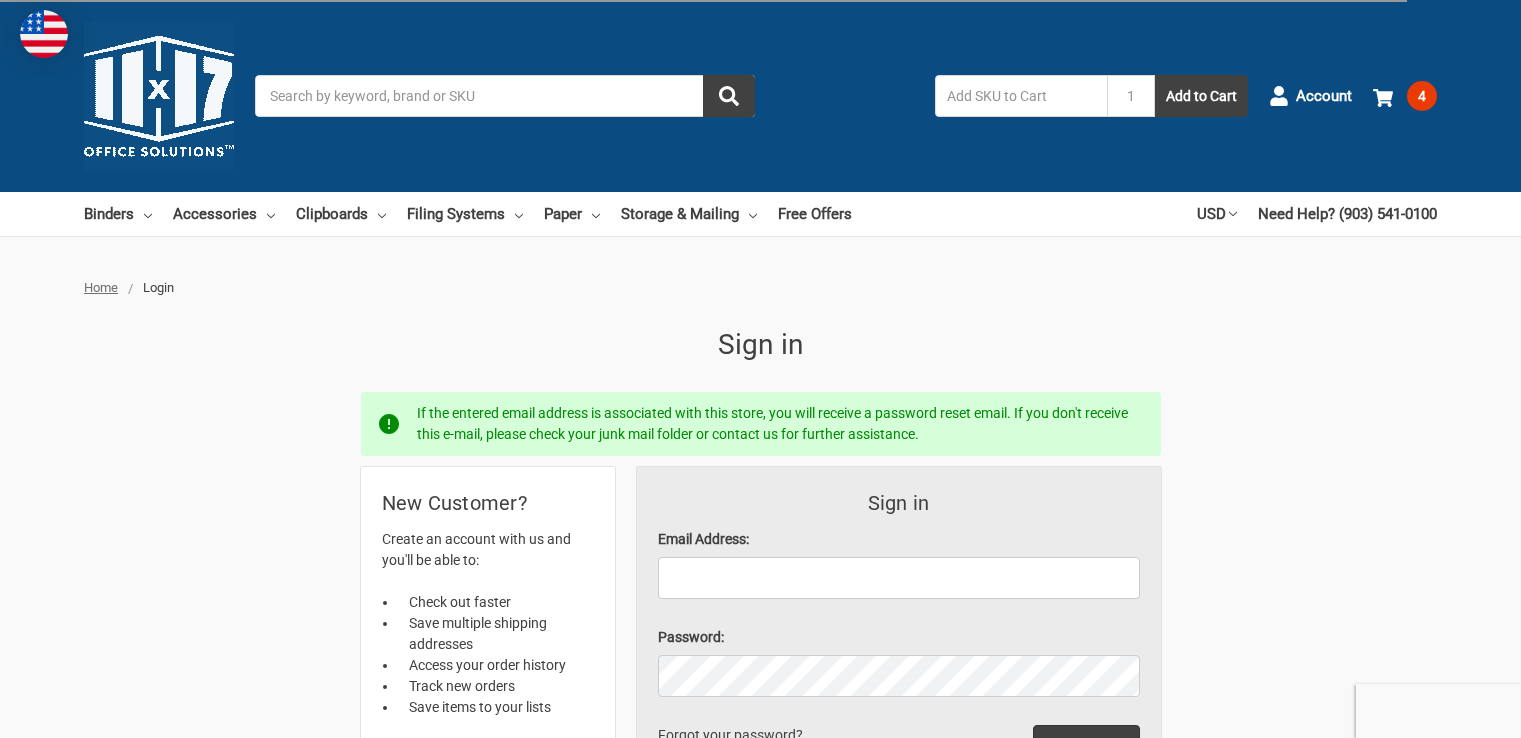 scroll, scrollTop: 0, scrollLeft: 0, axis: both 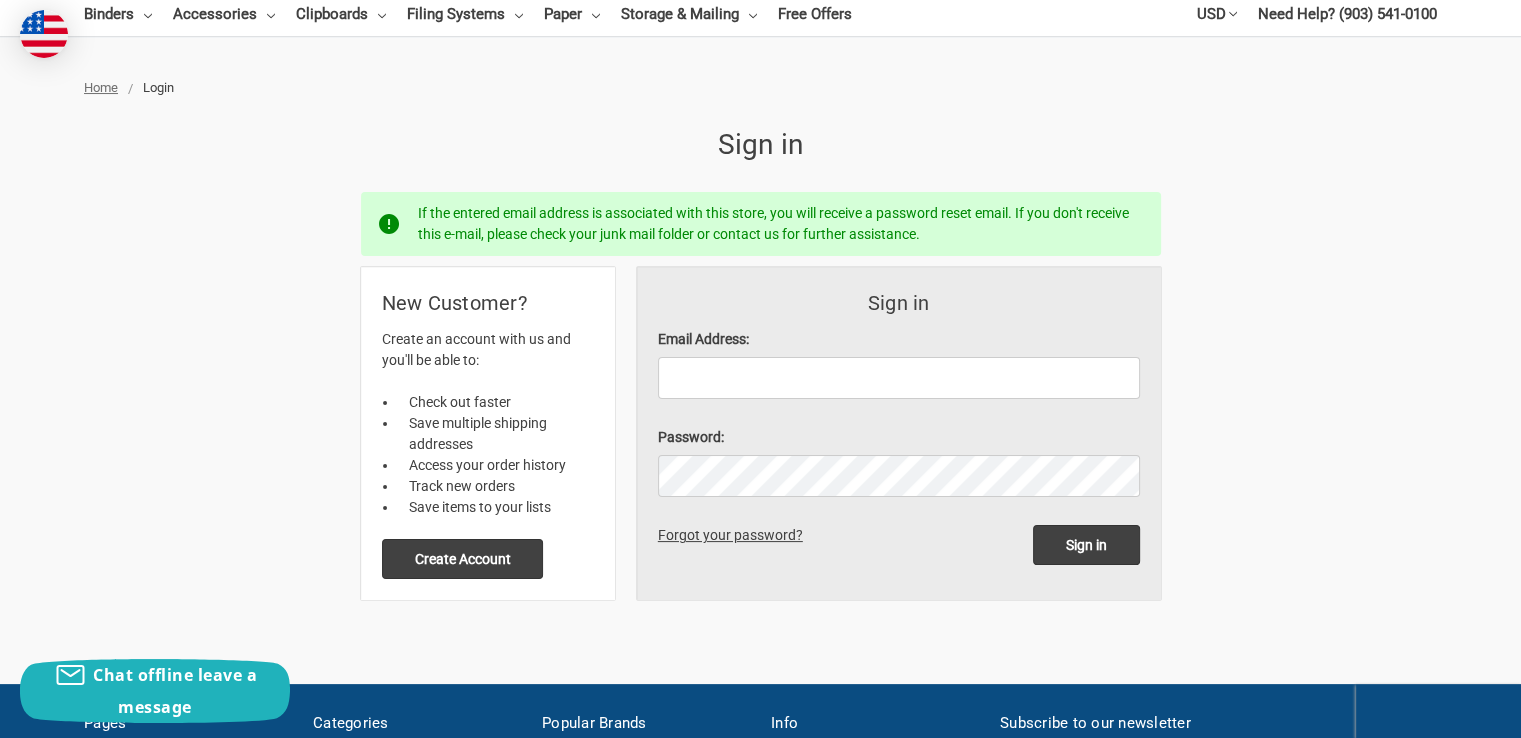 click on "Forgot your password?" at bounding box center [734, 535] 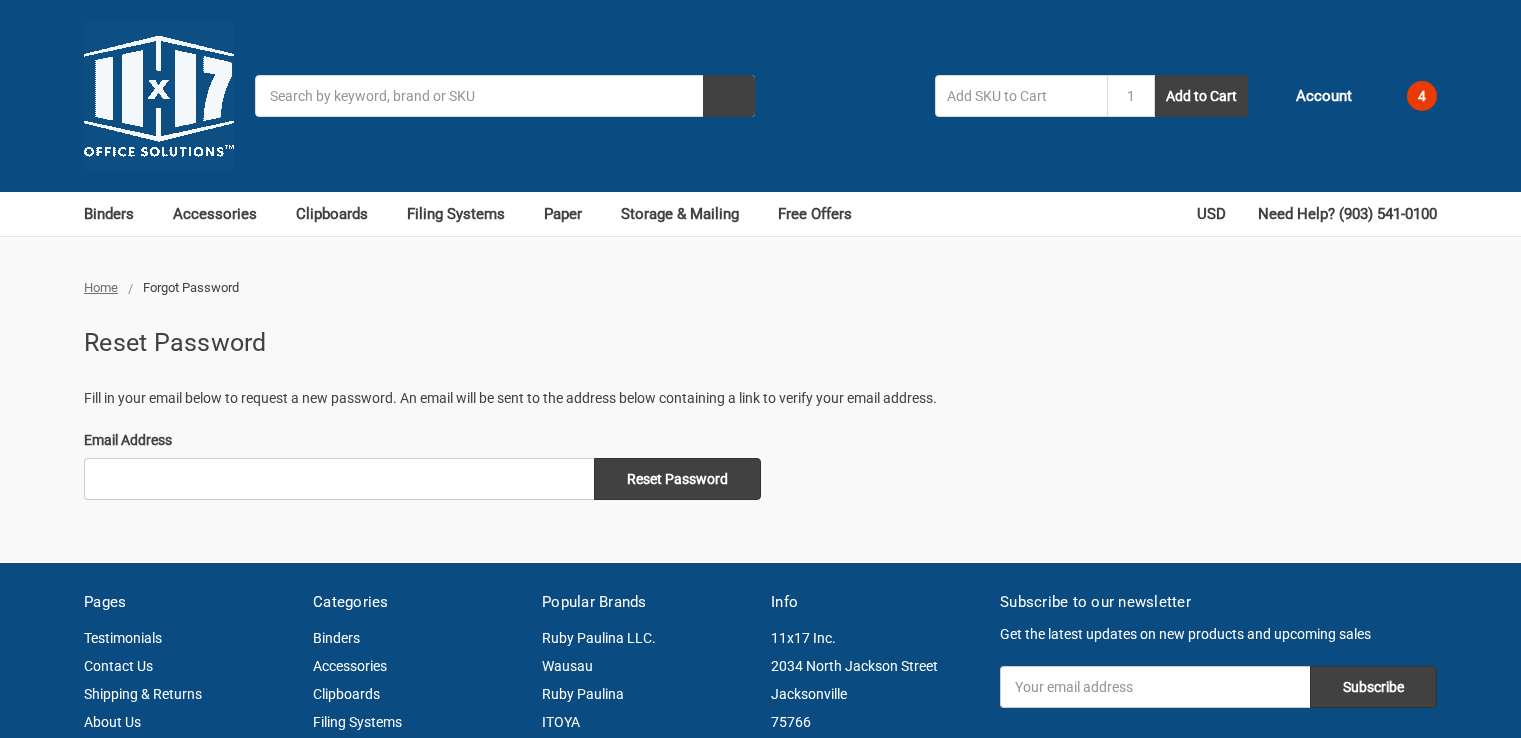 scroll, scrollTop: 0, scrollLeft: 0, axis: both 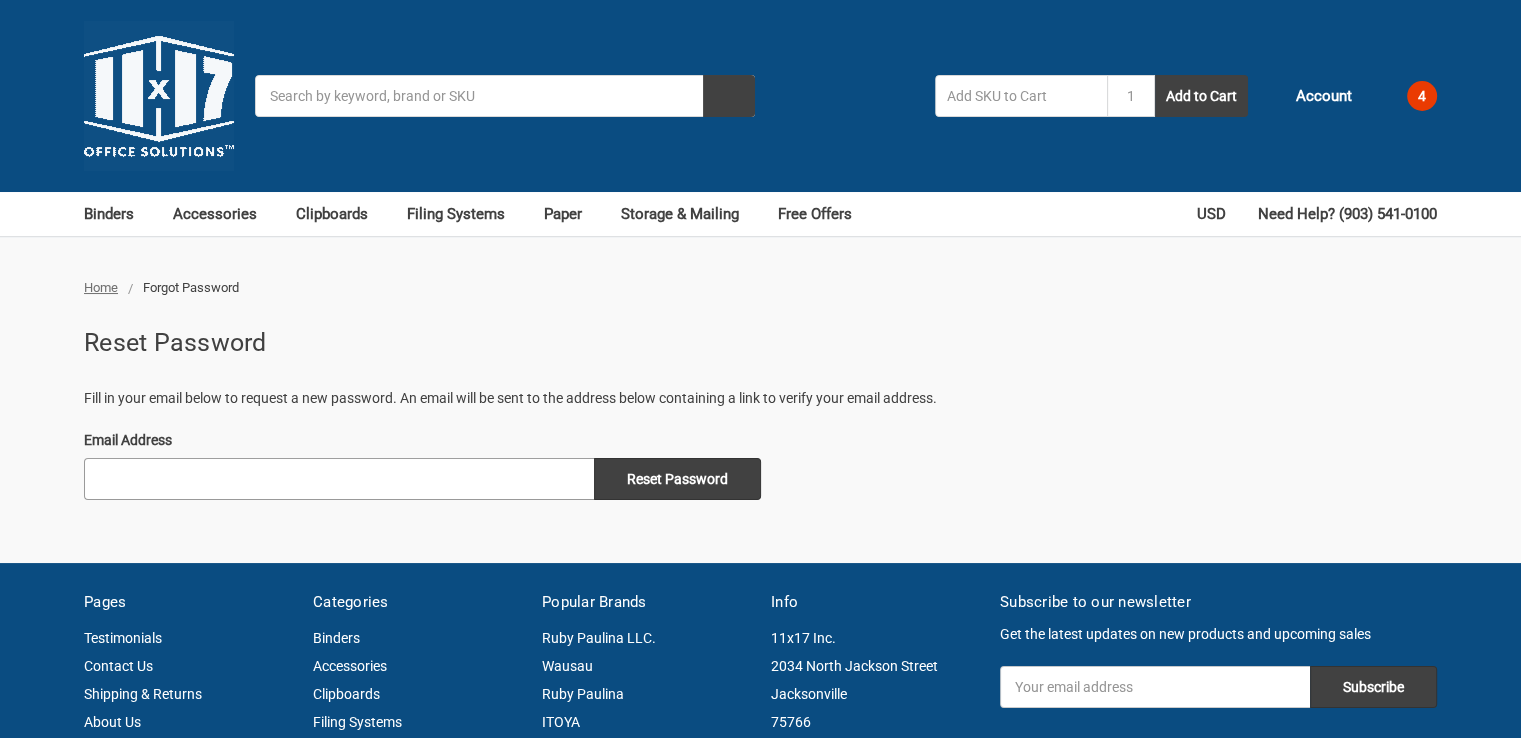 click on "Email Address" at bounding box center (339, 479) 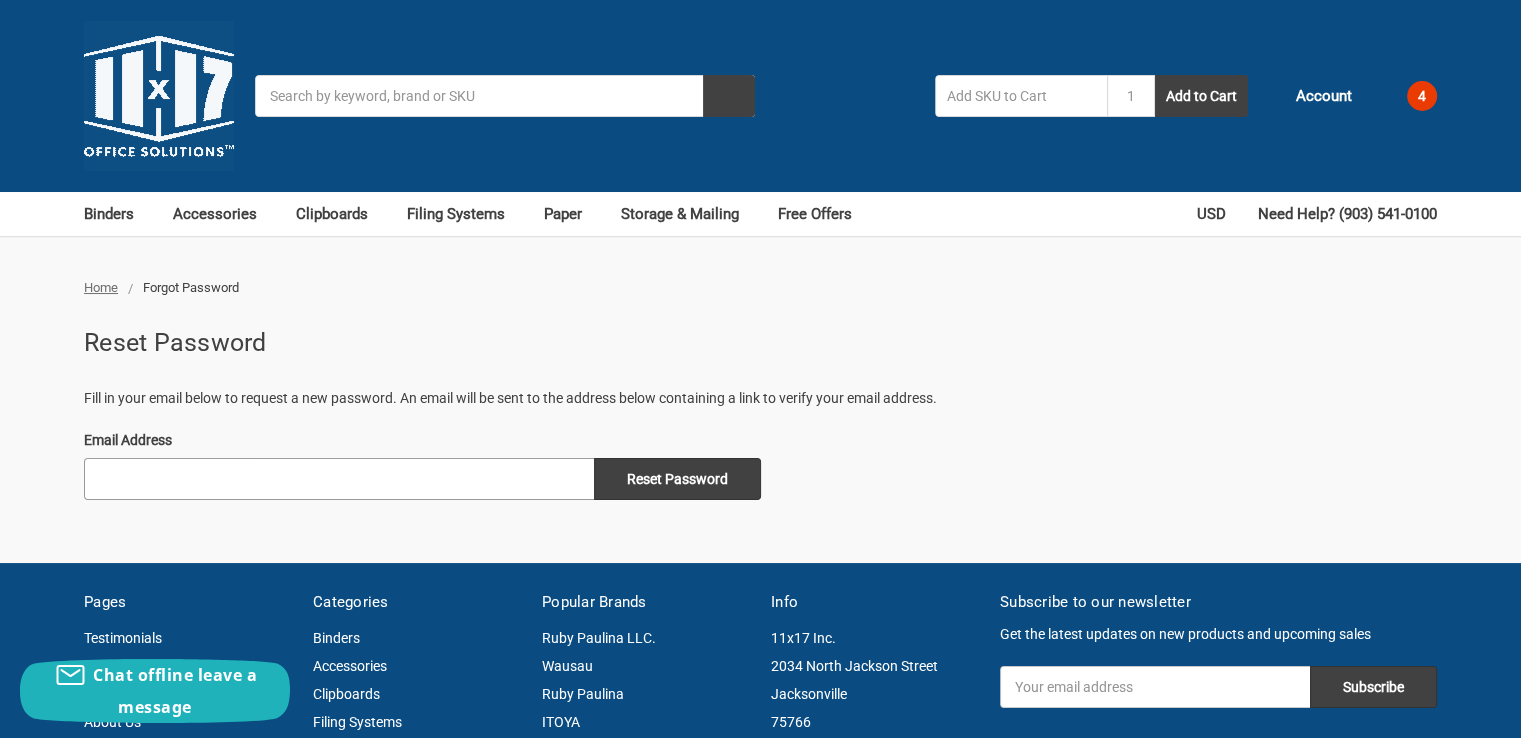 type on "[USERNAME]@example.com" 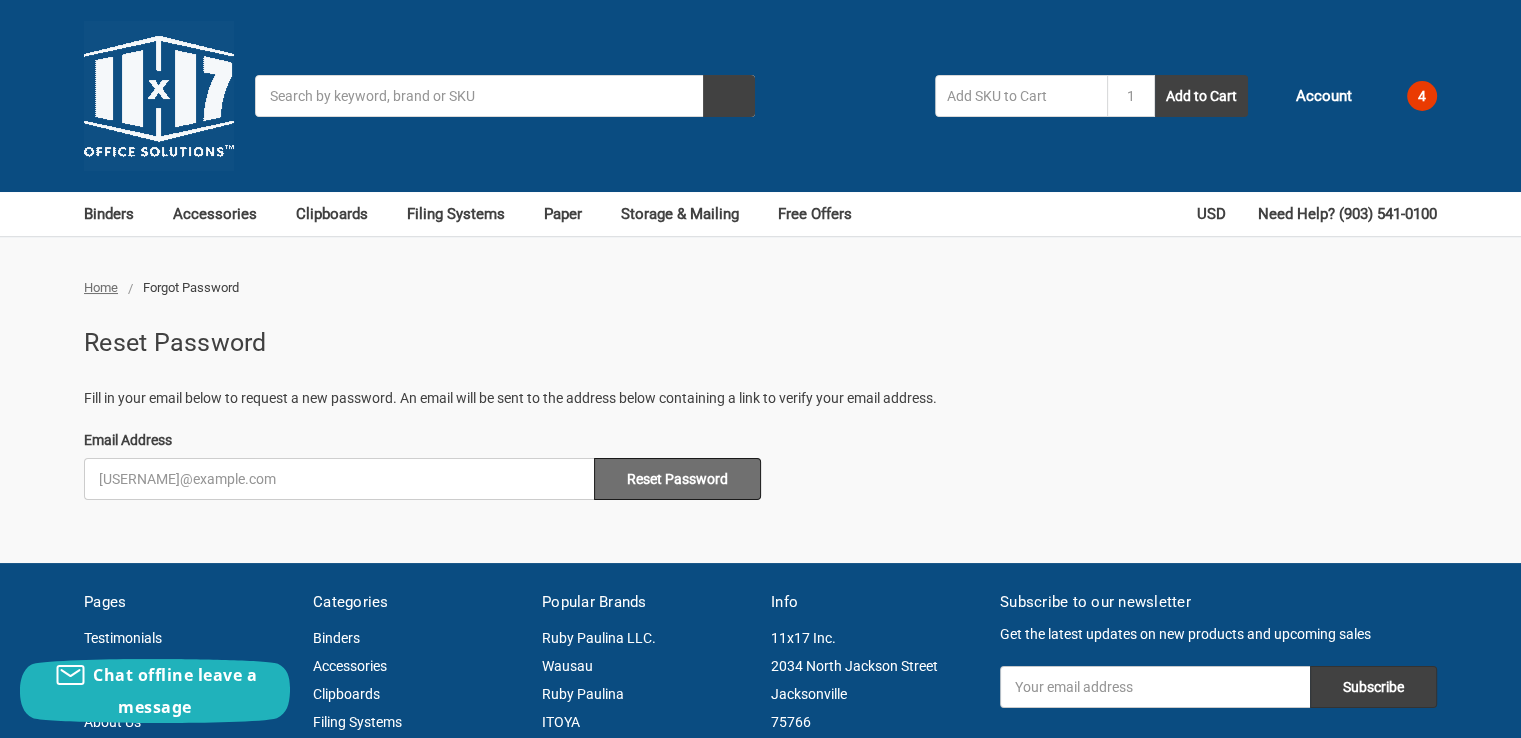 click on "Reset Password" at bounding box center [677, 479] 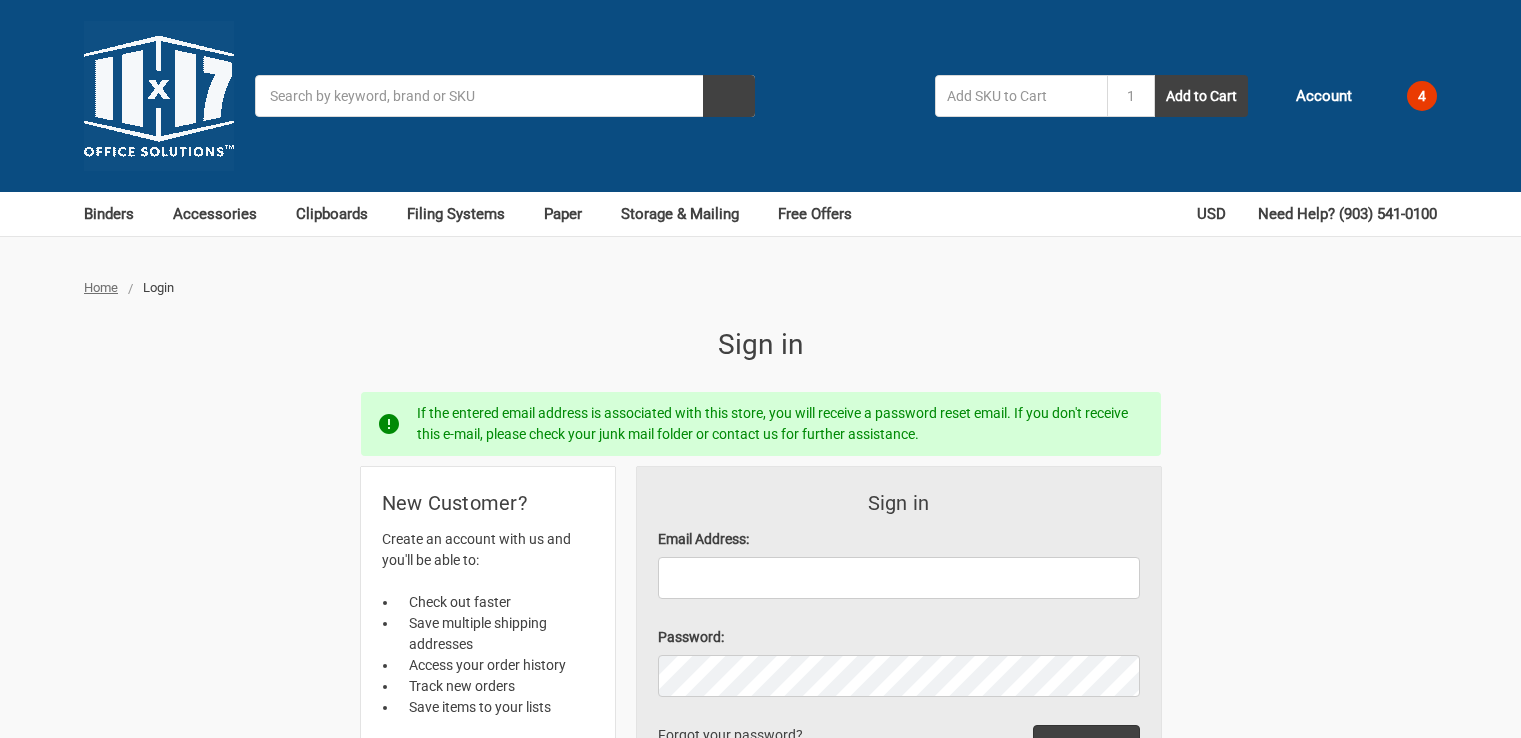 scroll, scrollTop: 0, scrollLeft: 0, axis: both 